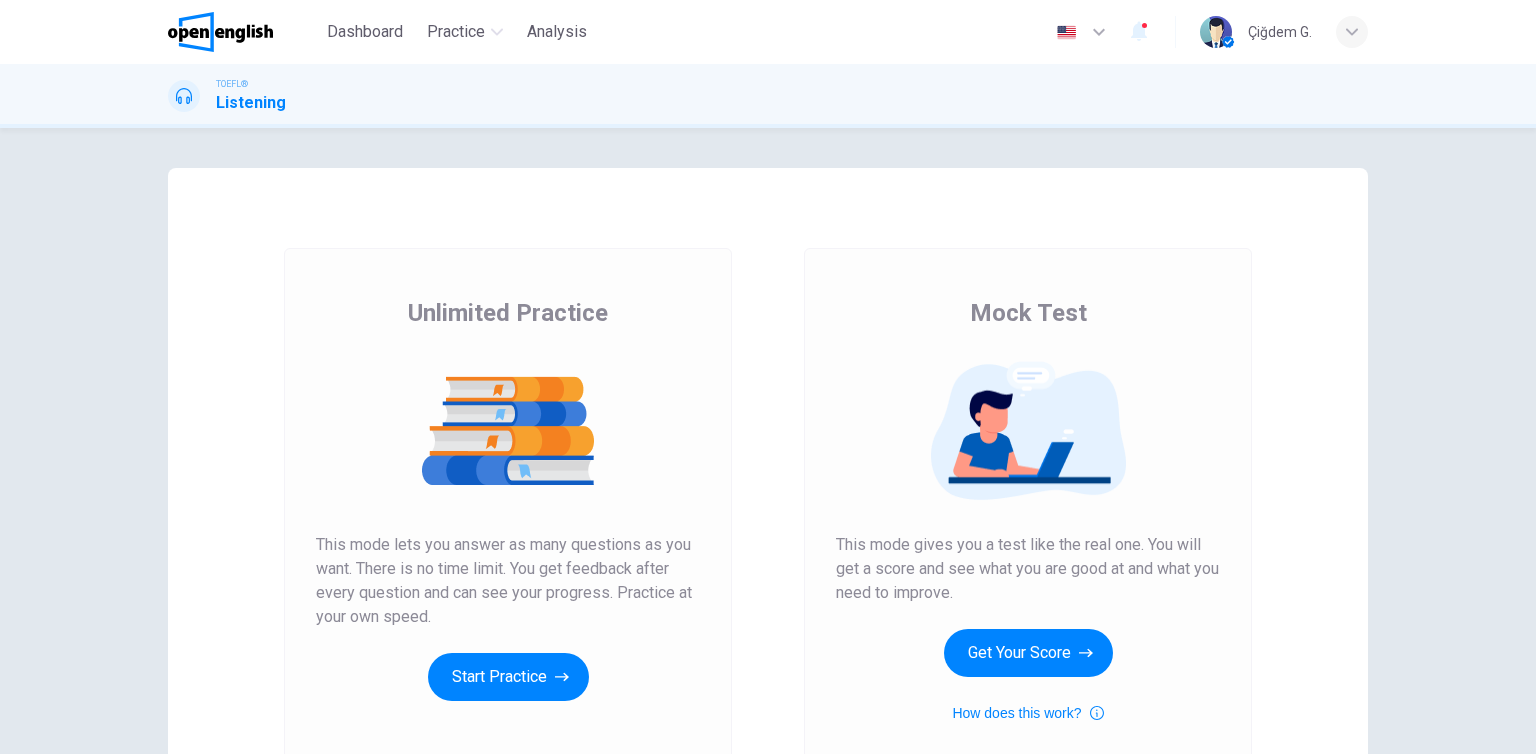 scroll, scrollTop: 0, scrollLeft: 0, axis: both 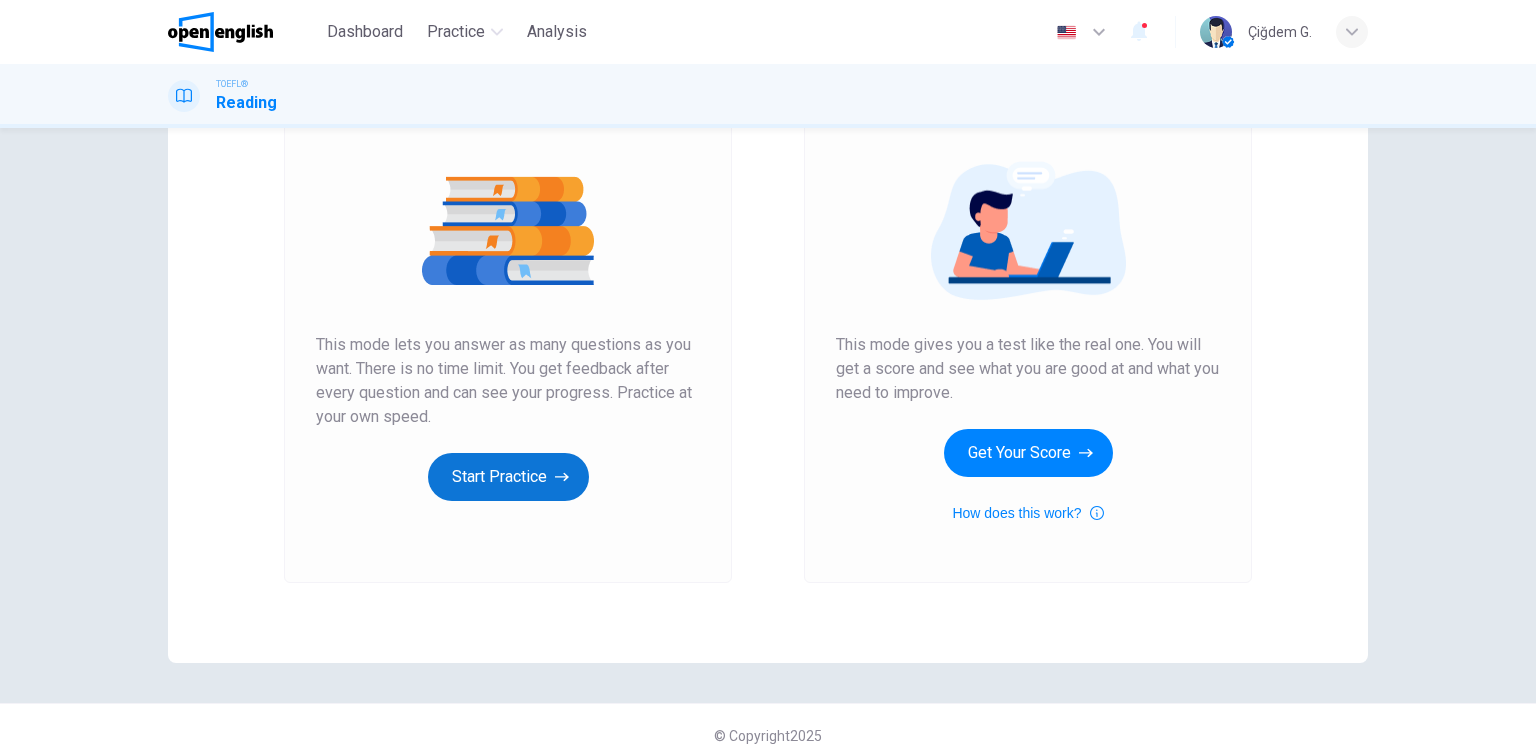 click on "Start Practice" at bounding box center (508, 477) 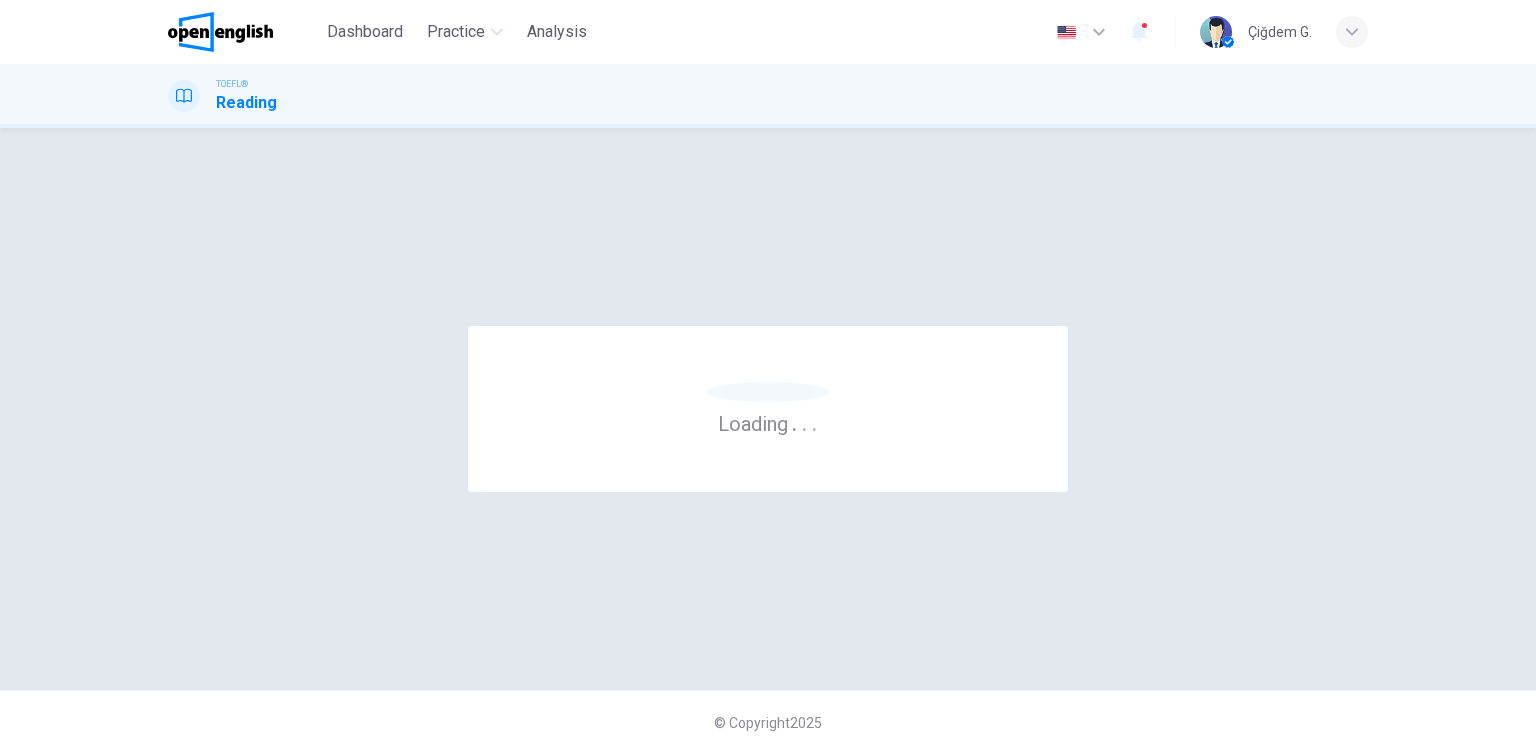 scroll, scrollTop: 0, scrollLeft: 0, axis: both 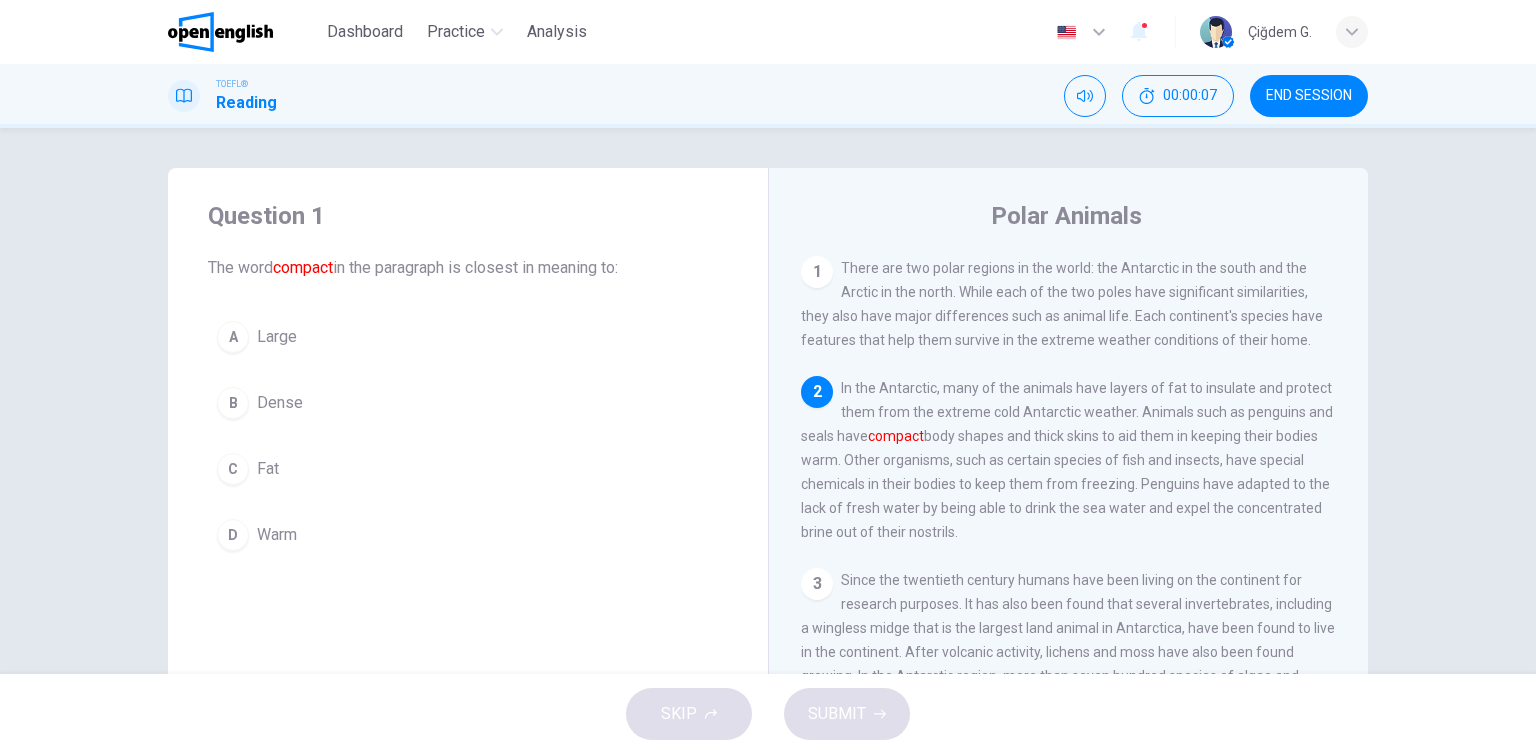 drag, startPoint x: 284, startPoint y: 272, endPoint x: 632, endPoint y: 281, distance: 348.11636 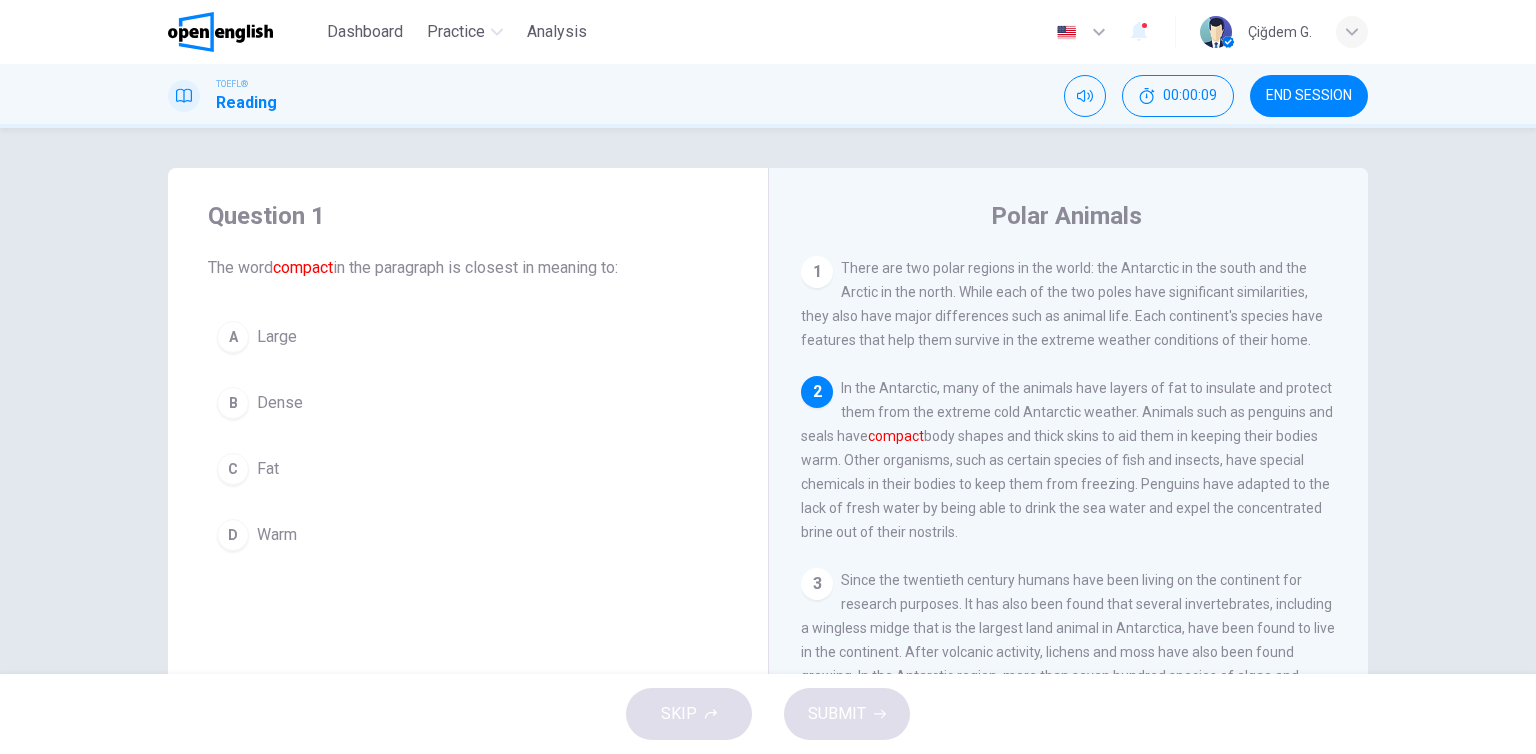 drag, startPoint x: 873, startPoint y: 444, endPoint x: 966, endPoint y: 460, distance: 94.36631 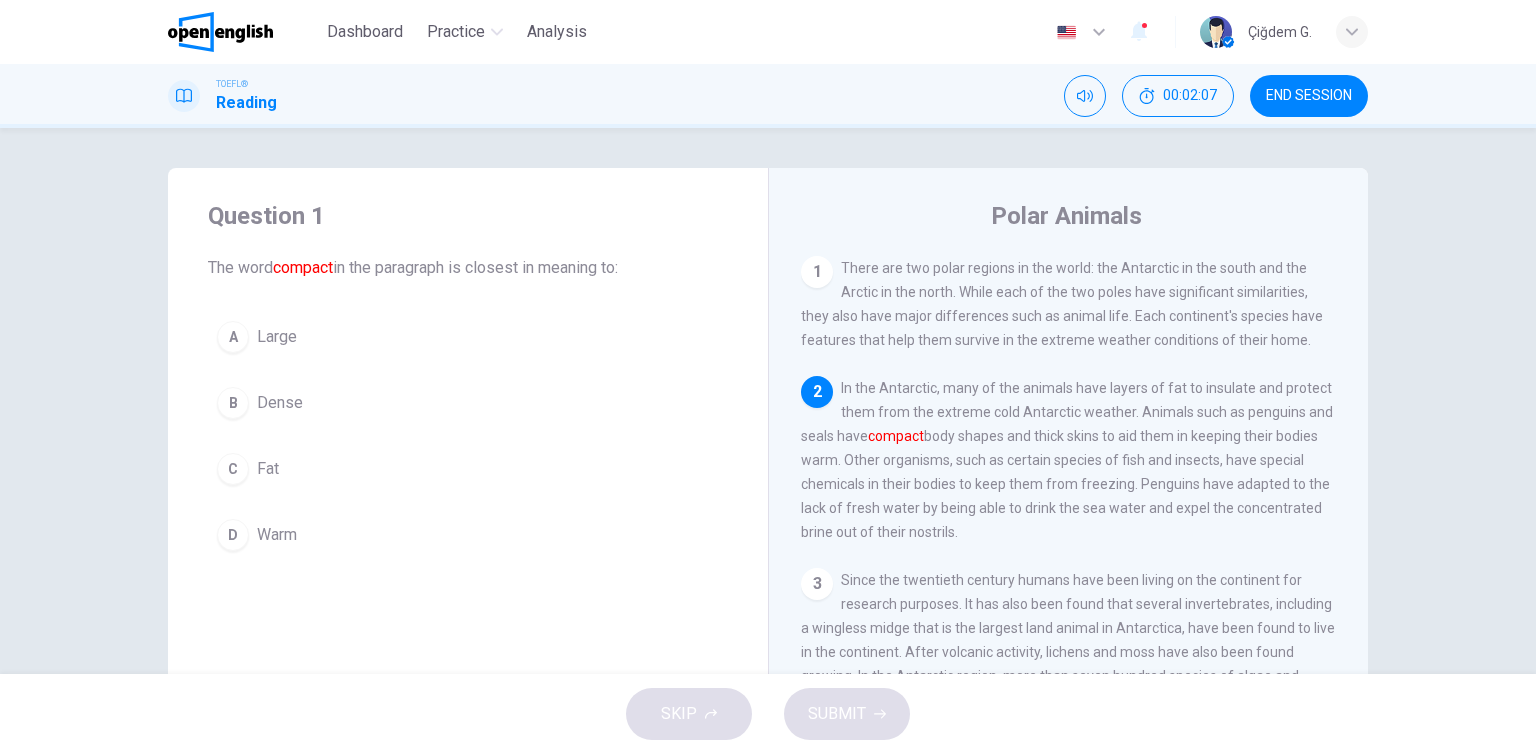 click on "Large" at bounding box center [277, 337] 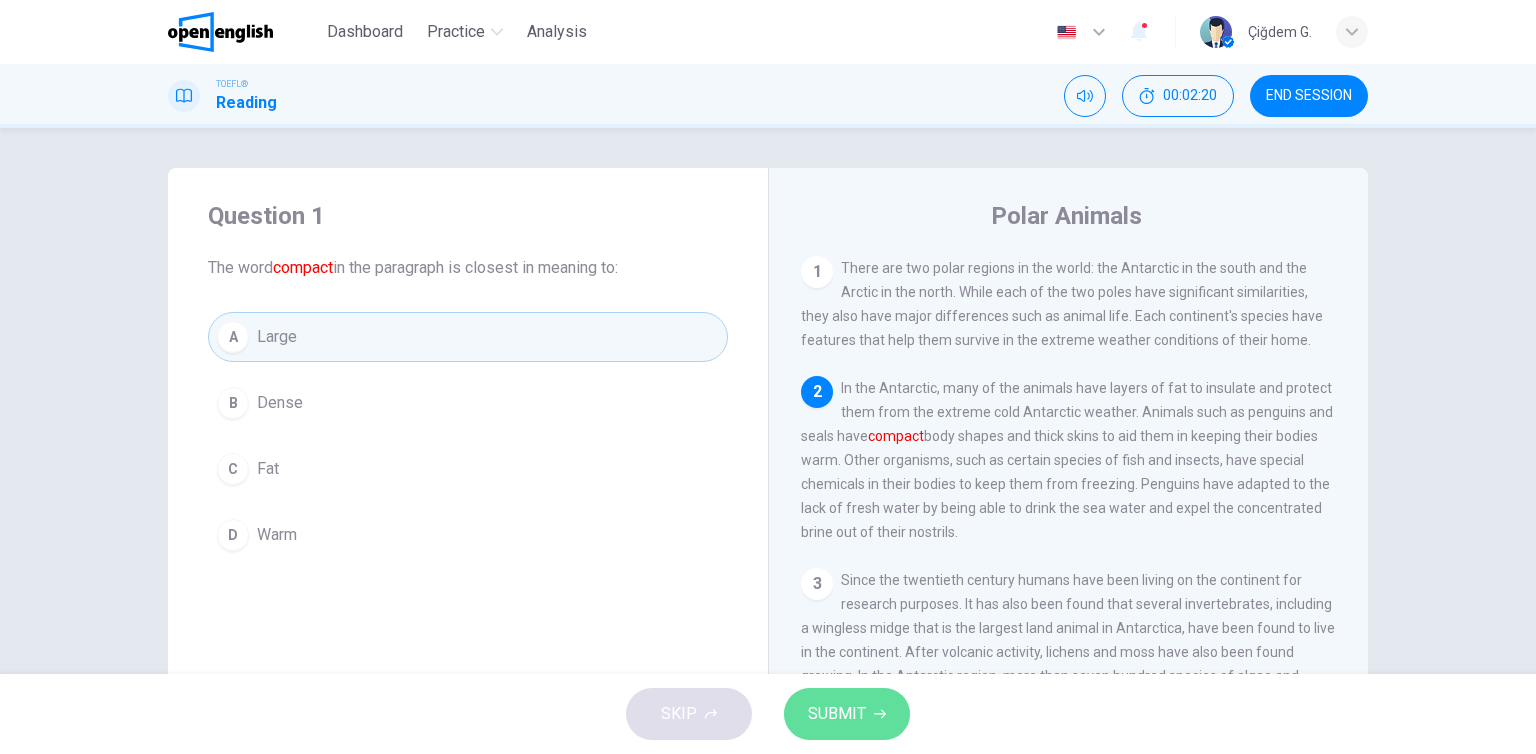 click on "SUBMIT" at bounding box center [837, 714] 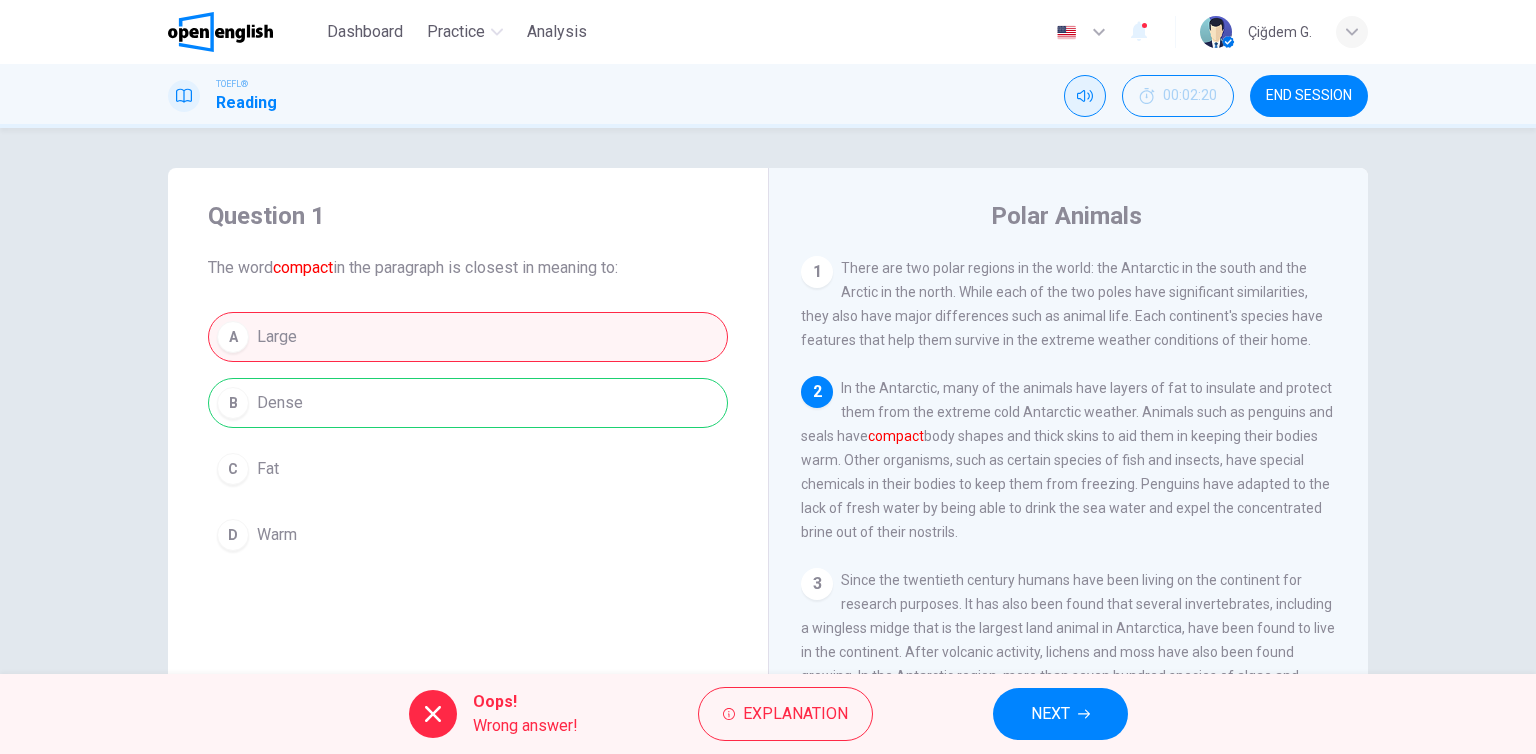 click at bounding box center (1085, 96) 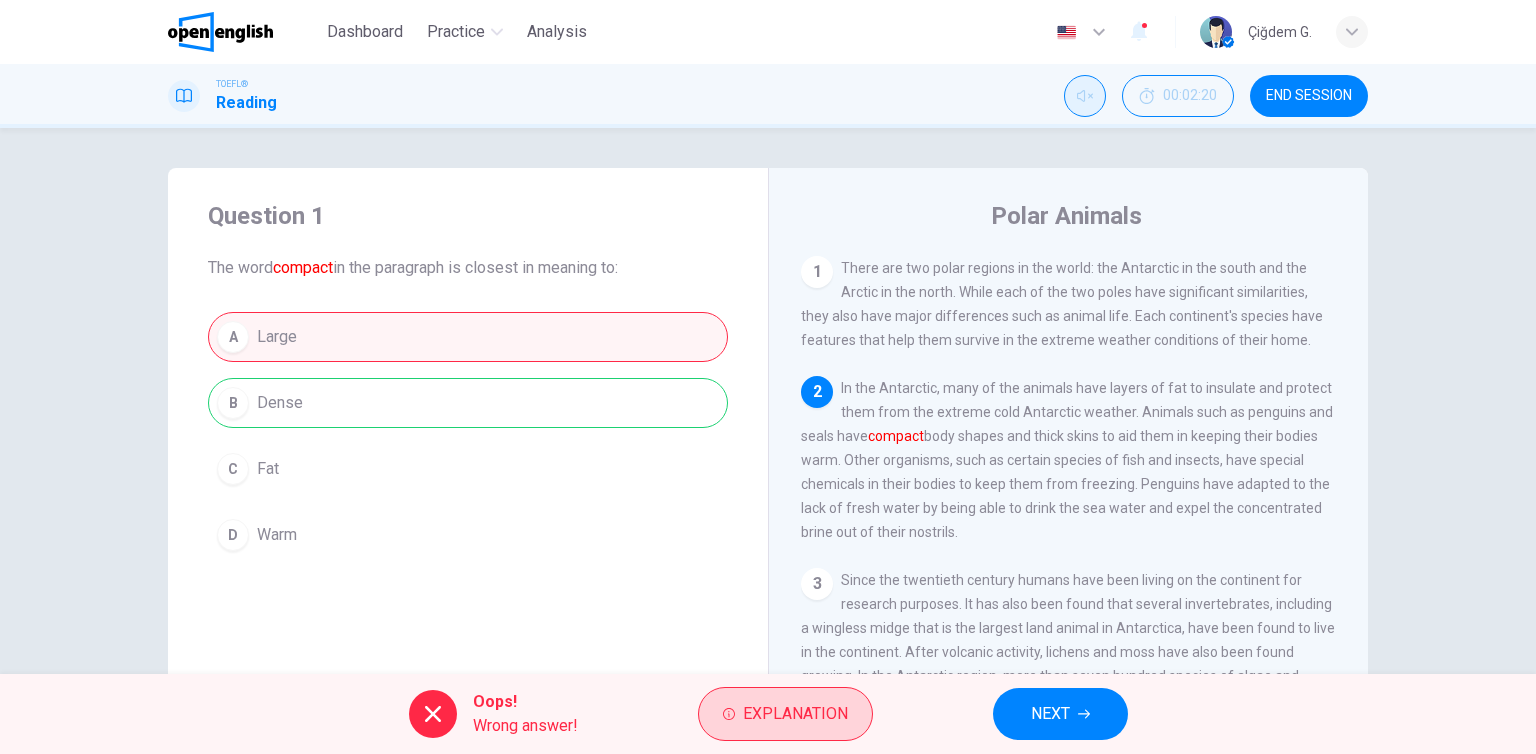click on "Explanation" at bounding box center [795, 714] 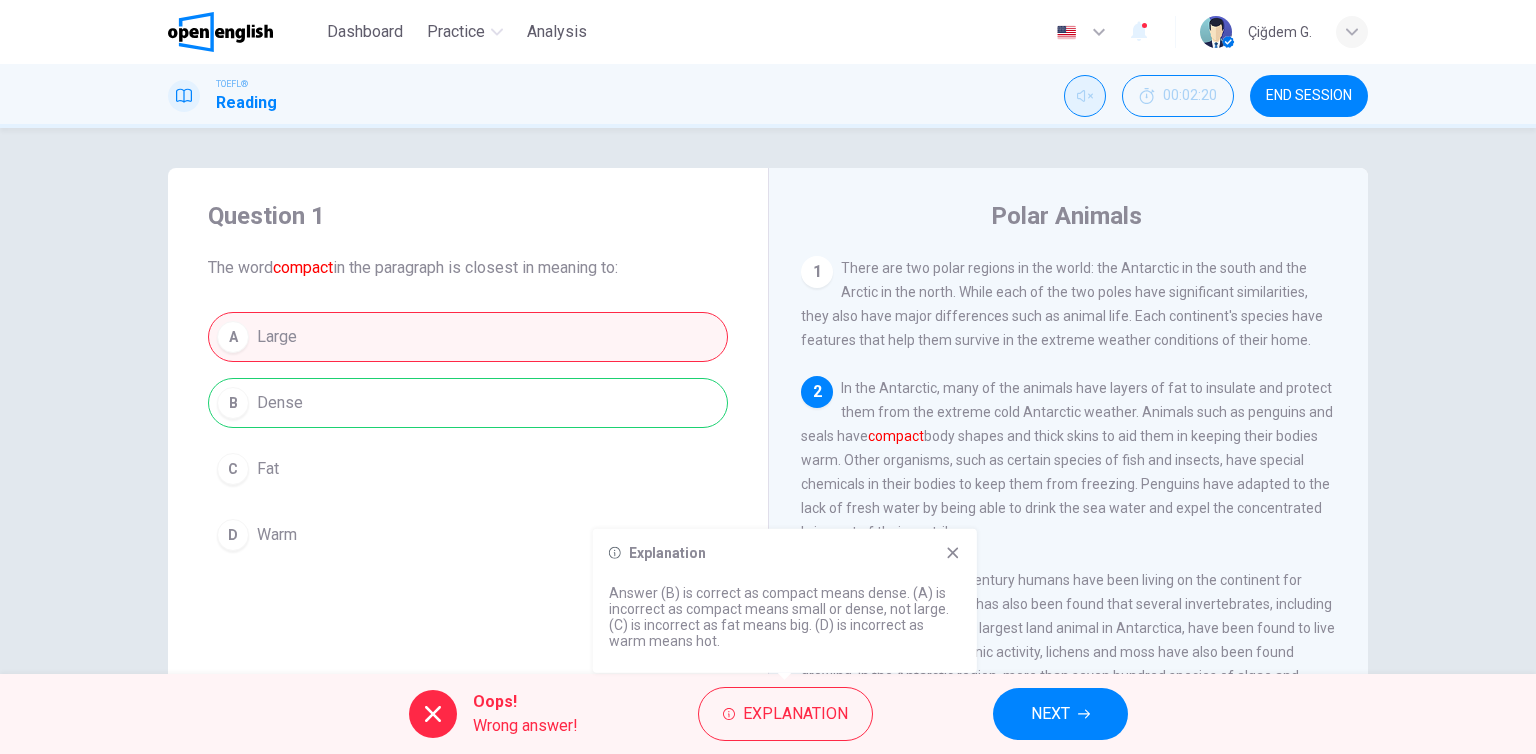click on "NEXT" at bounding box center [1050, 714] 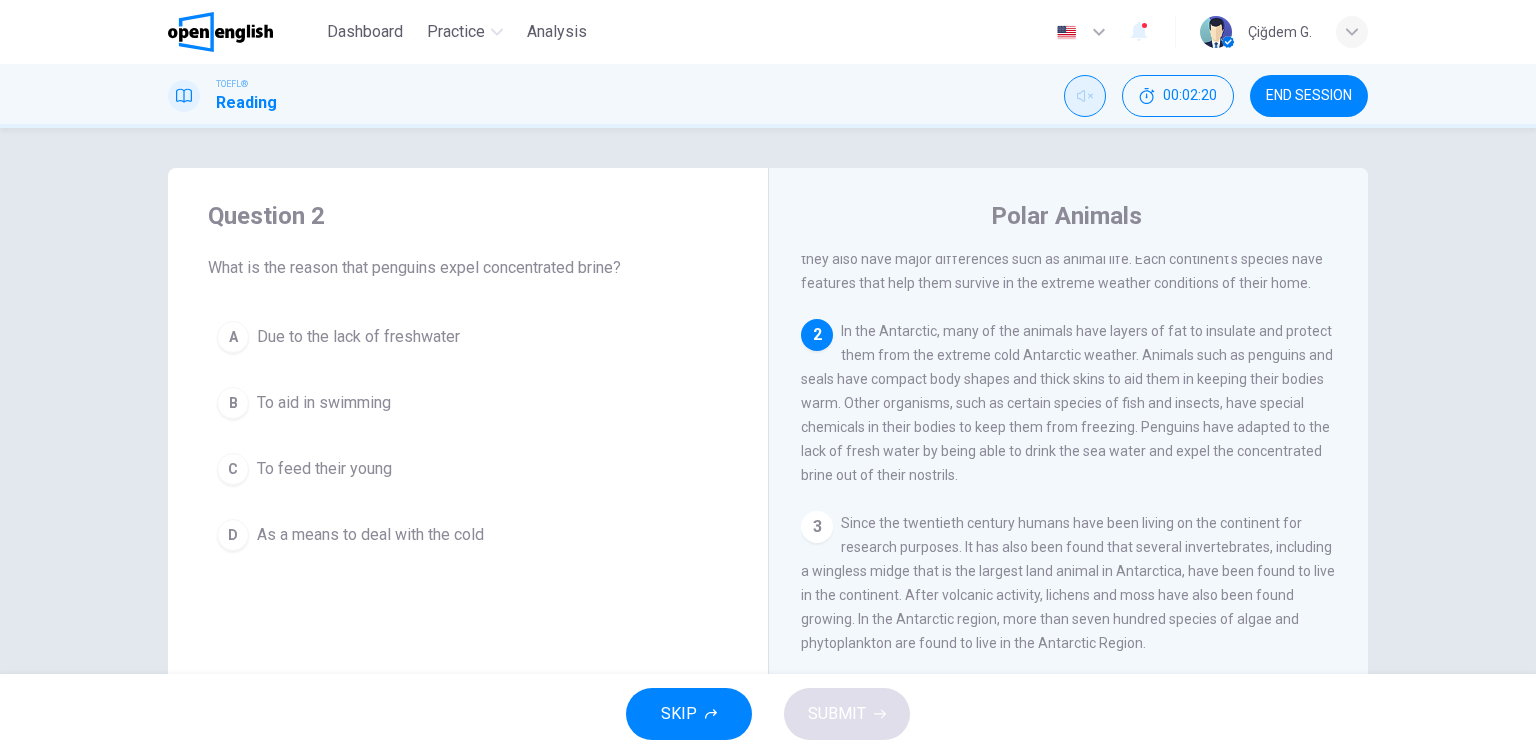 scroll, scrollTop: 123, scrollLeft: 0, axis: vertical 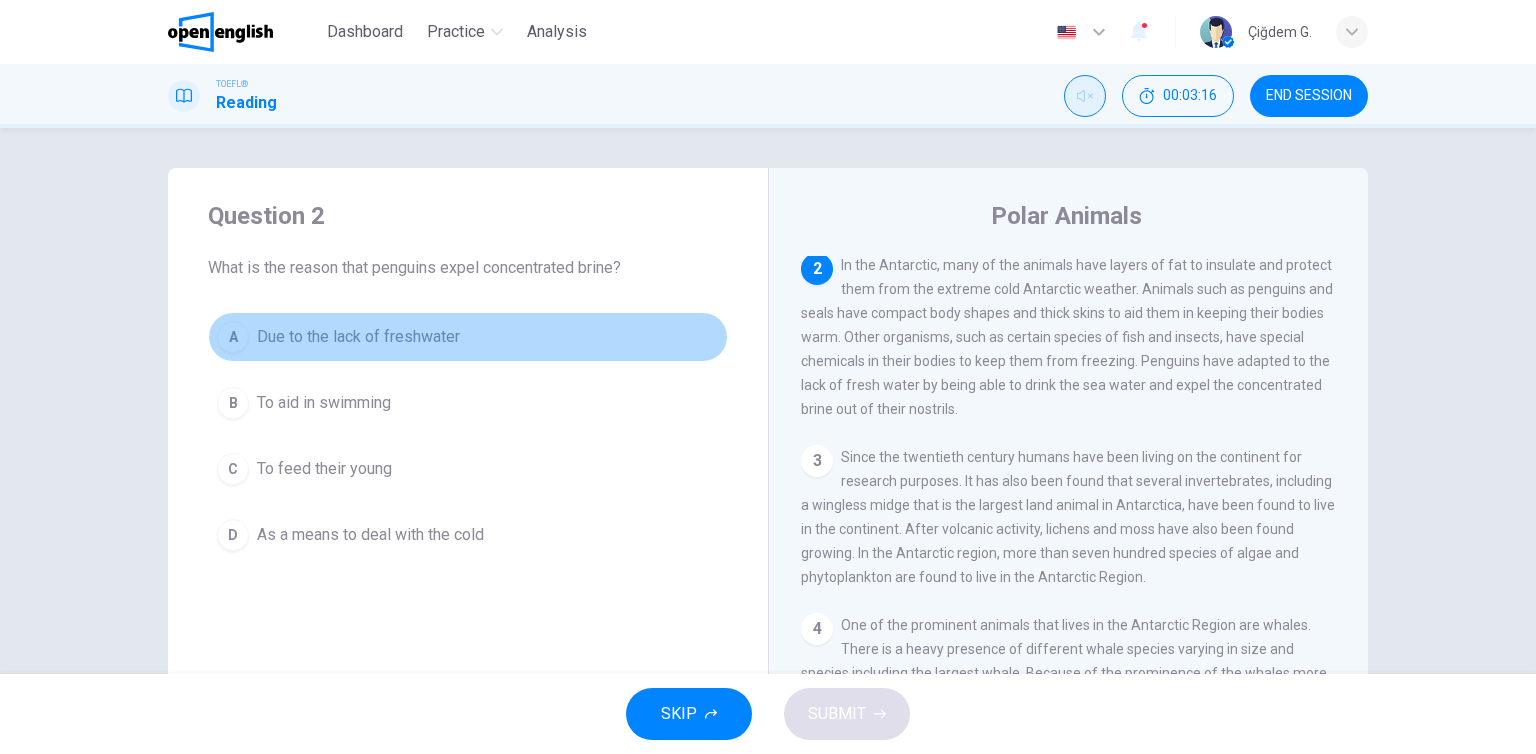 click on "A Due to the lack of freshwater" at bounding box center (468, 337) 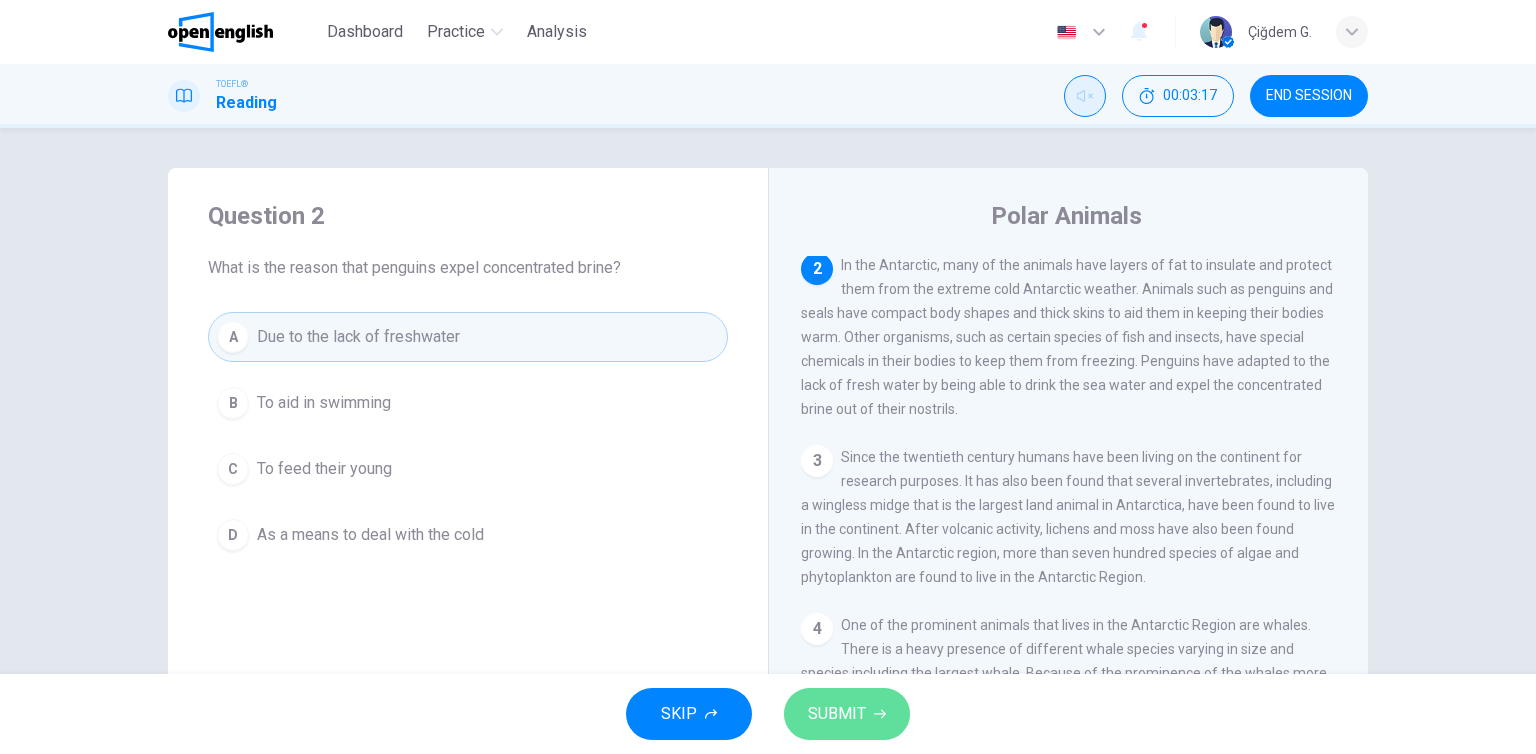 click on "SUBMIT" at bounding box center [837, 714] 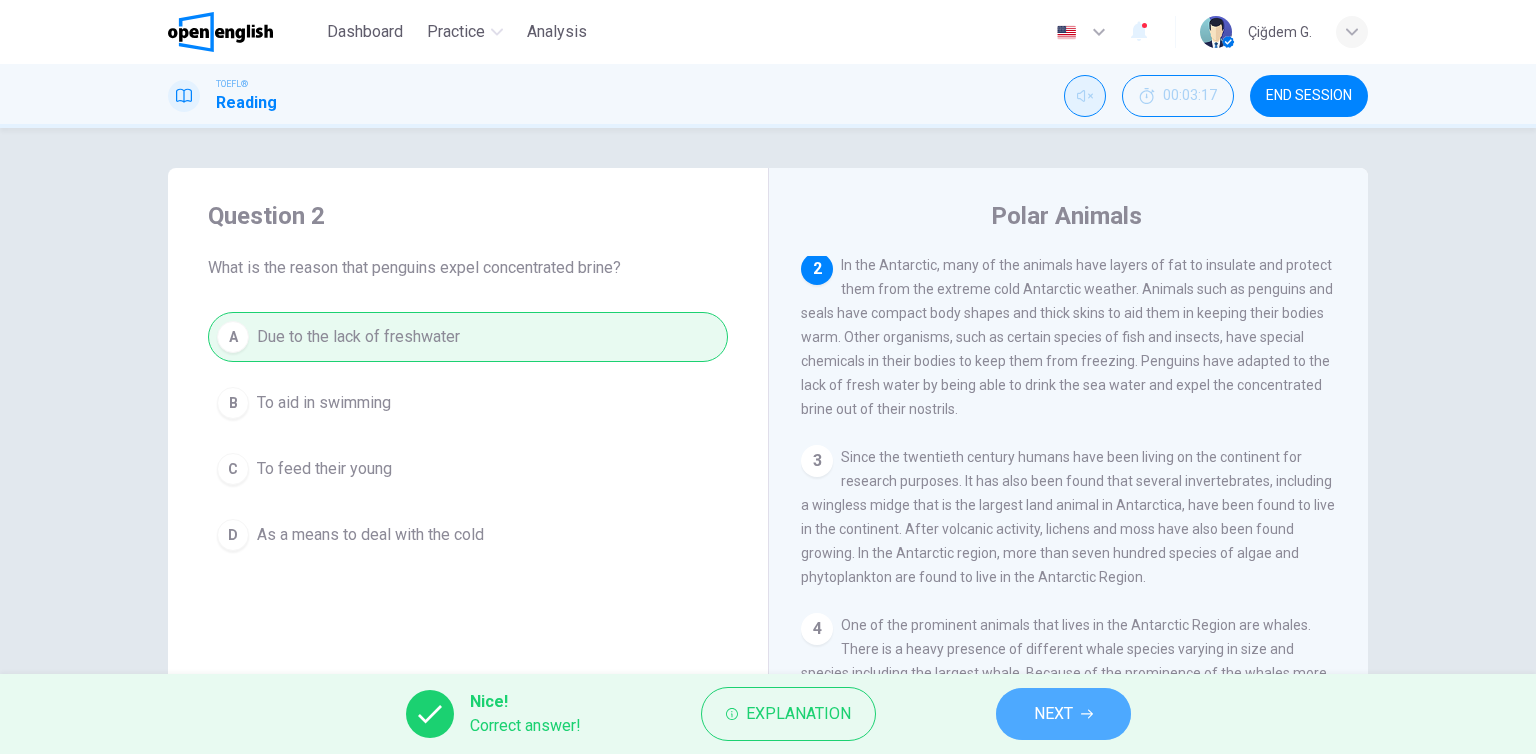 click on "NEXT" at bounding box center (1053, 714) 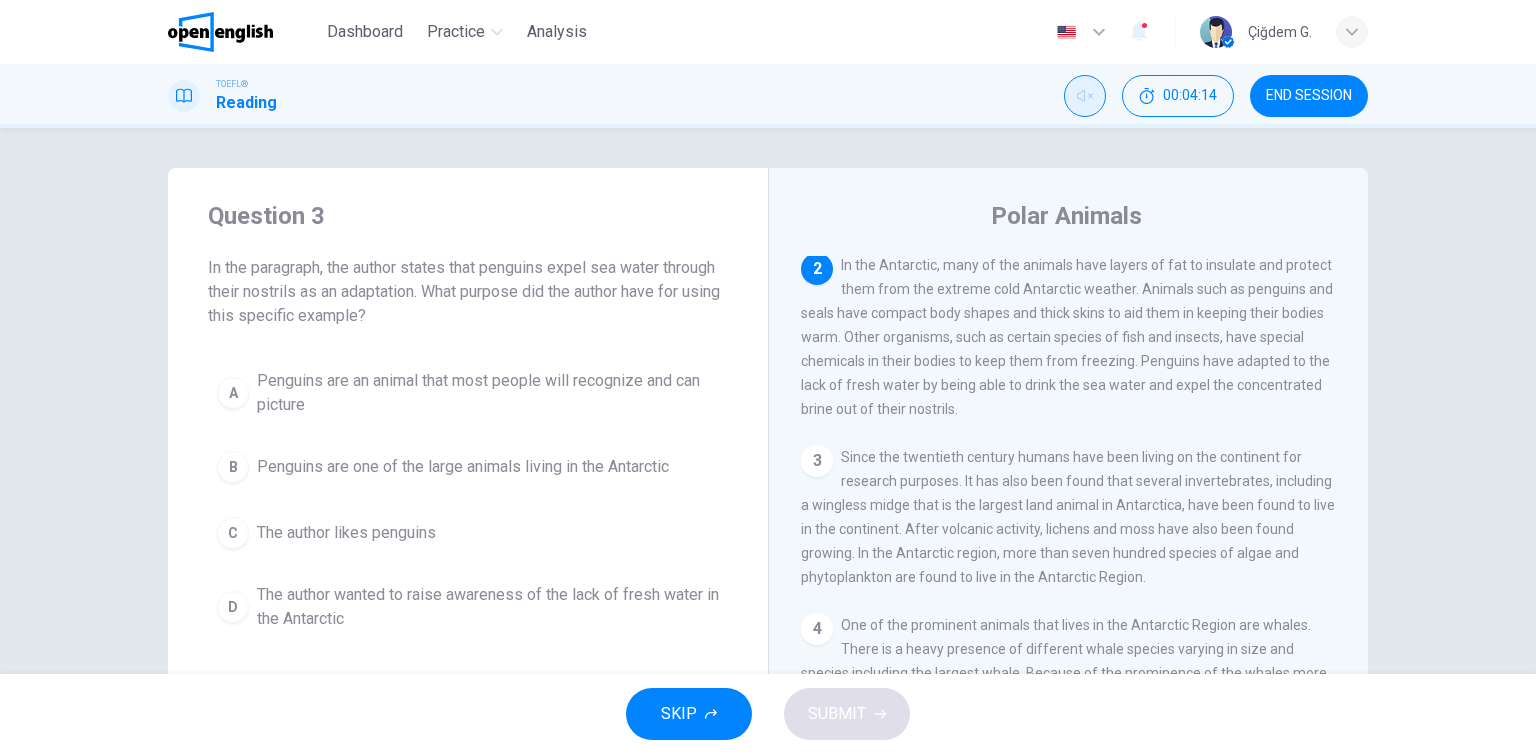 click on "B Penguins are one of the large animals living in the Antarctic" at bounding box center (468, 467) 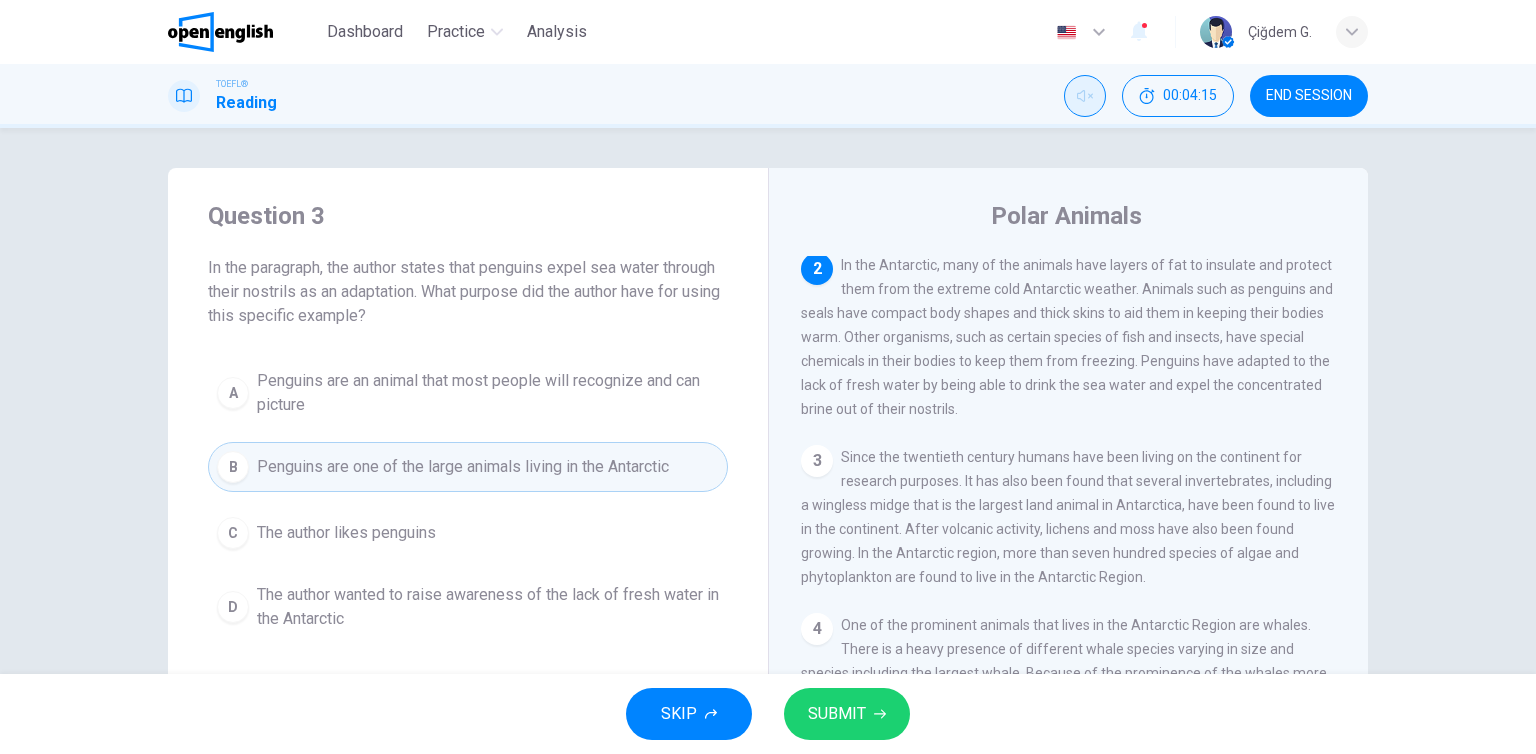 click on "SUBMIT" at bounding box center (837, 714) 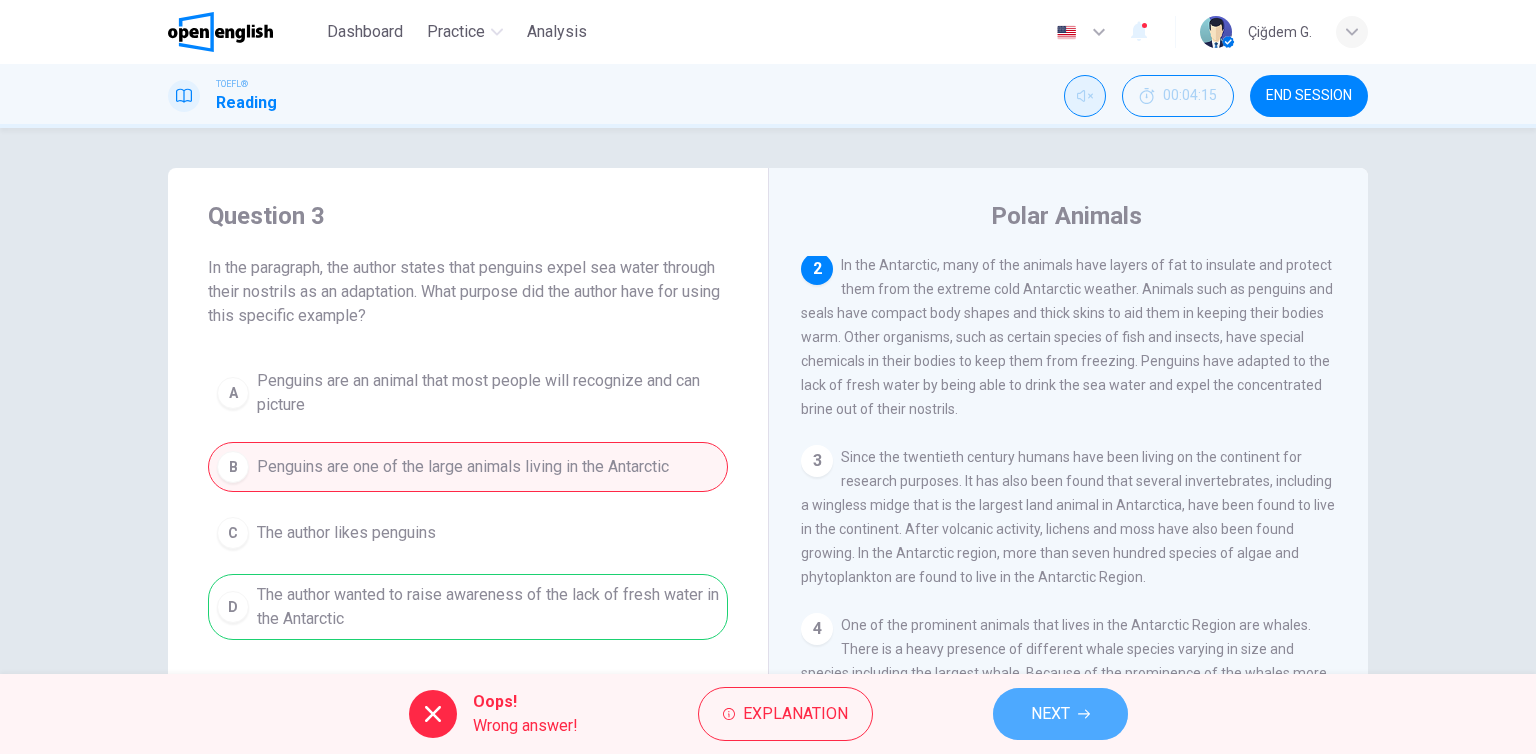 click on "NEXT" at bounding box center (1060, 714) 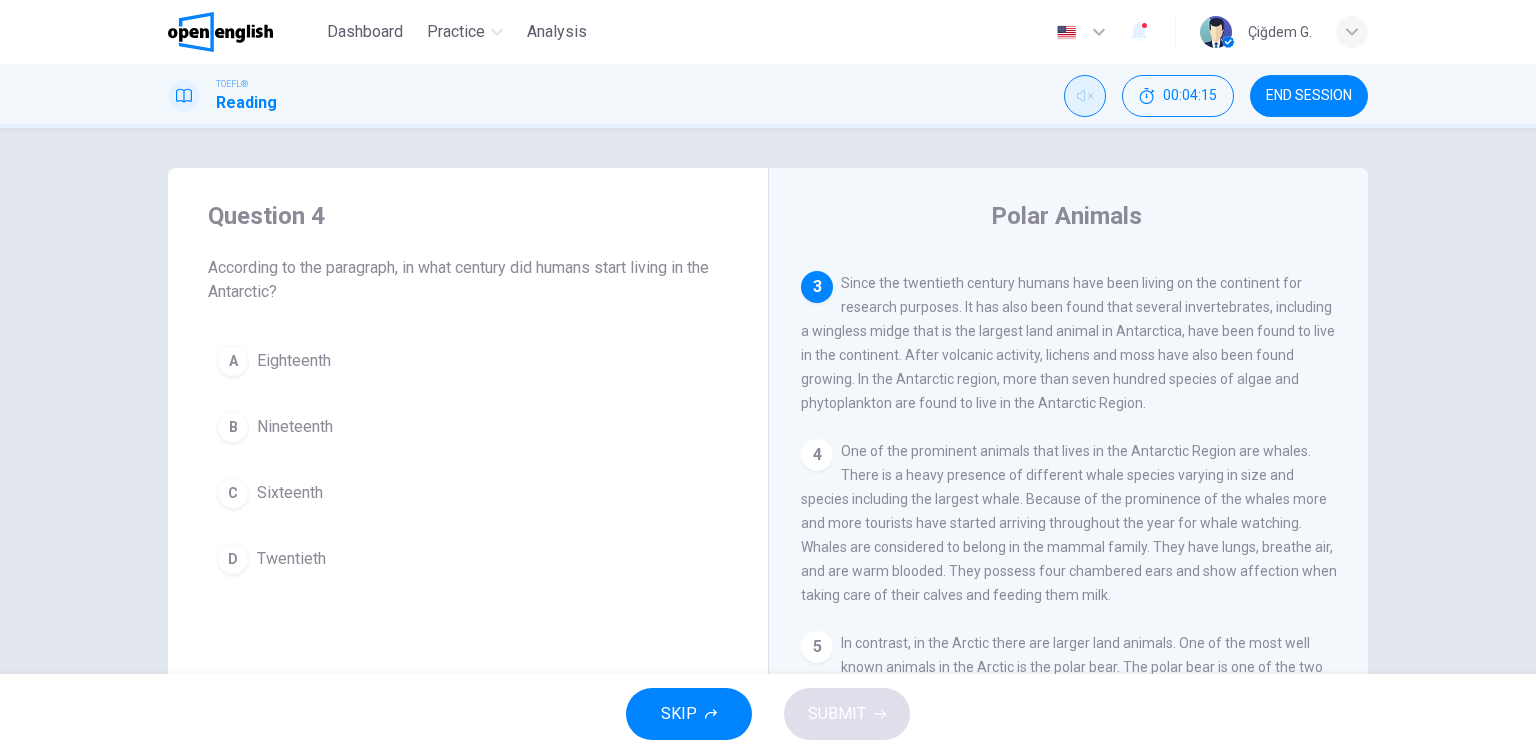 scroll, scrollTop: 320, scrollLeft: 0, axis: vertical 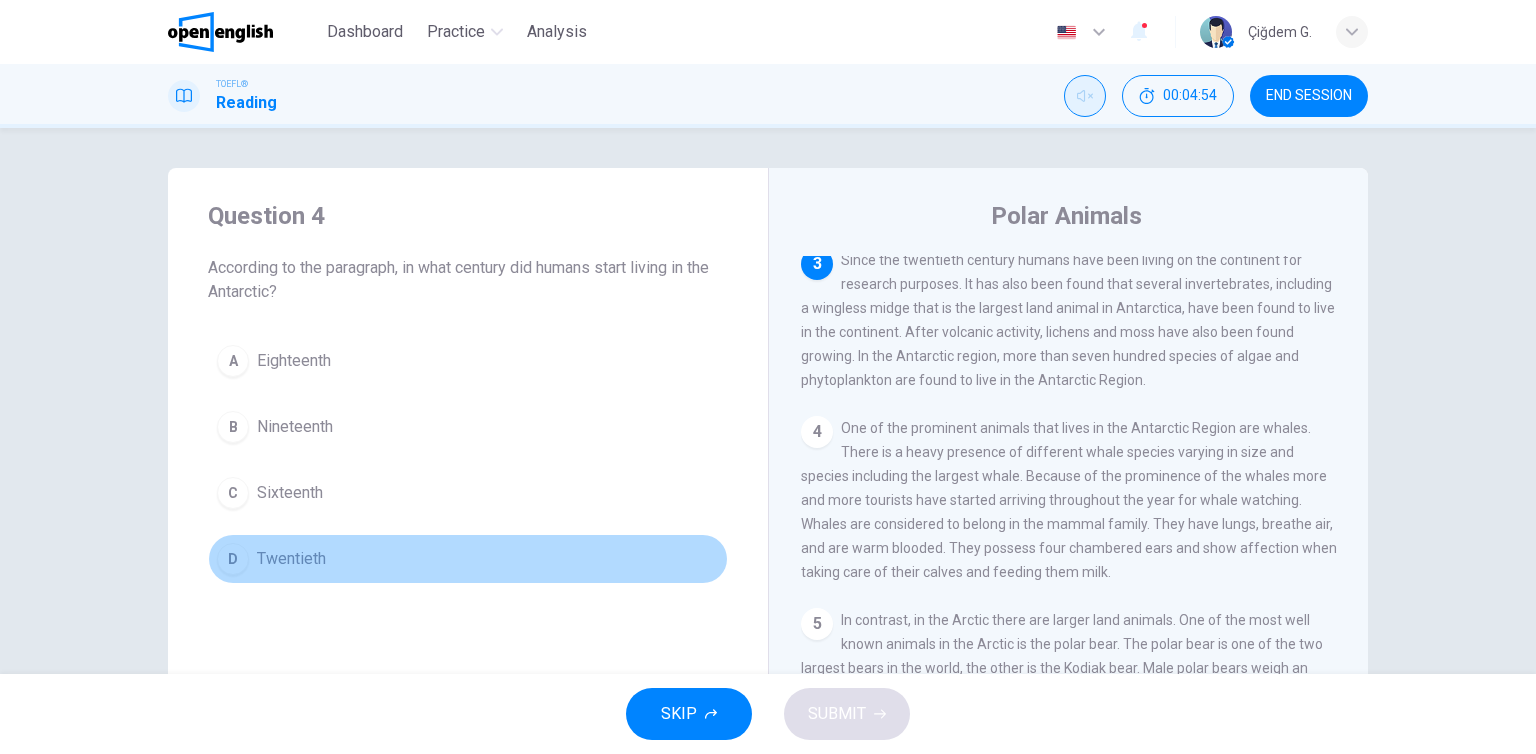 click on "Twentieth" at bounding box center (294, 361) 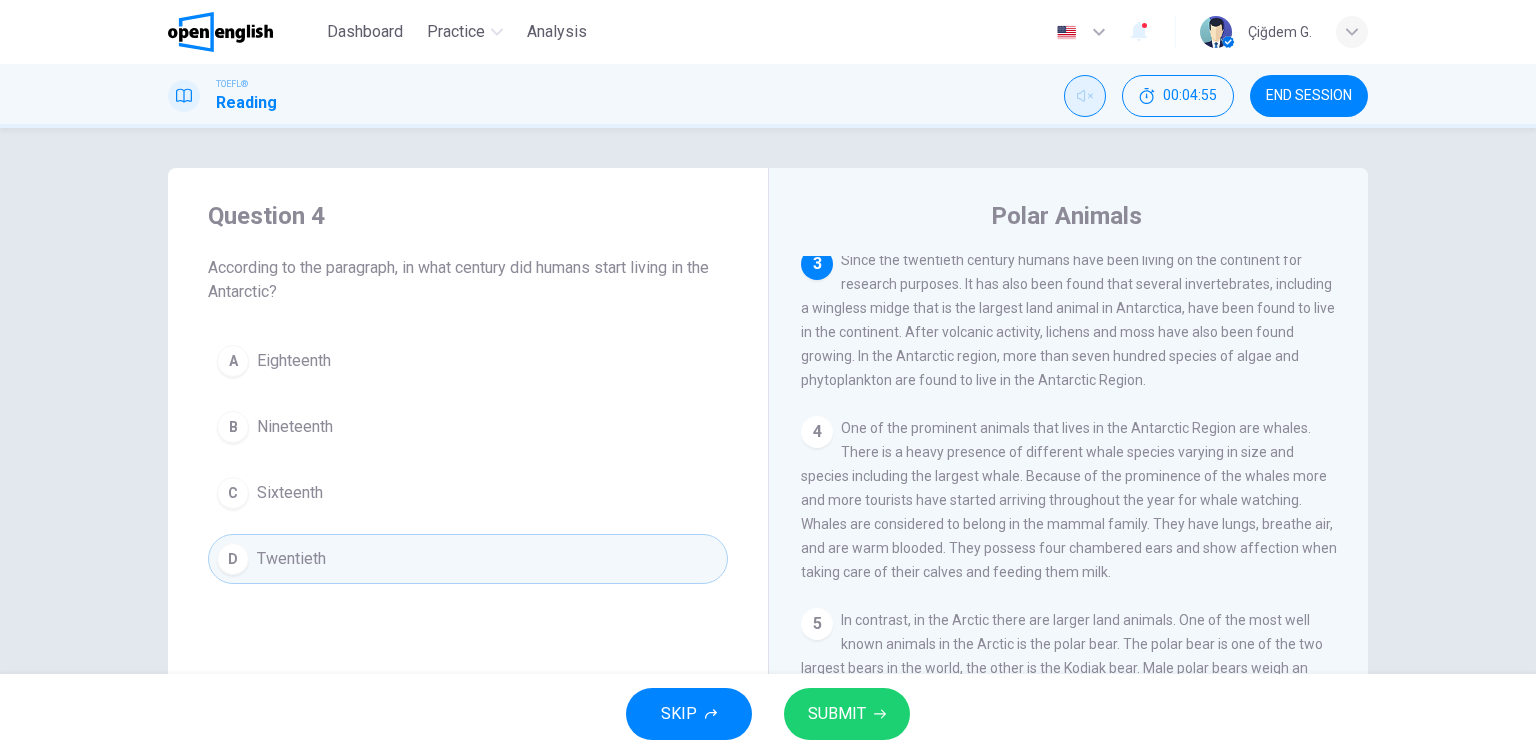 click on "SUBMIT" at bounding box center (847, 714) 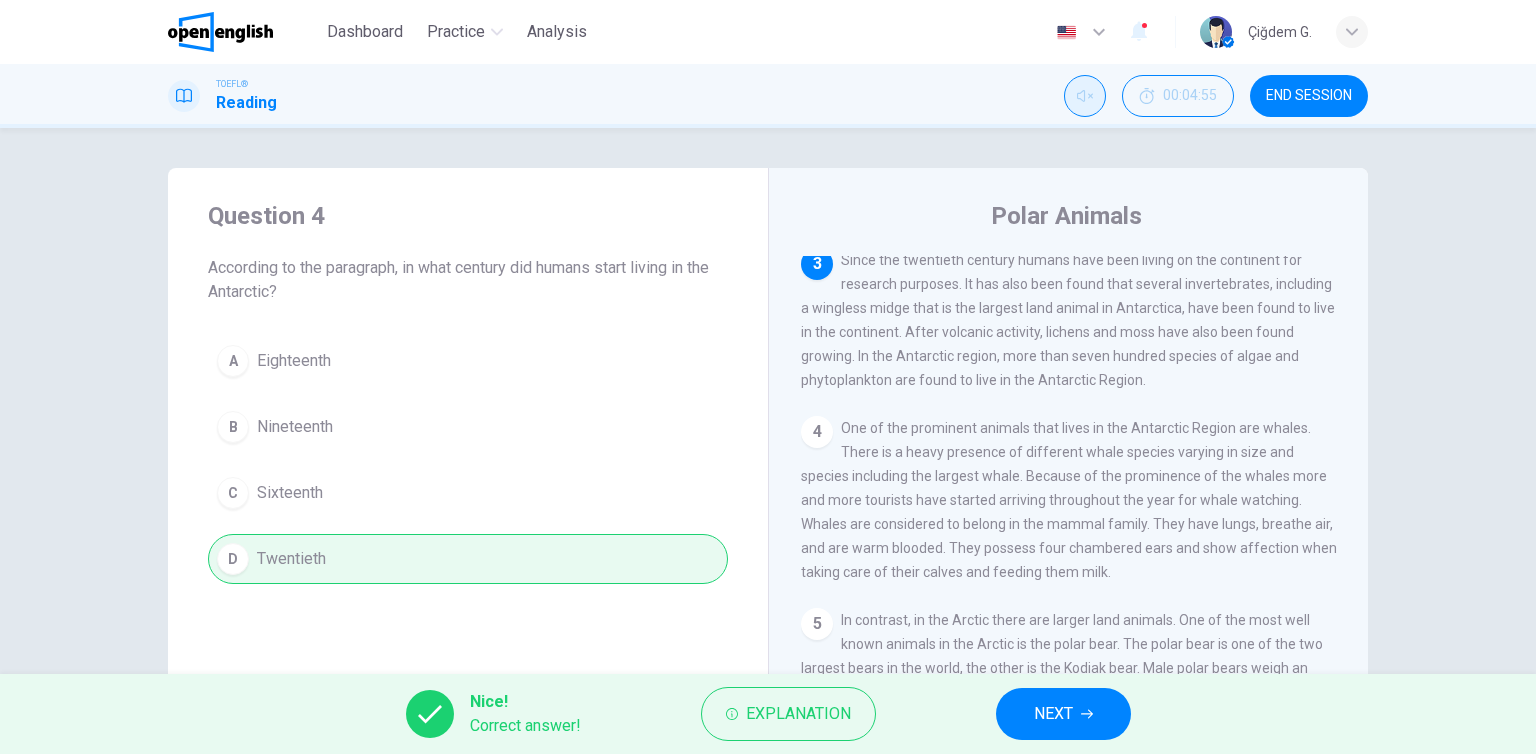 click on "NEXT" at bounding box center (1063, 714) 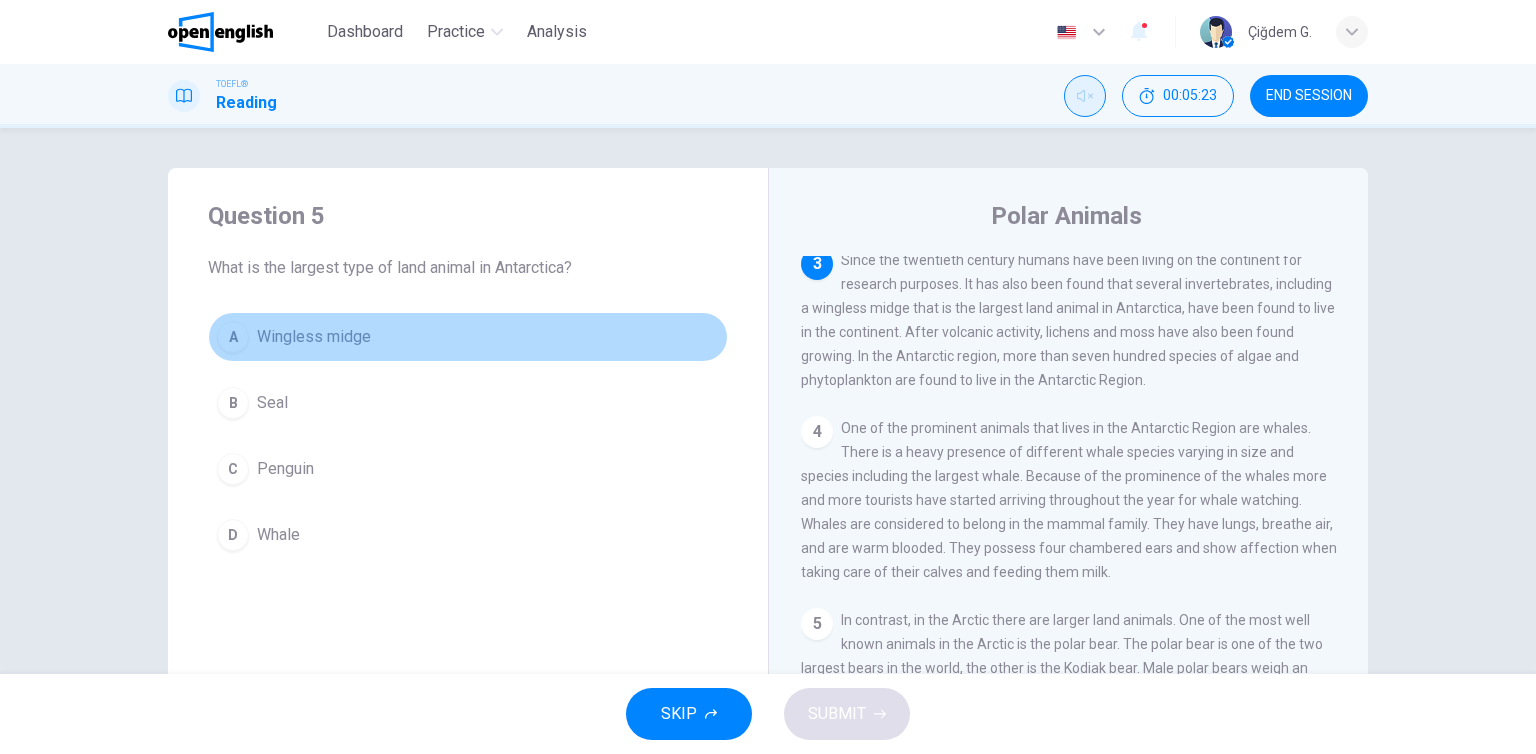 click on "A Wingless midge" at bounding box center (468, 337) 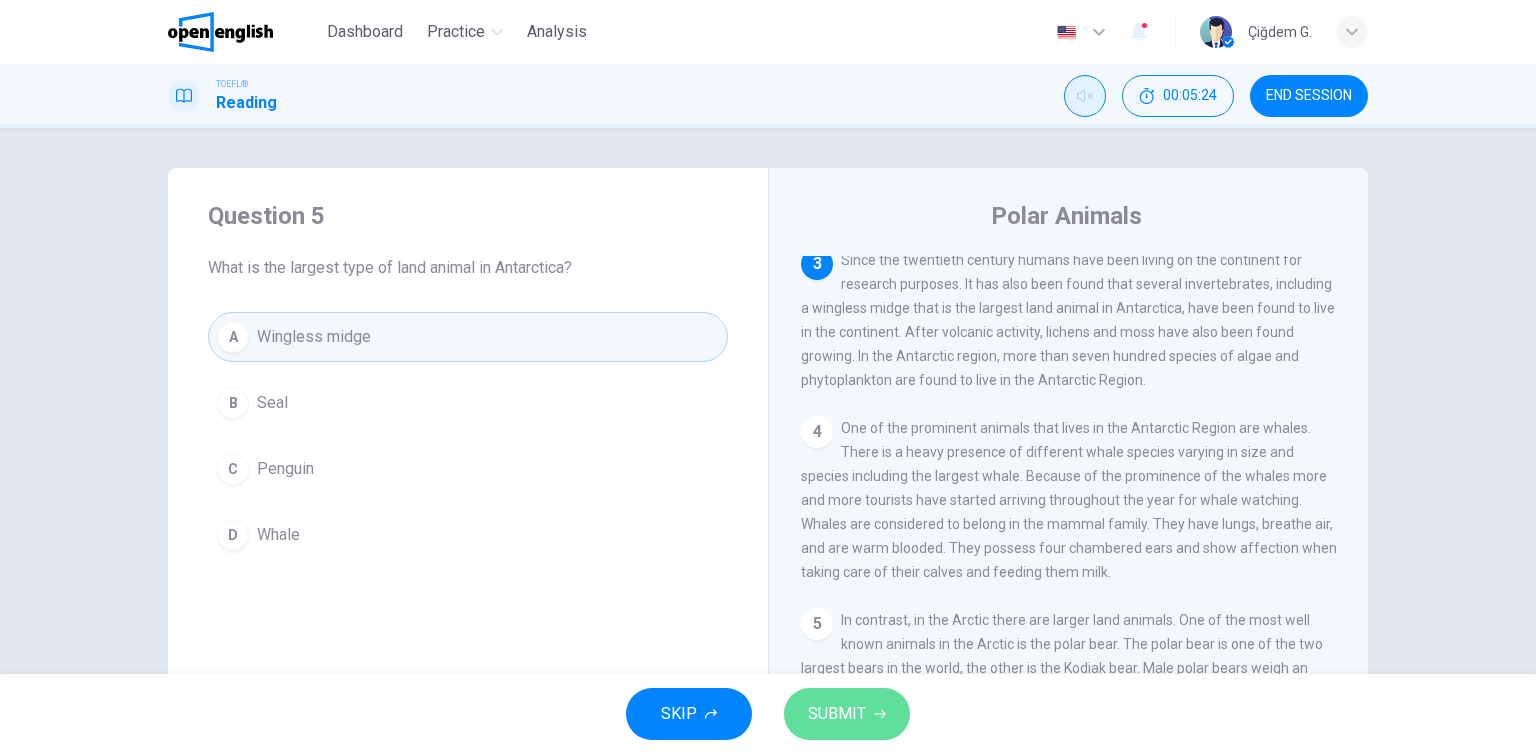 click on "SUBMIT" at bounding box center [837, 714] 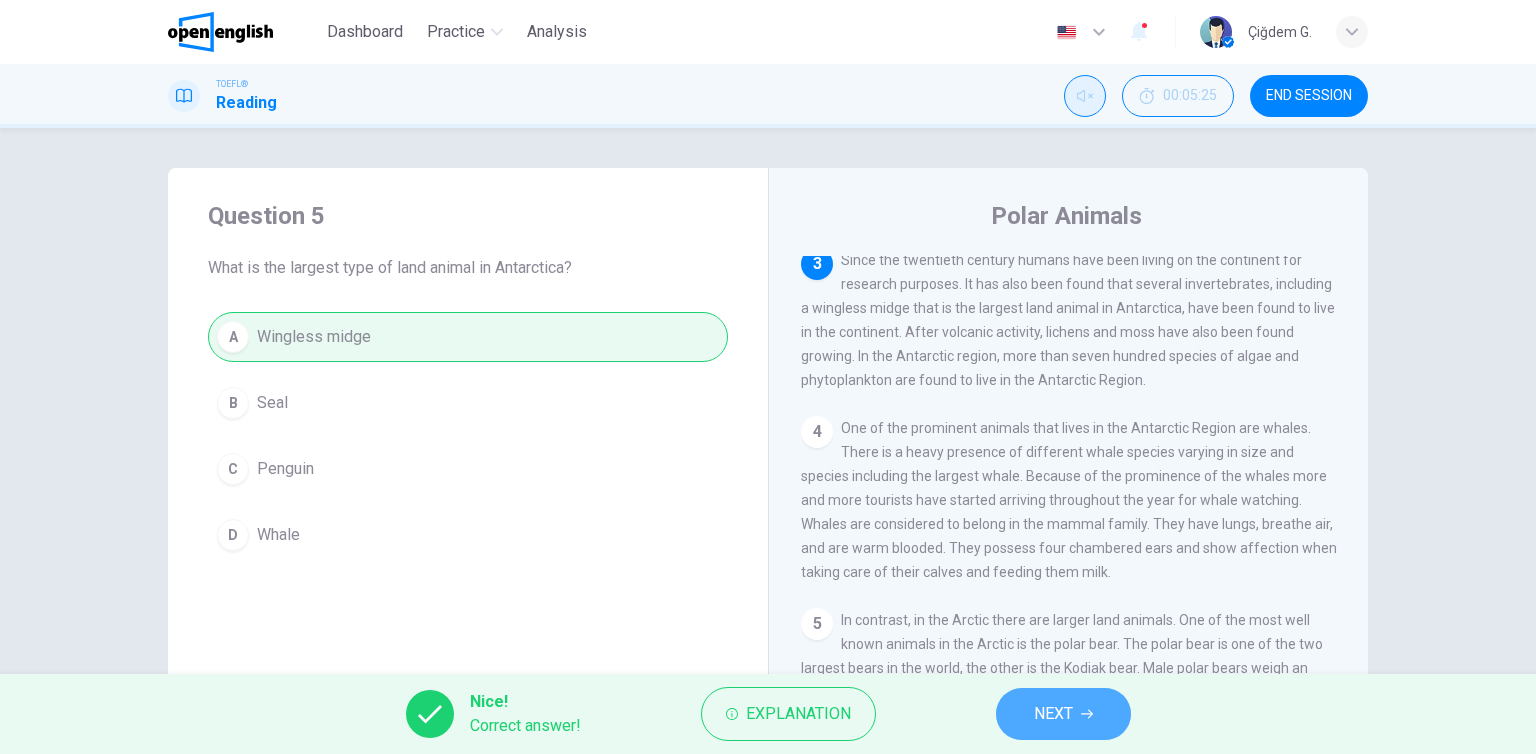 click on "NEXT" at bounding box center (1063, 714) 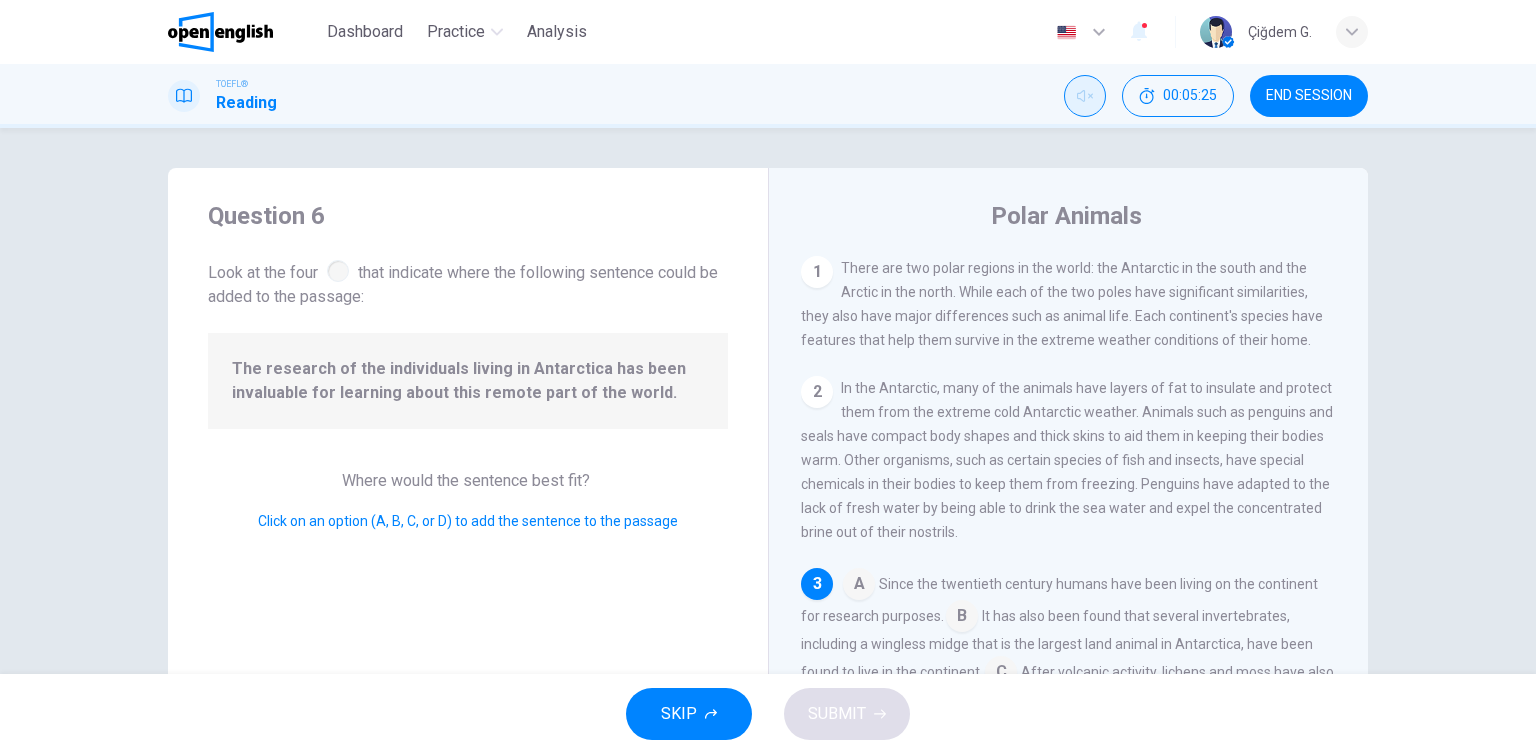 scroll, scrollTop: 121, scrollLeft: 0, axis: vertical 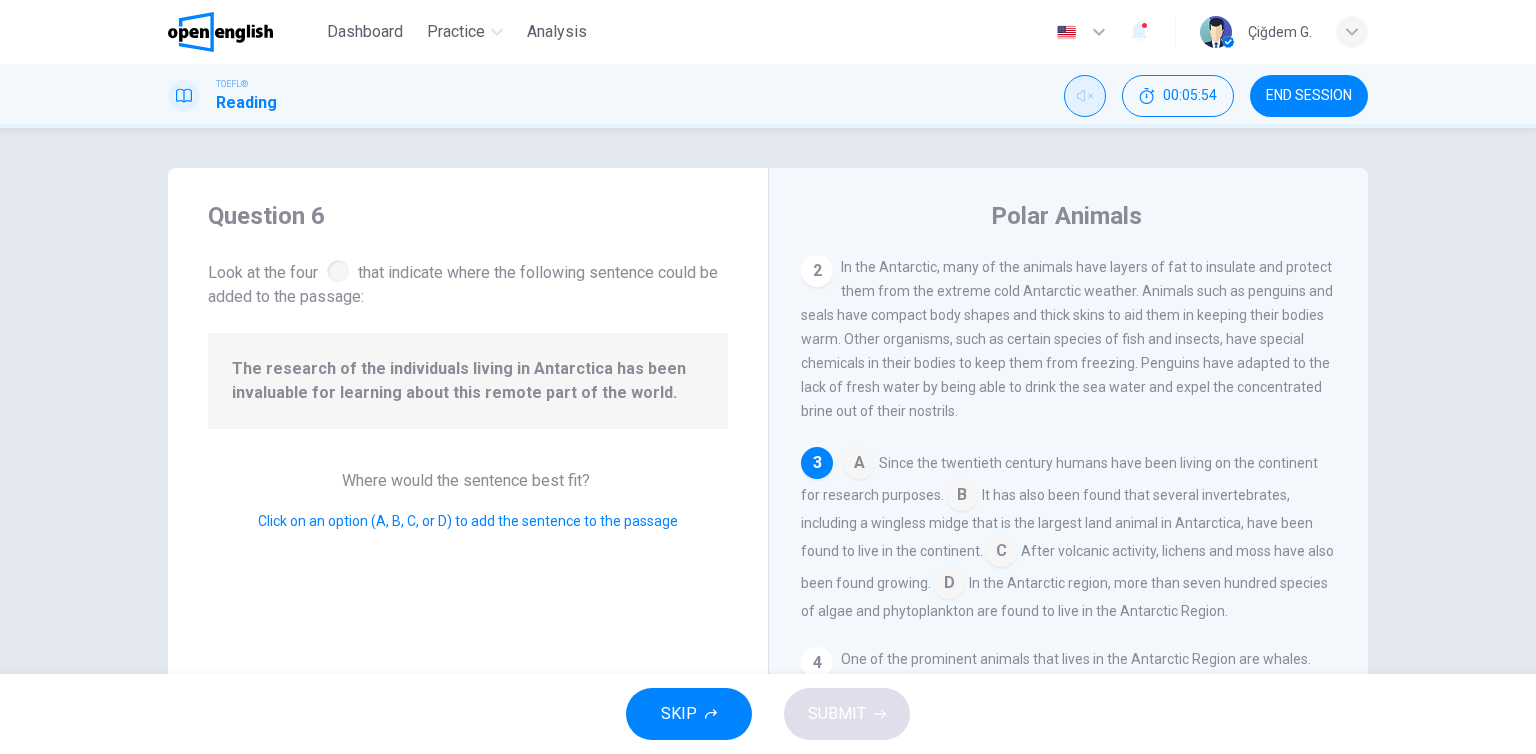 click at bounding box center (859, 465) 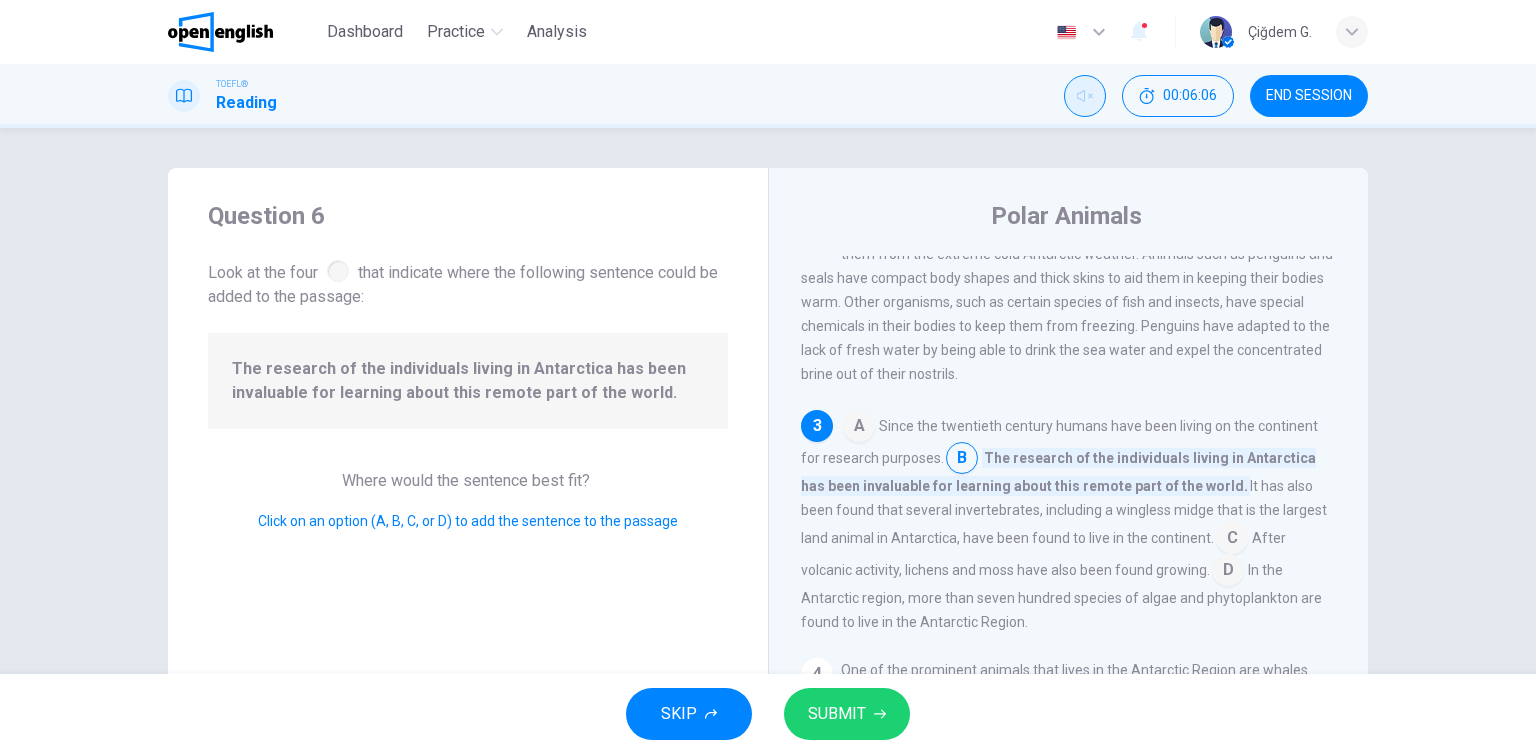 scroll, scrollTop: 221, scrollLeft: 0, axis: vertical 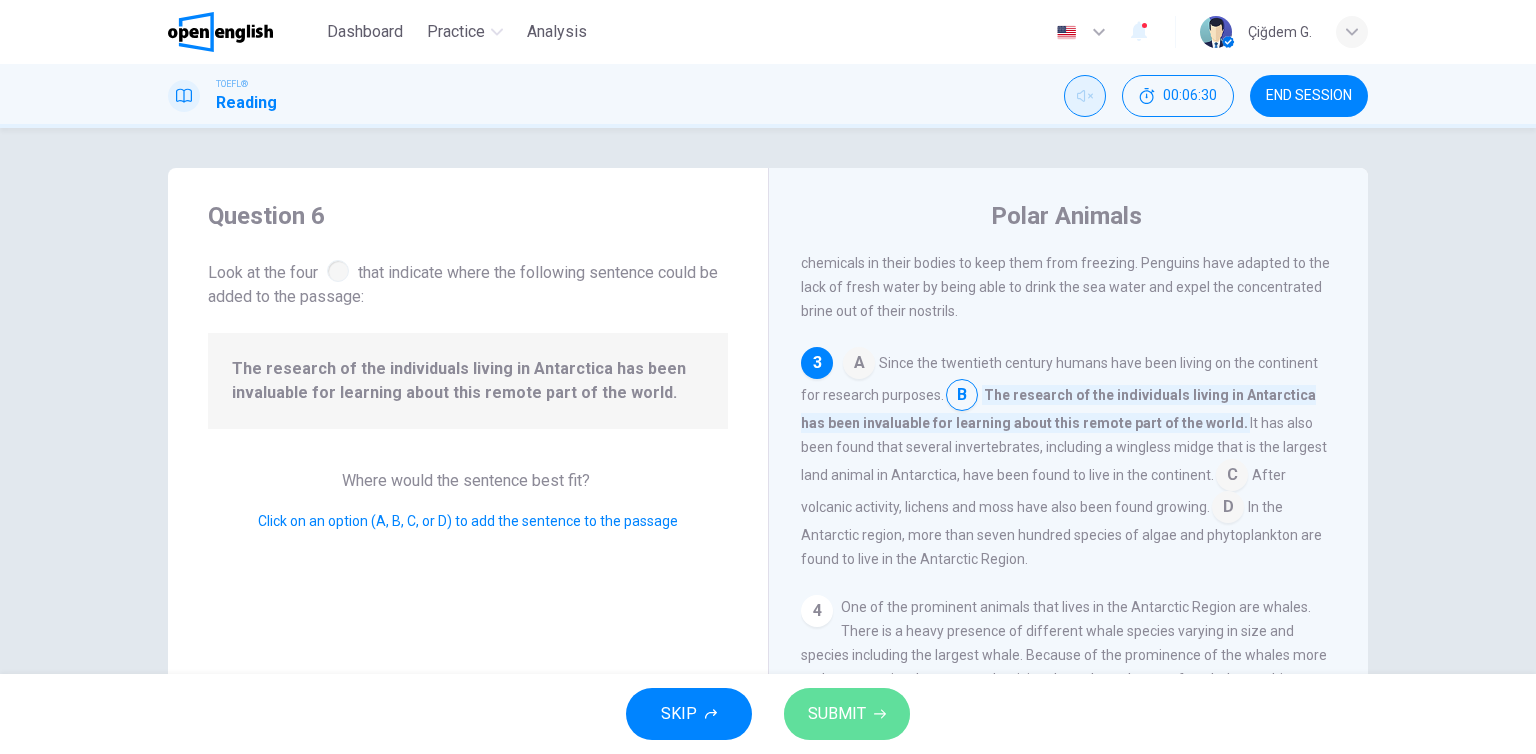 click on "SUBMIT" at bounding box center [837, 714] 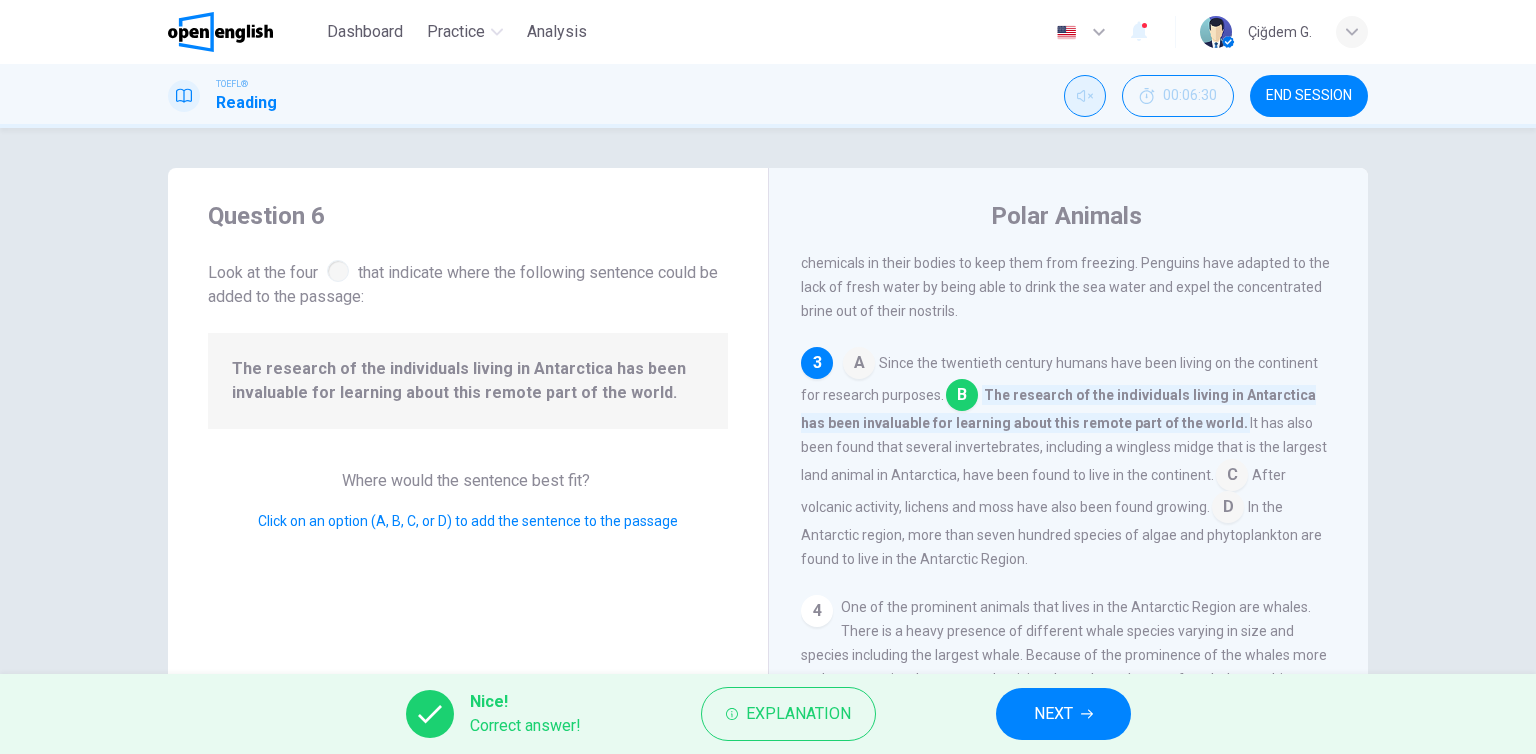 click on "NEXT" at bounding box center (1053, 714) 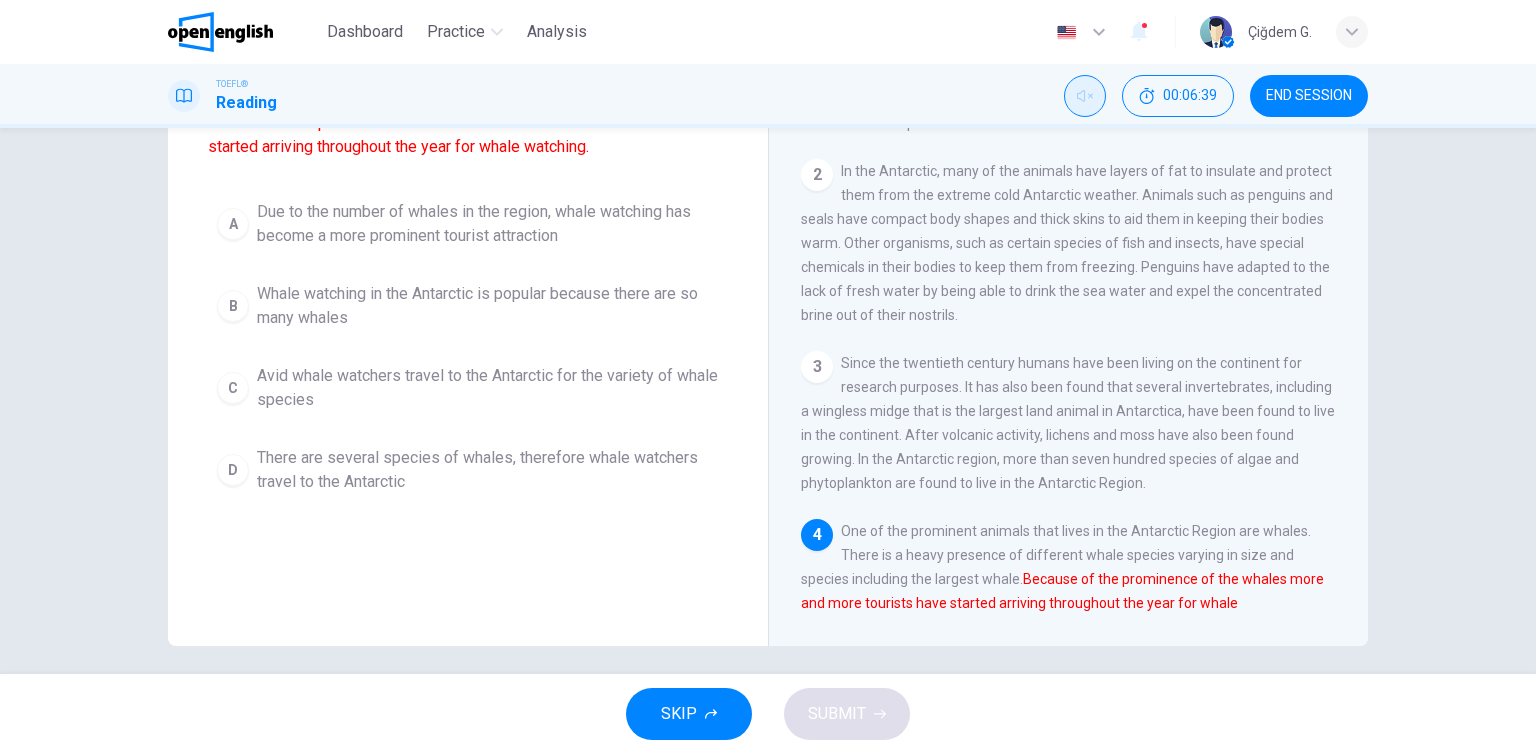 scroll, scrollTop: 229, scrollLeft: 0, axis: vertical 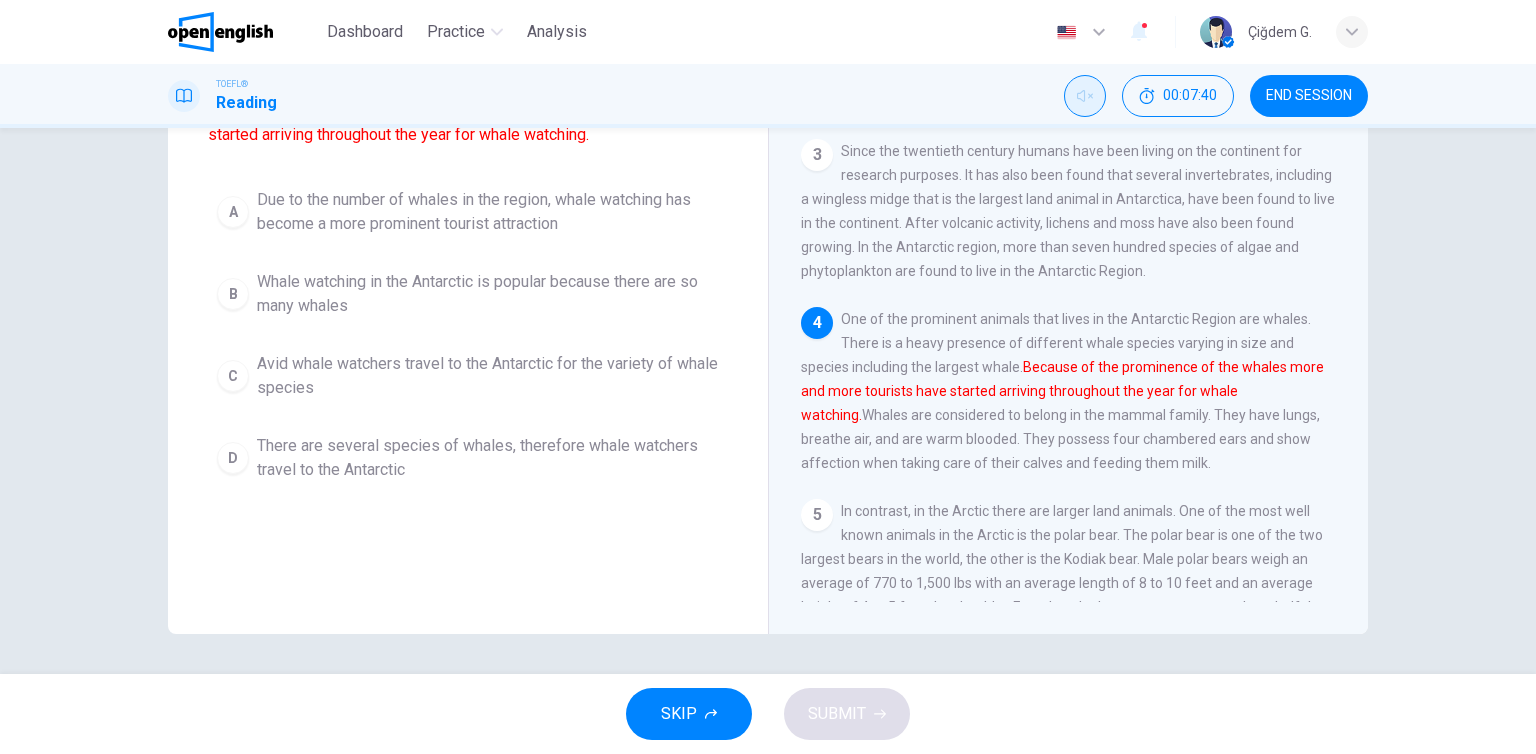 click on "Due to the number of whales in the region, whale watching has become a more prominent tourist attraction" at bounding box center [488, 212] 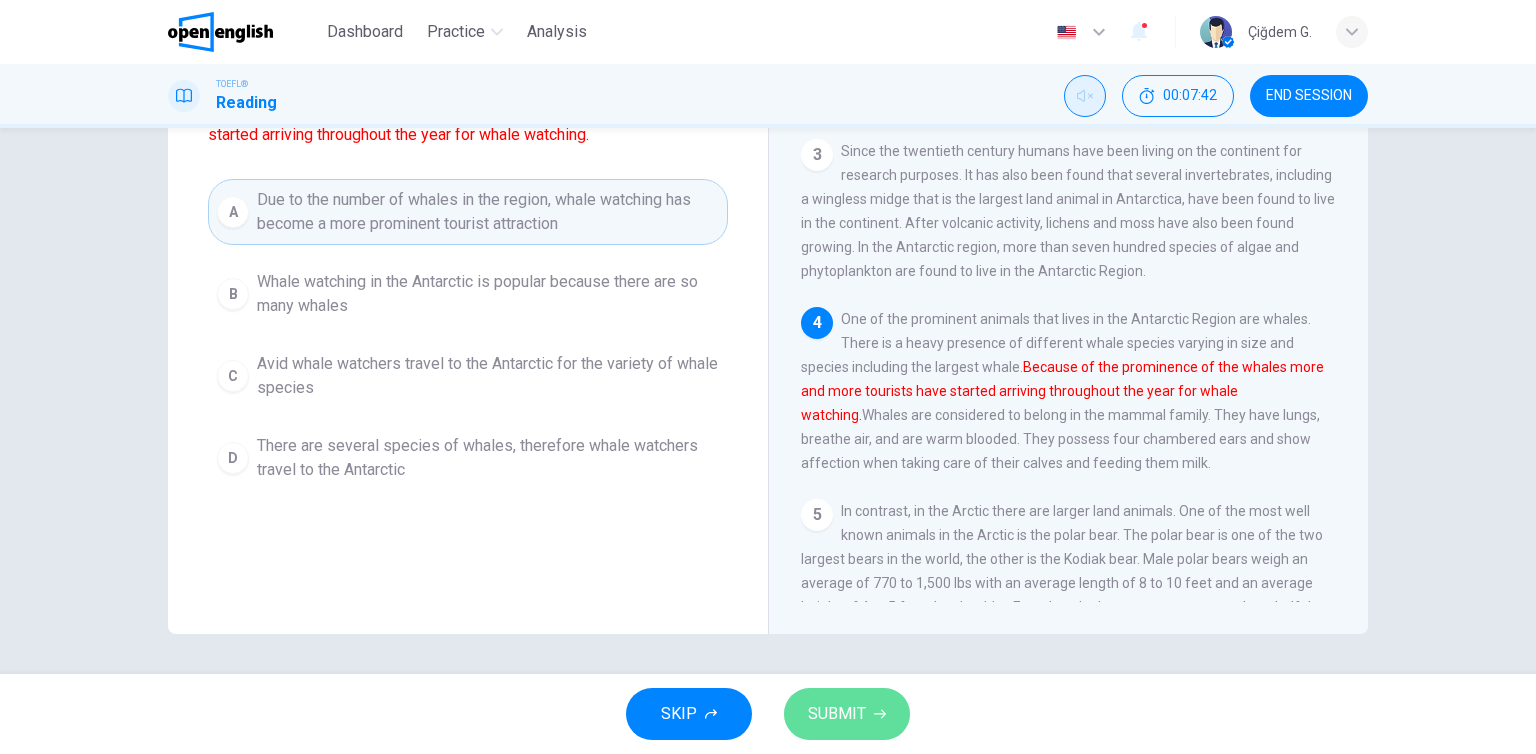 click on "SUBMIT" at bounding box center [837, 714] 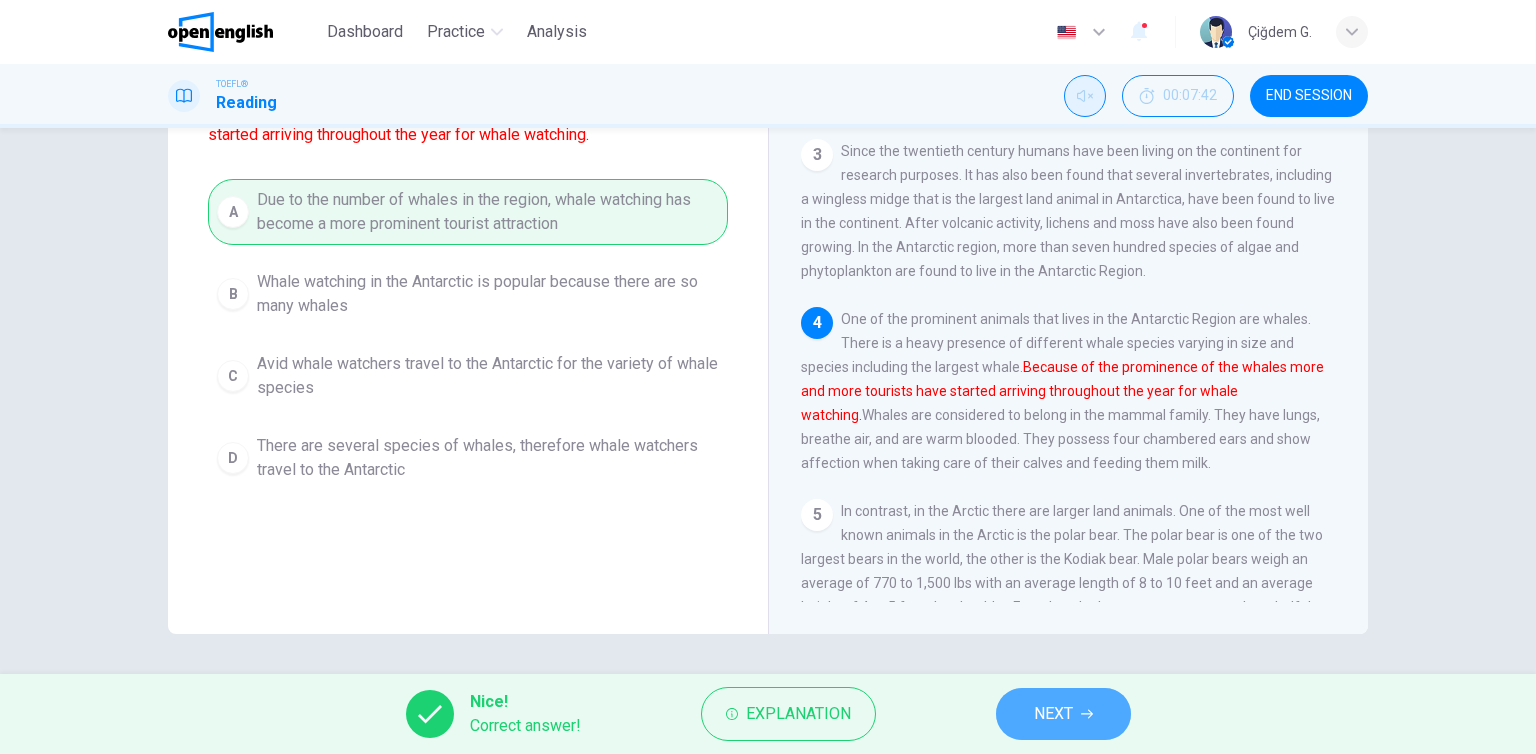 click on "NEXT" at bounding box center (1063, 714) 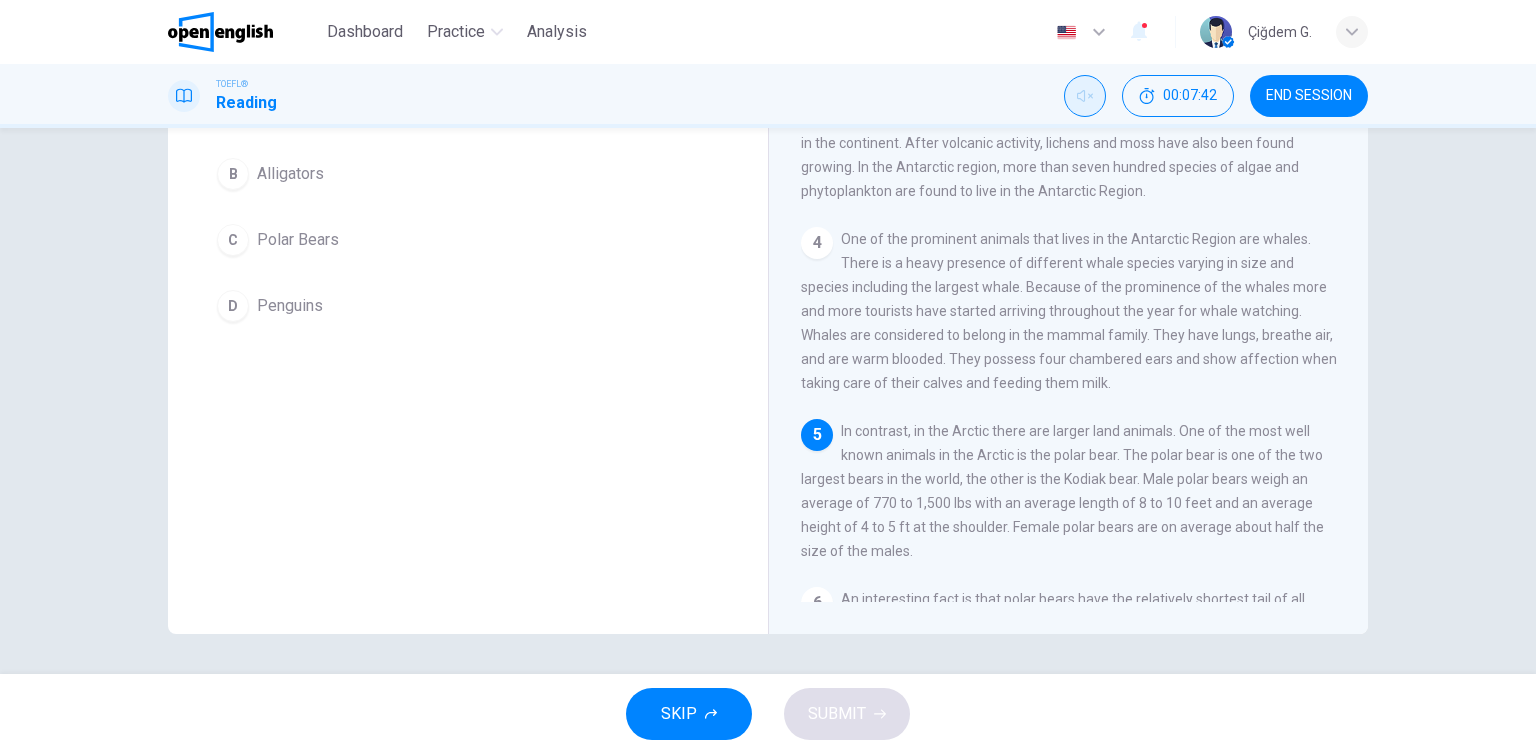 scroll, scrollTop: 464, scrollLeft: 0, axis: vertical 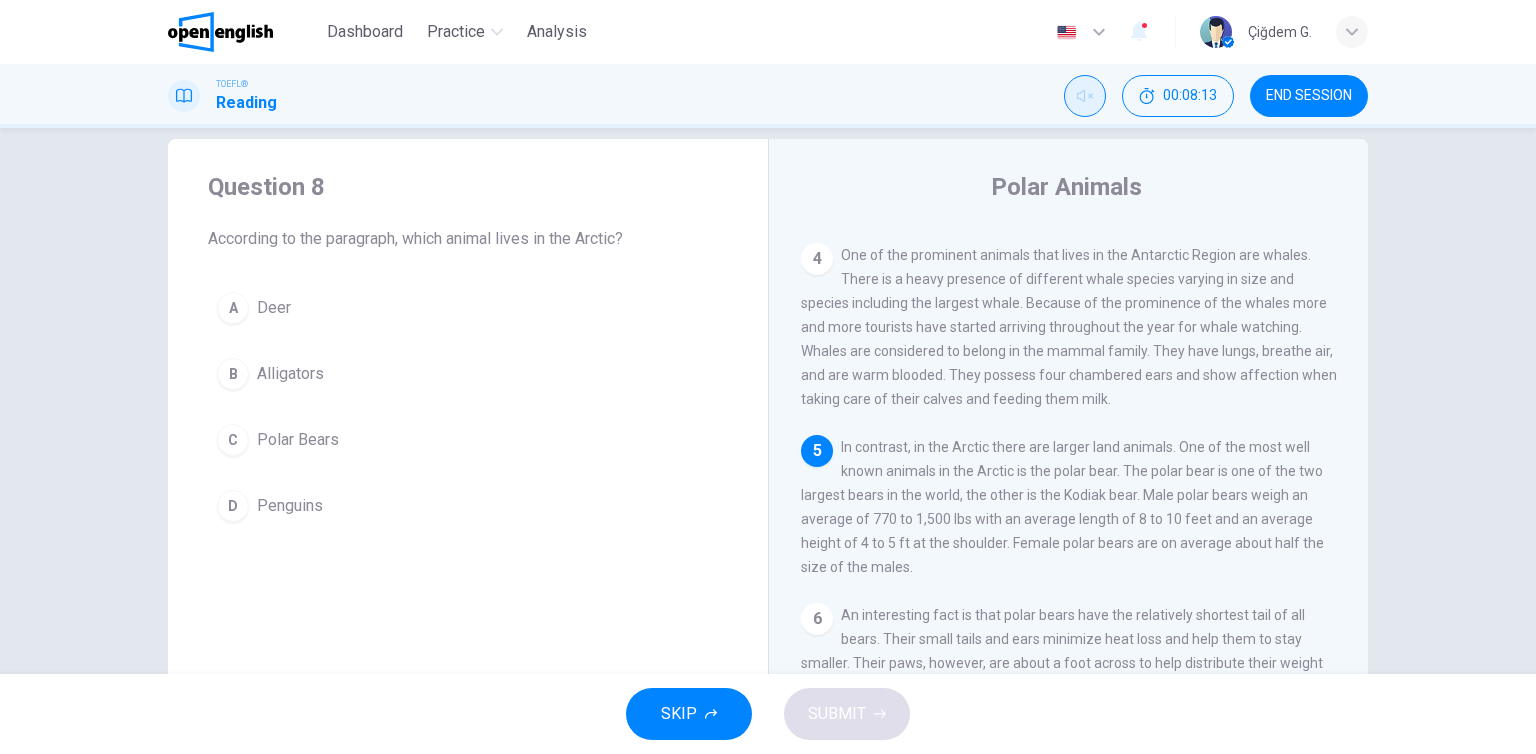 drag, startPoint x: 276, startPoint y: 445, endPoint x: 285, endPoint y: 451, distance: 10.816654 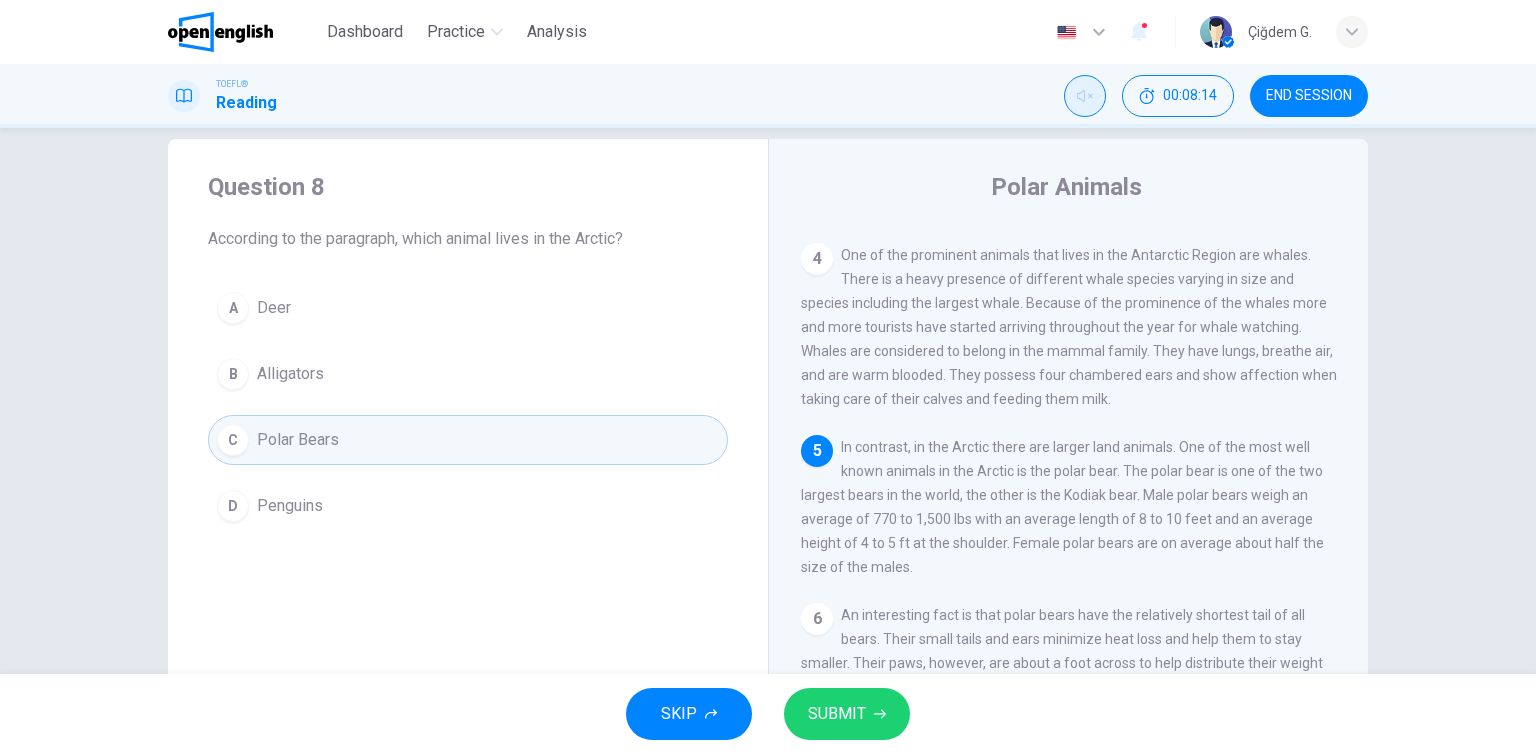 click on "SKIP SUBMIT" at bounding box center [768, 714] 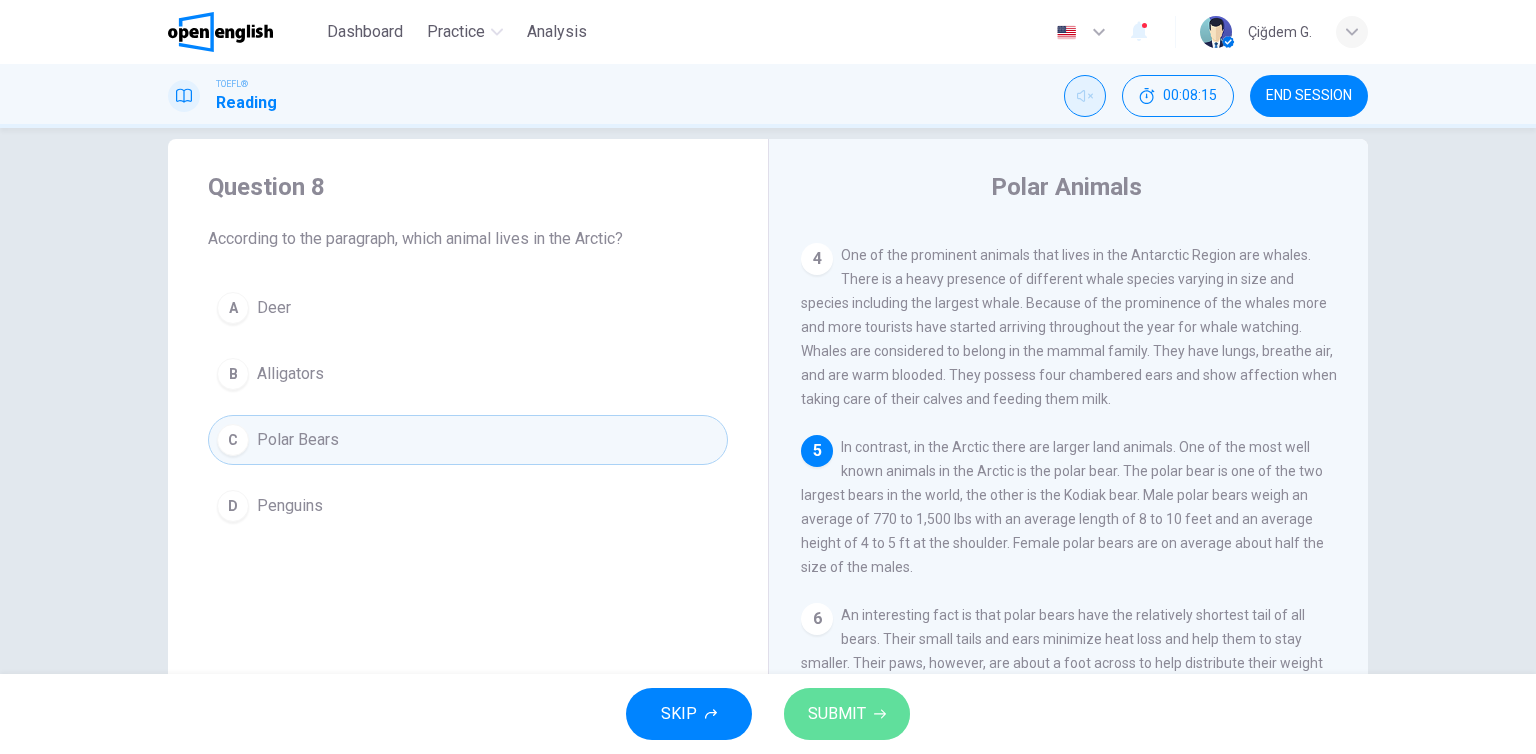 click at bounding box center [880, 714] 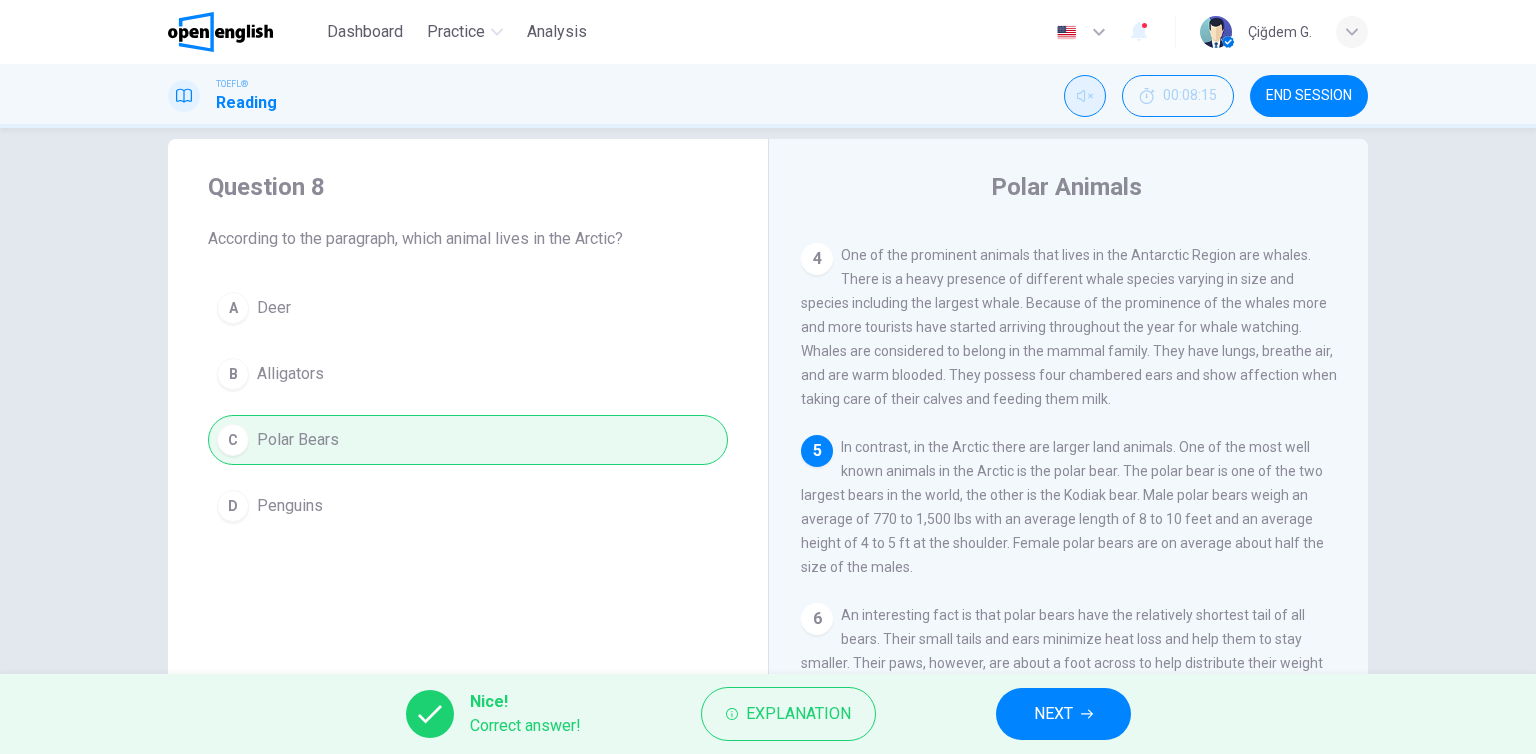 click on "NEXT" at bounding box center (1053, 714) 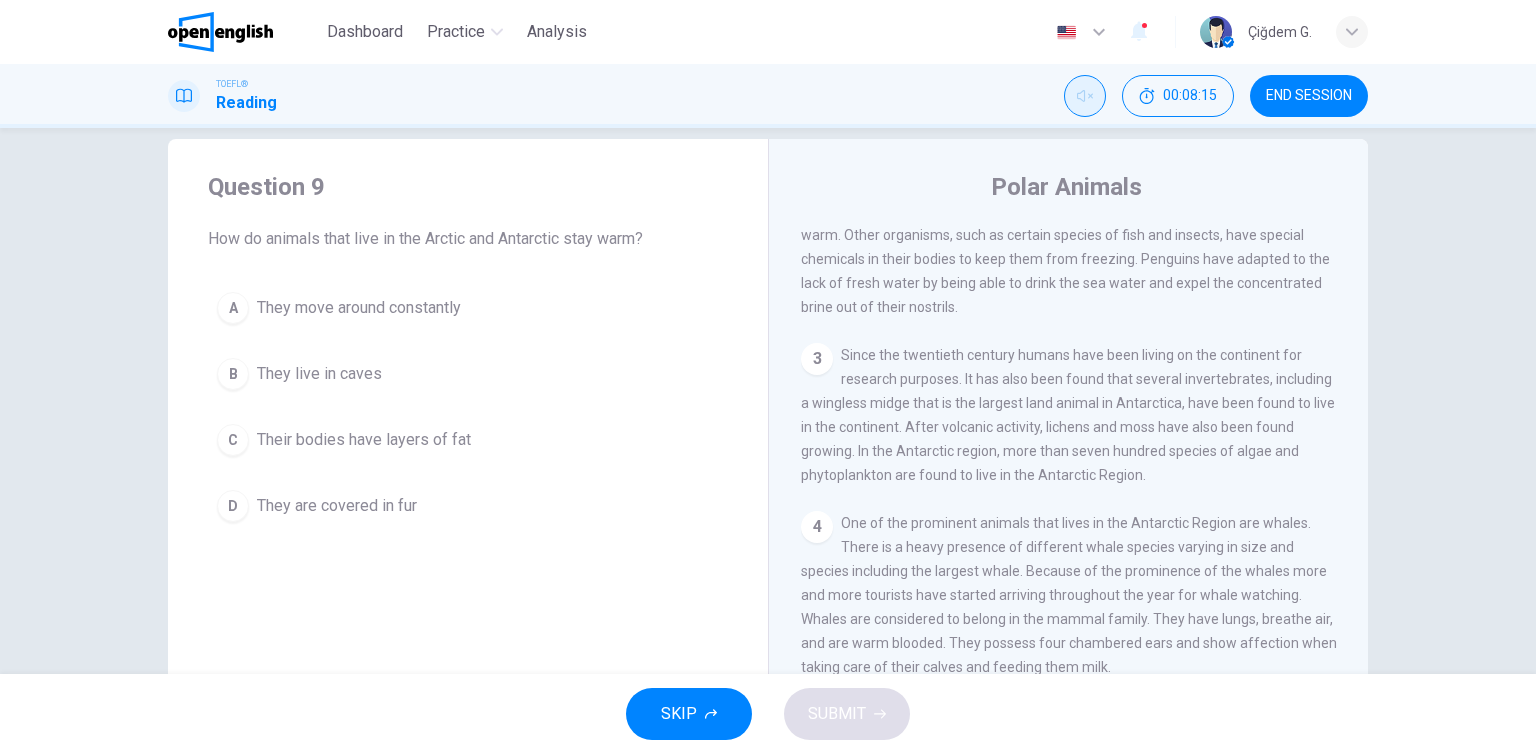 scroll, scrollTop: 122, scrollLeft: 0, axis: vertical 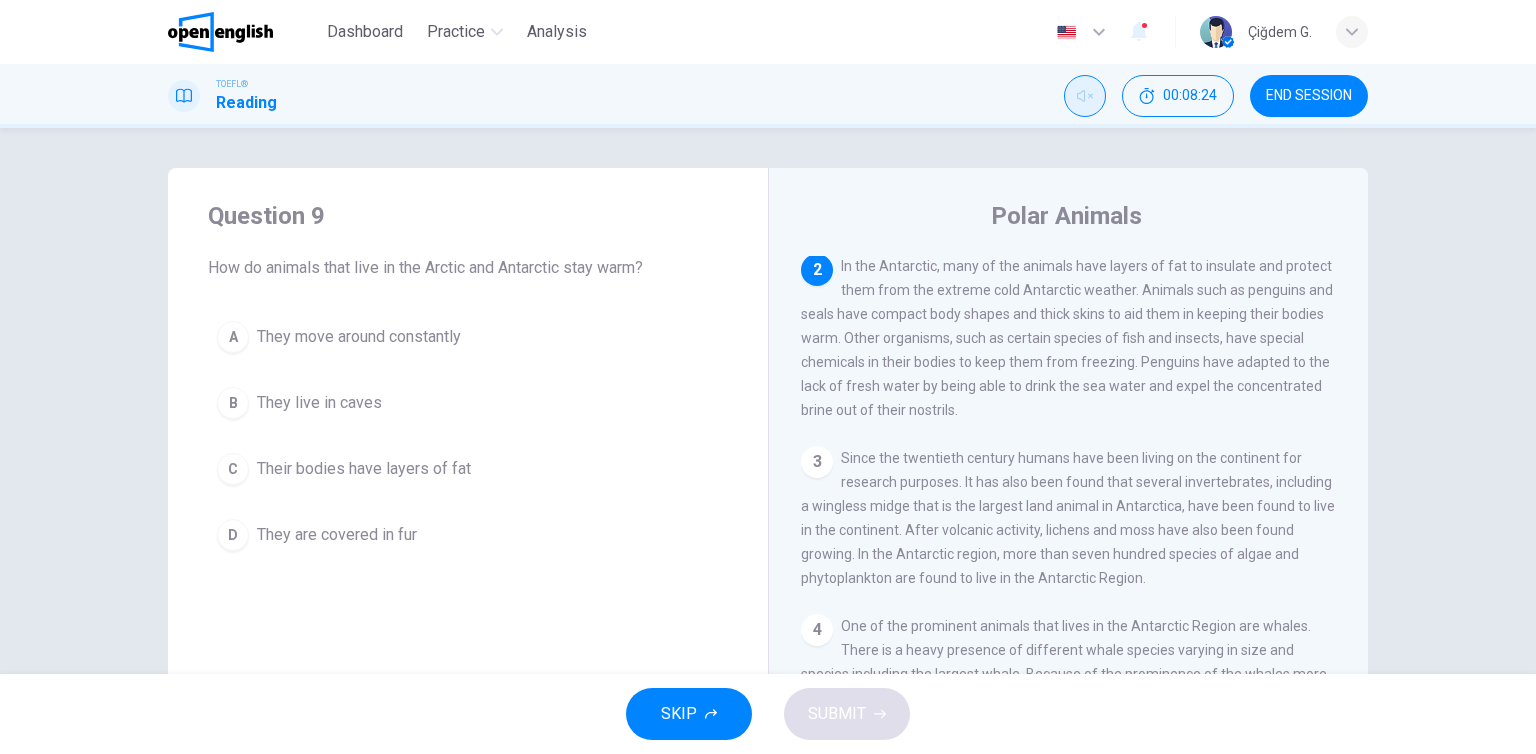 click on "Their bodies have layers of fat" at bounding box center [359, 337] 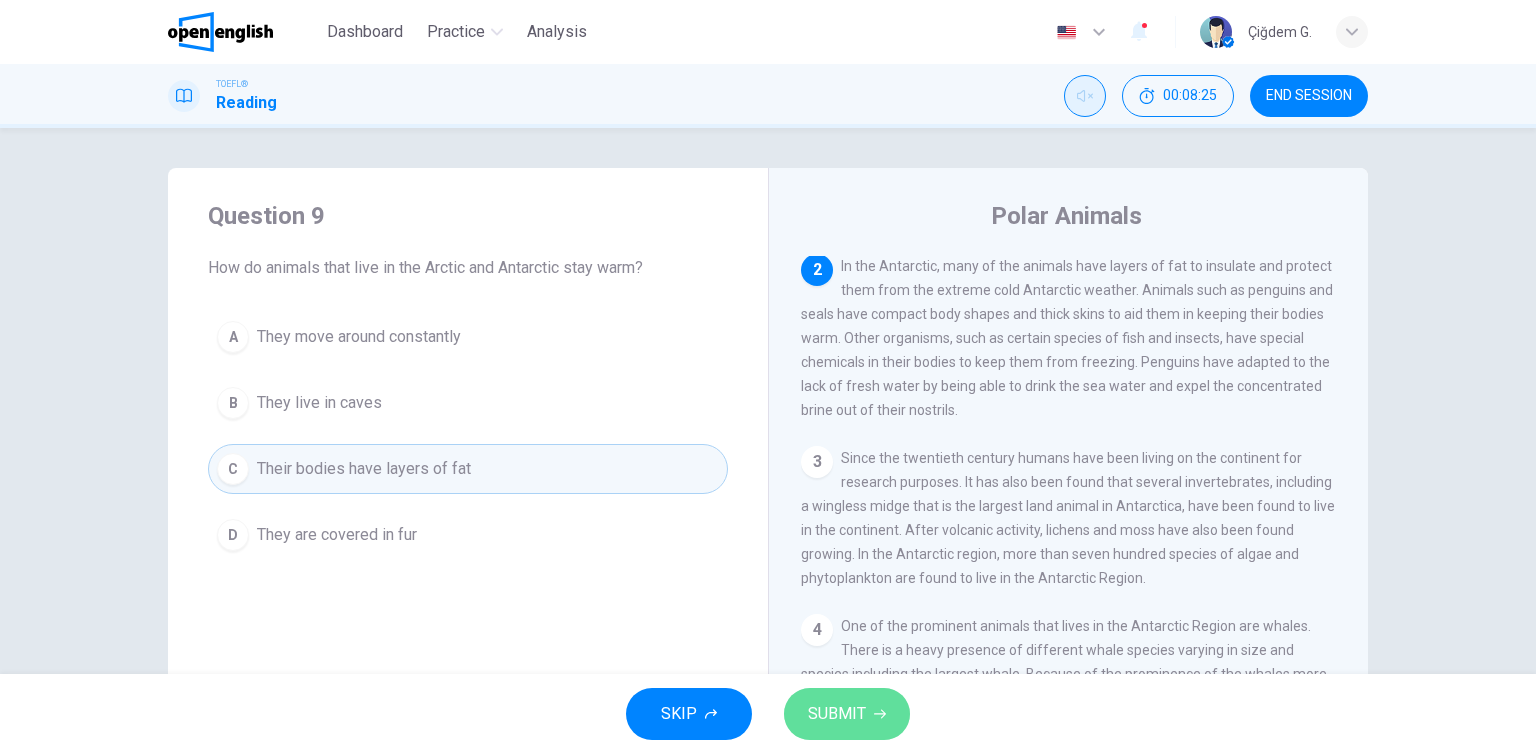click on "SUBMIT" at bounding box center [837, 714] 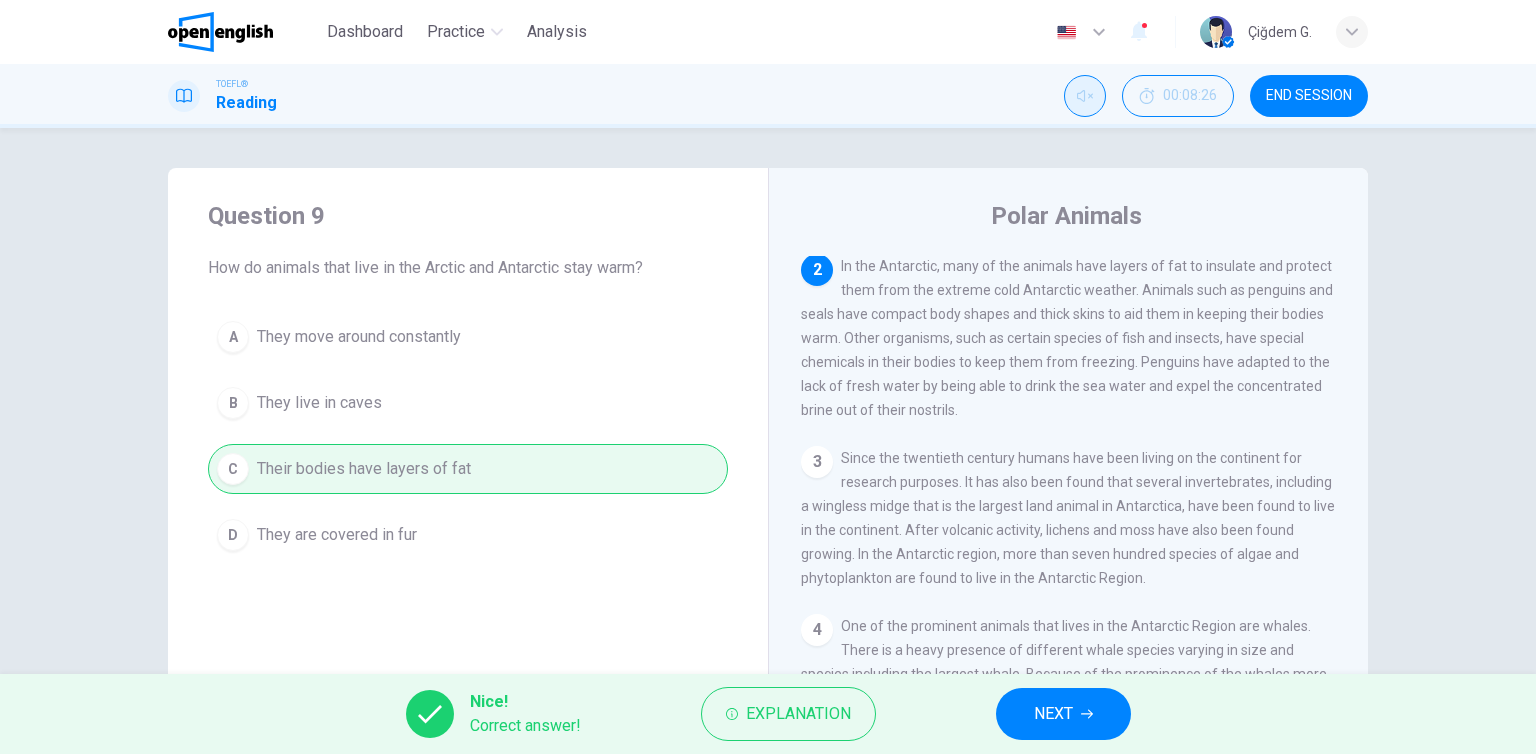 click on "NEXT" at bounding box center (1063, 714) 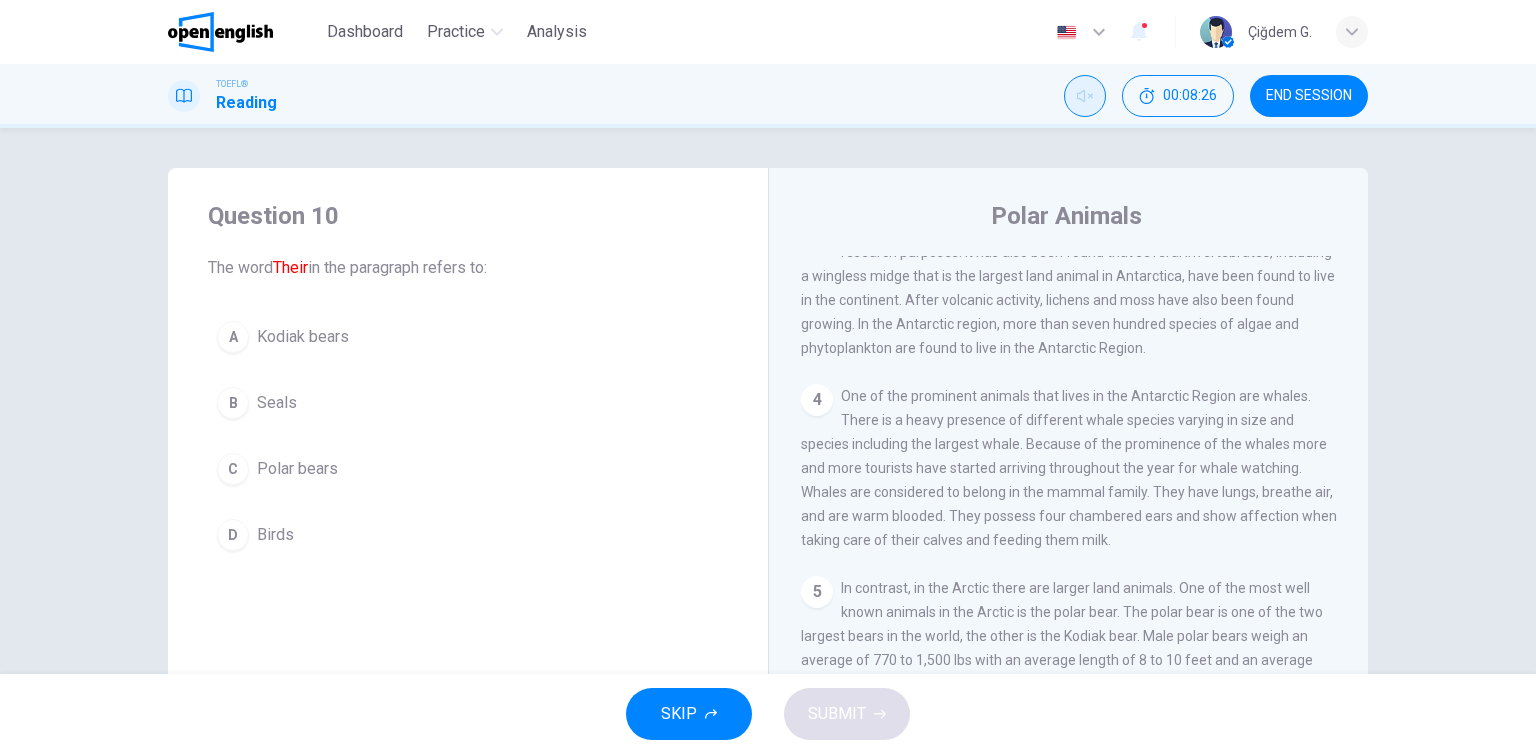 scroll, scrollTop: 585, scrollLeft: 0, axis: vertical 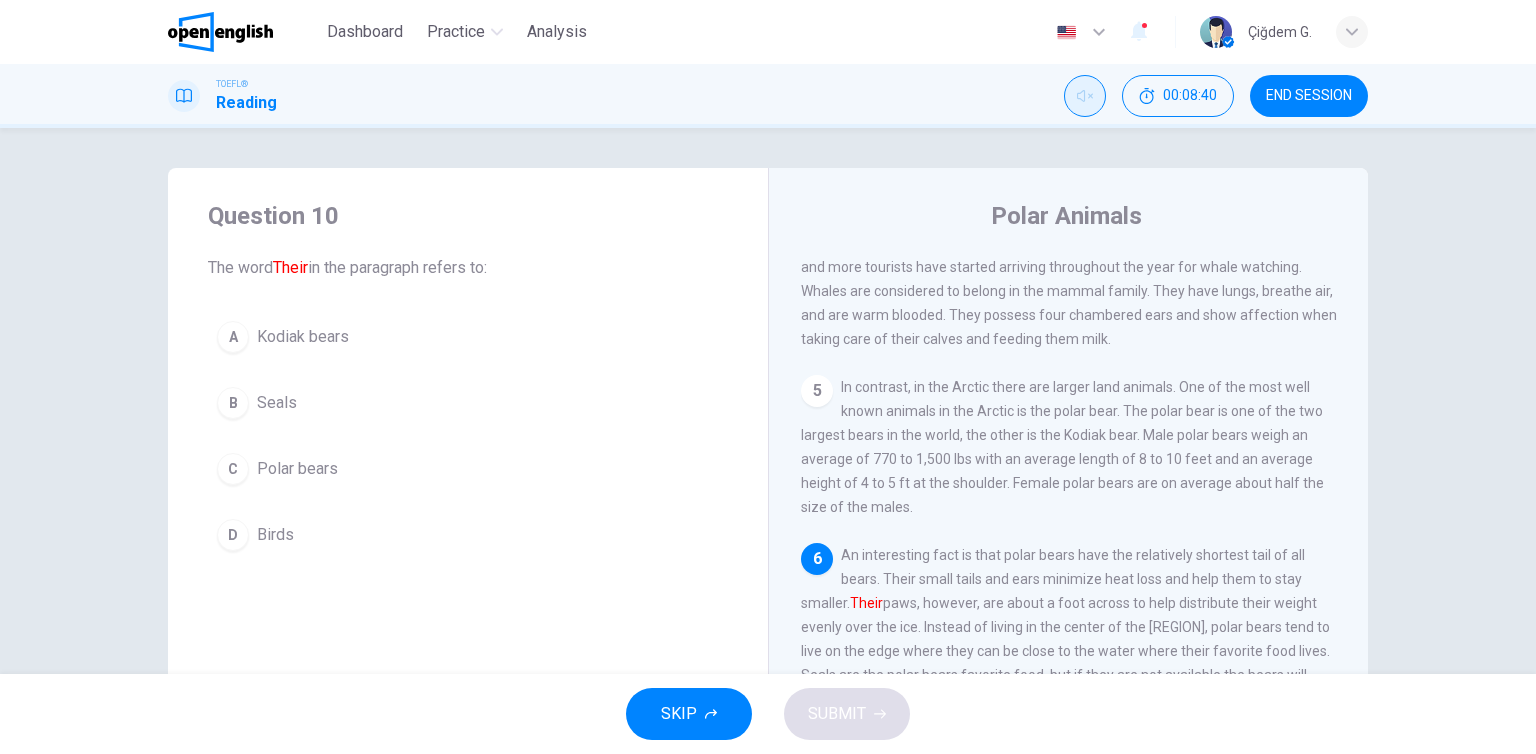 click on "Polar bears" at bounding box center [303, 337] 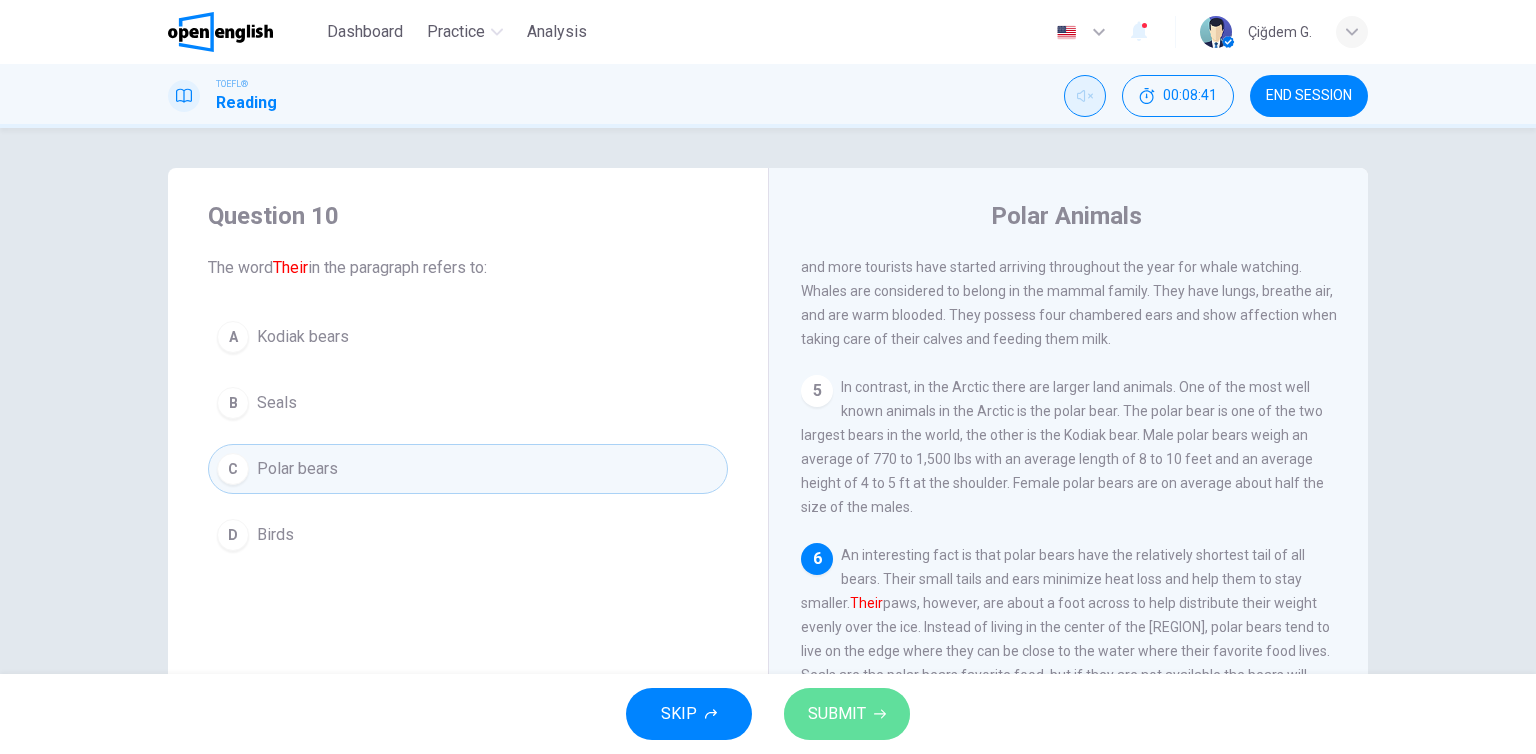 click on "SUBMIT" at bounding box center (837, 714) 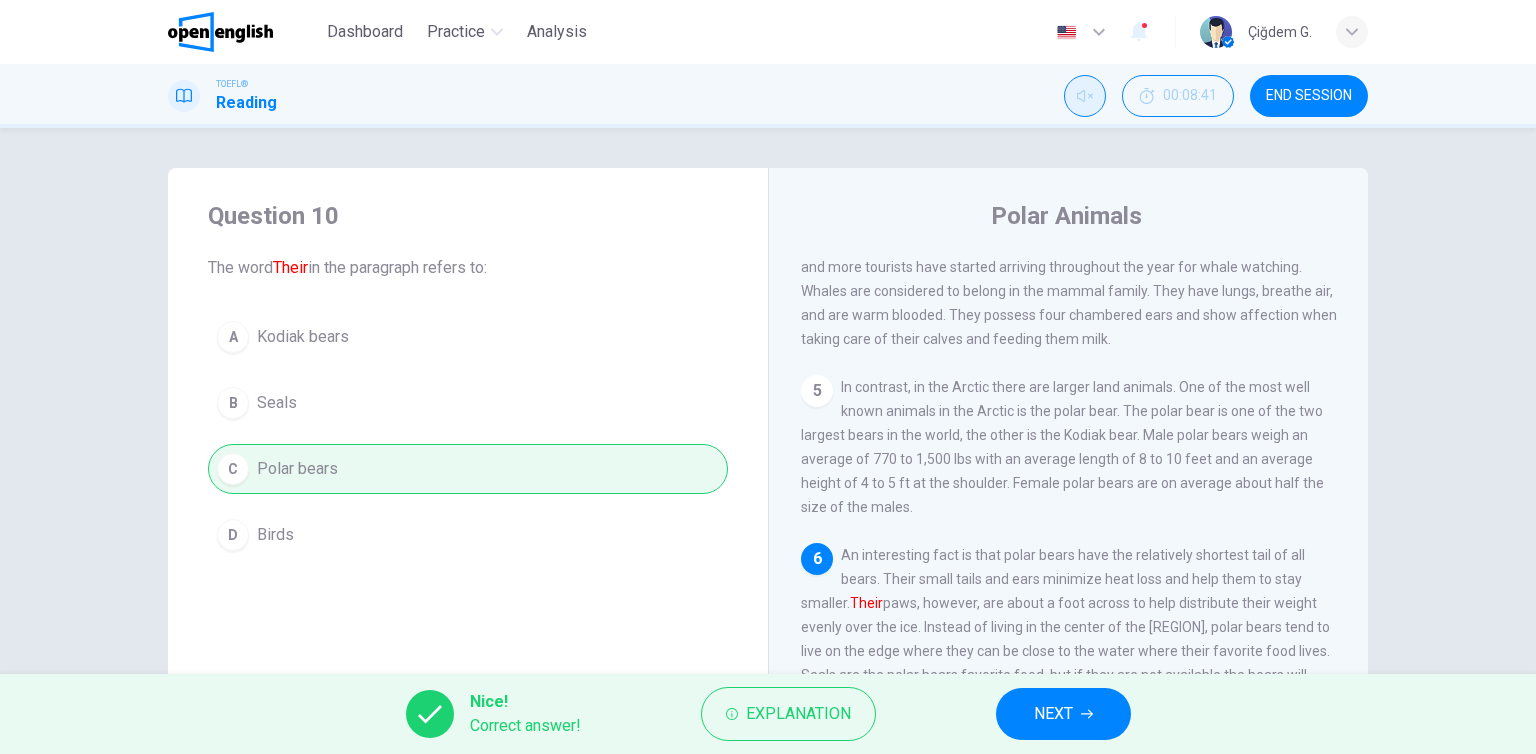 click on "NEXT" at bounding box center [1053, 714] 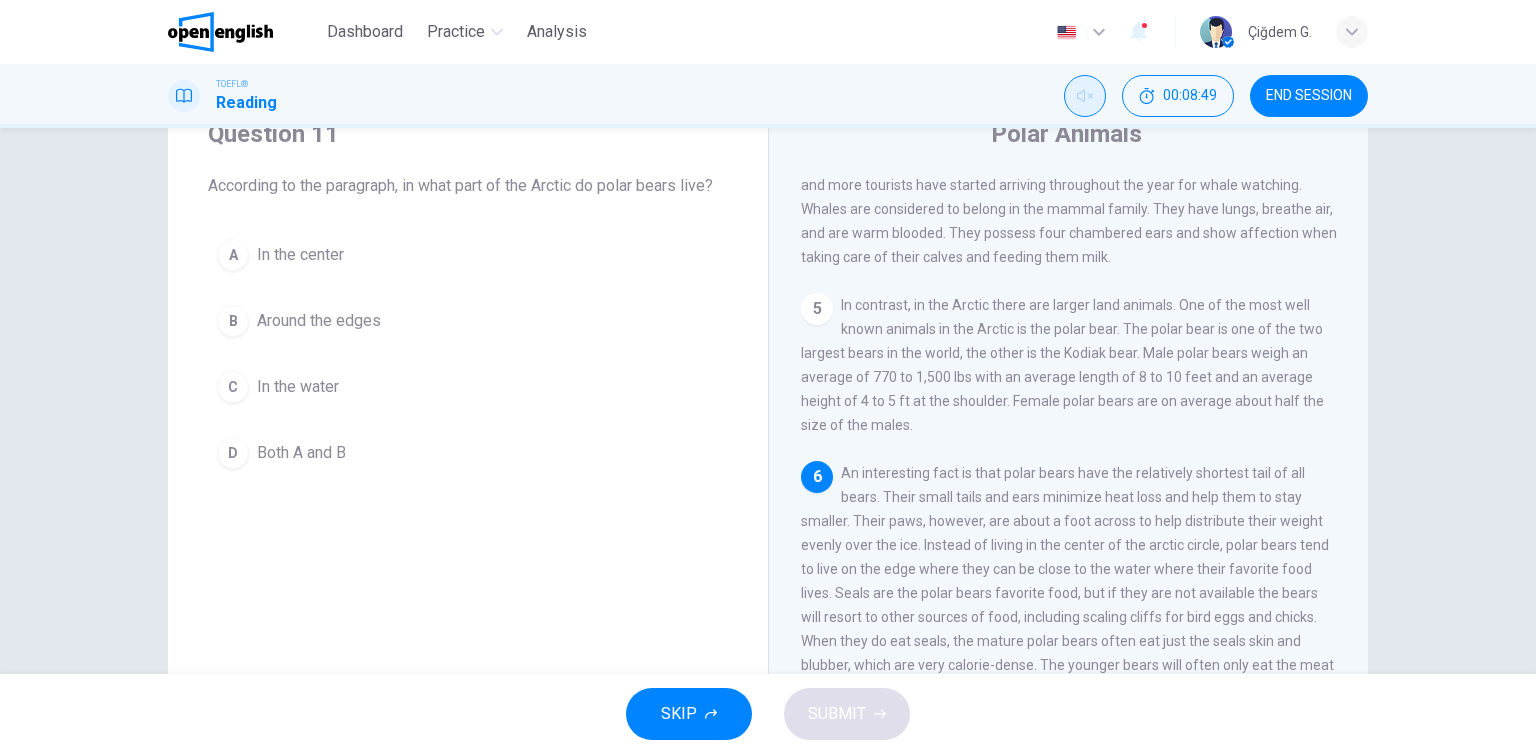 scroll, scrollTop: 200, scrollLeft: 0, axis: vertical 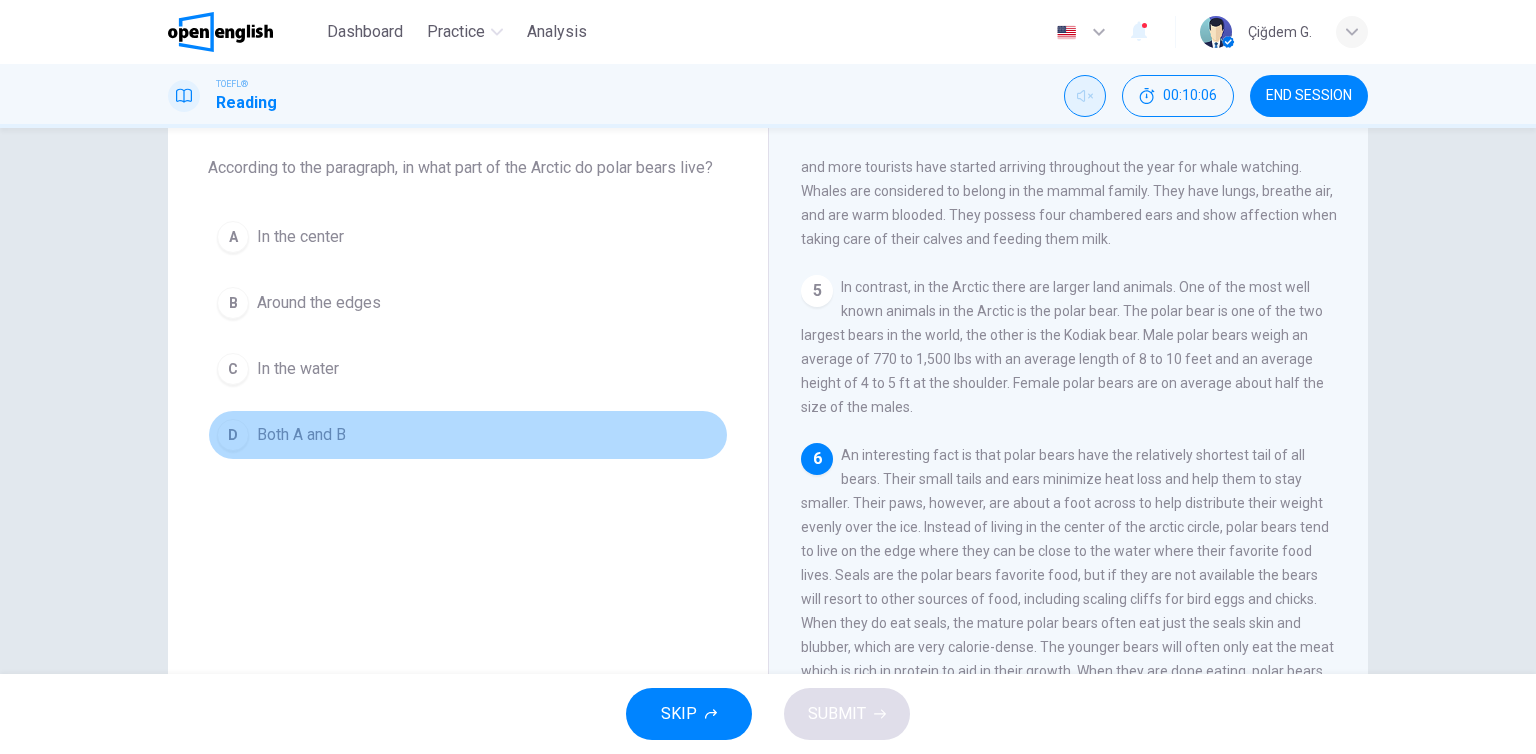 drag, startPoint x: 315, startPoint y: 429, endPoint x: 396, endPoint y: 497, distance: 105.75916 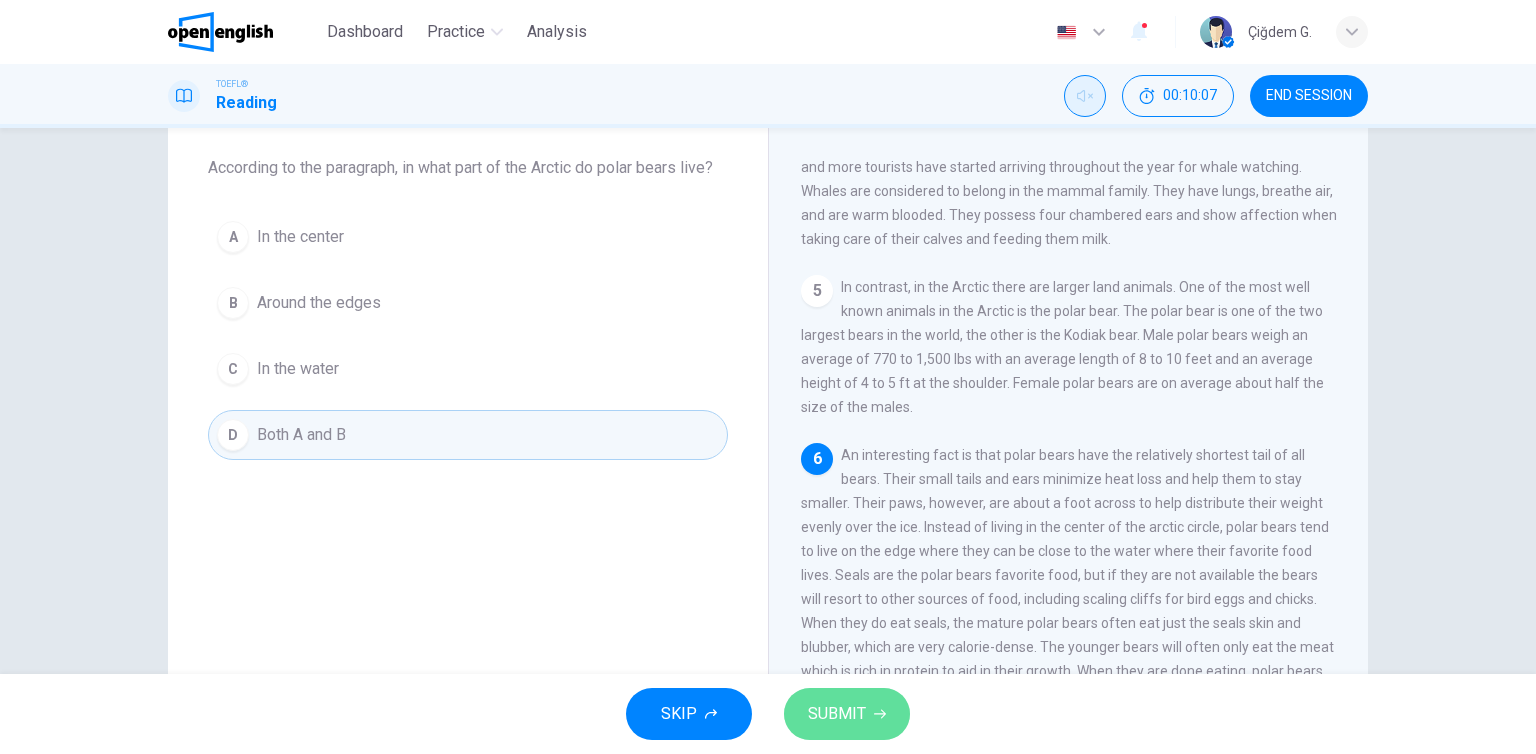 click on "SUBMIT" at bounding box center [847, 714] 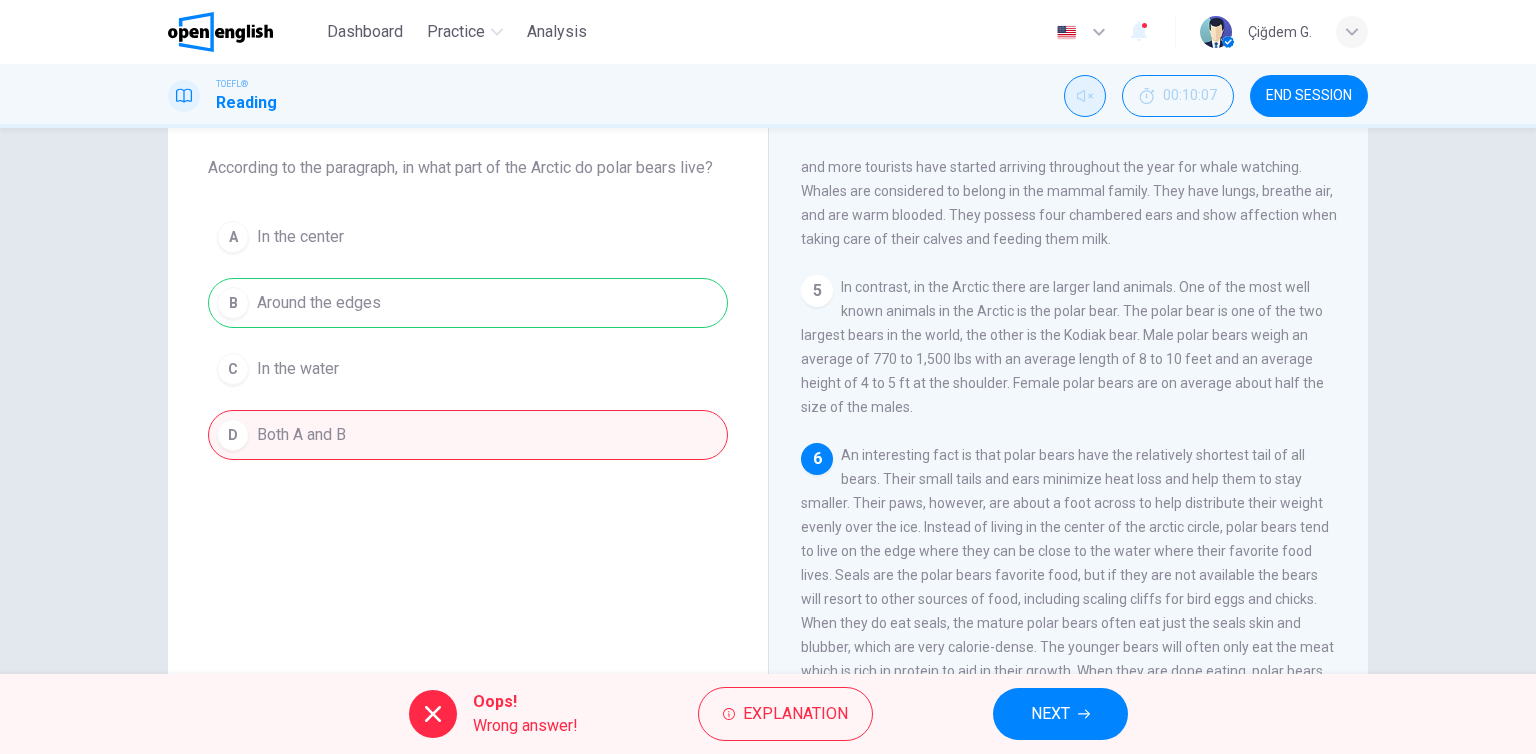 click on "NEXT" at bounding box center [1050, 714] 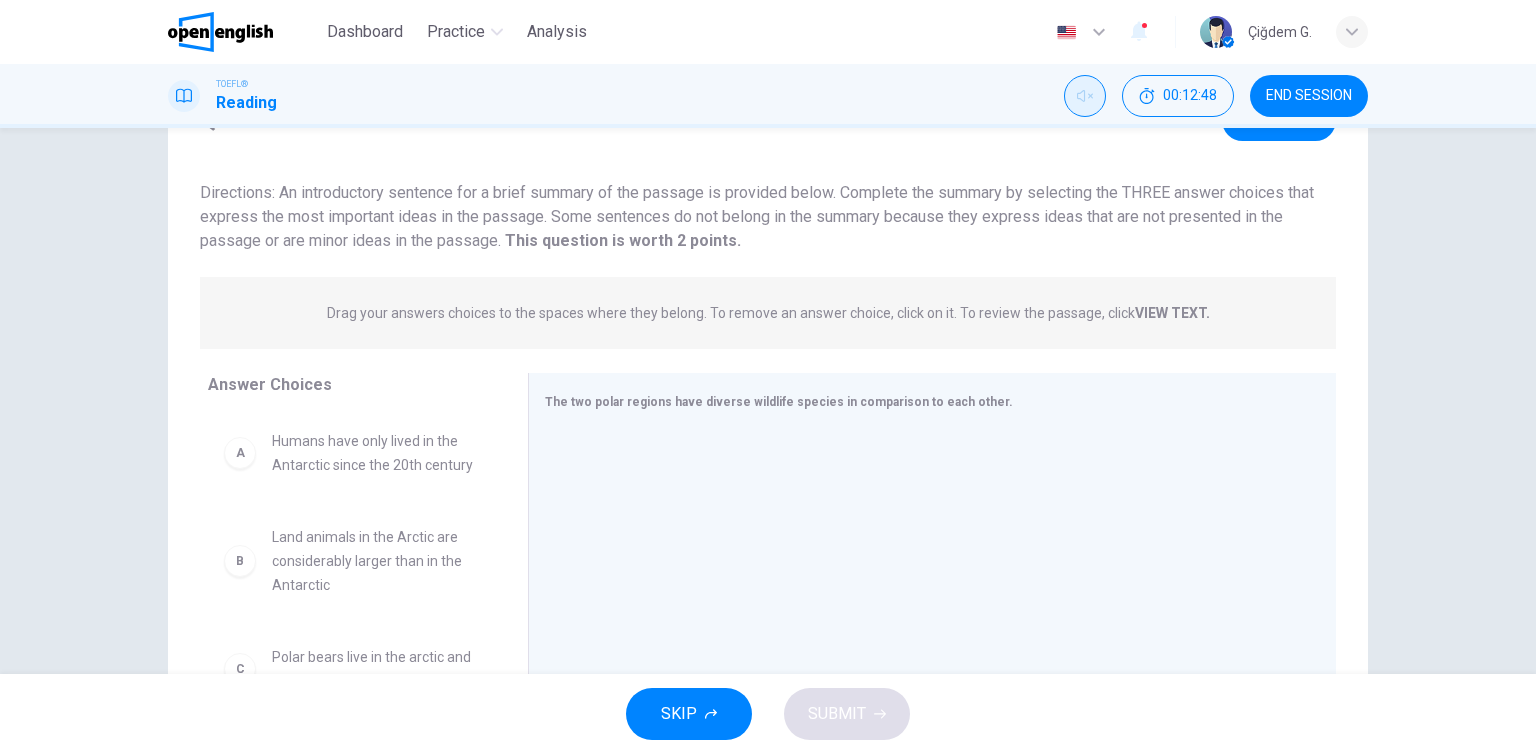 drag, startPoint x: 740, startPoint y: 242, endPoint x: 362, endPoint y: 344, distance: 391.5201 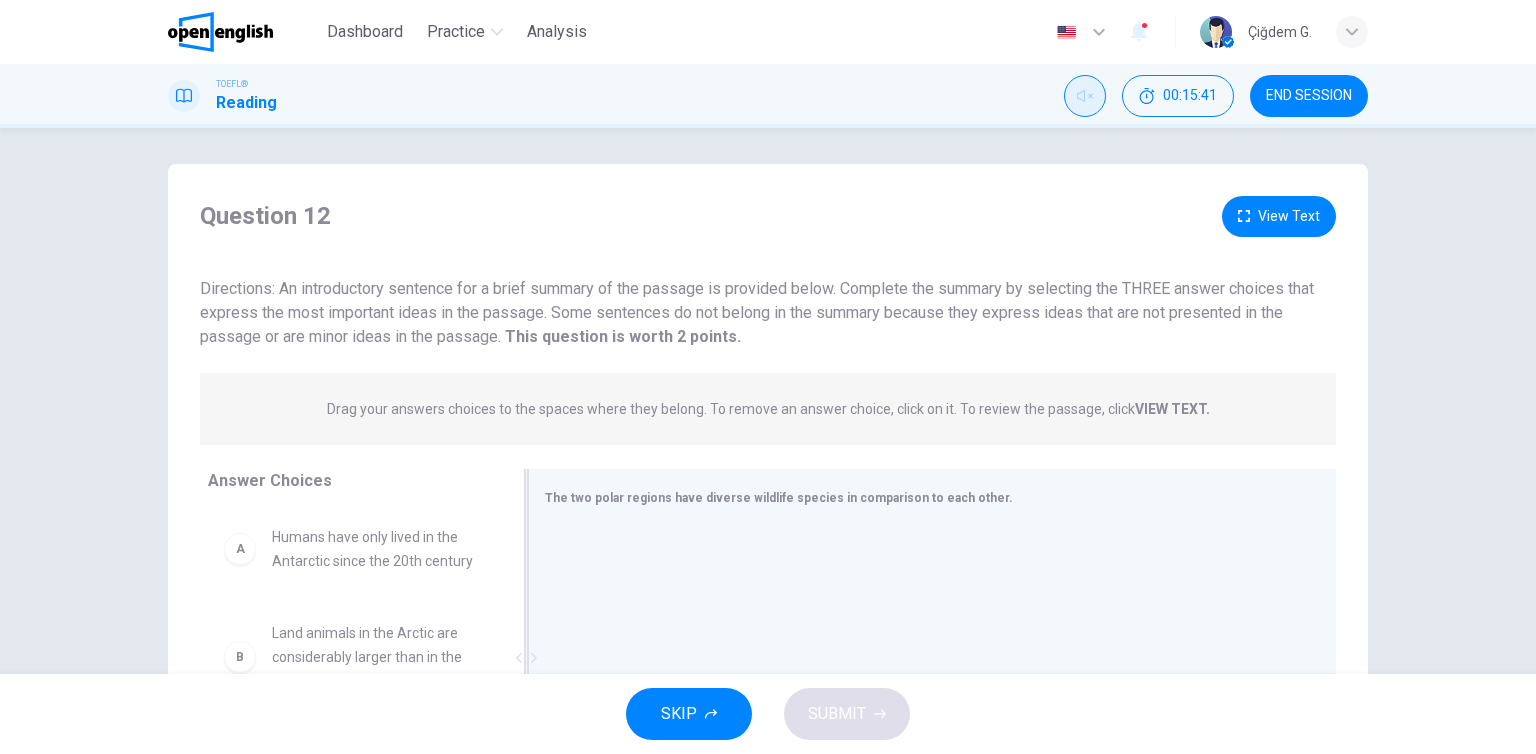 scroll, scrollTop: 0, scrollLeft: 0, axis: both 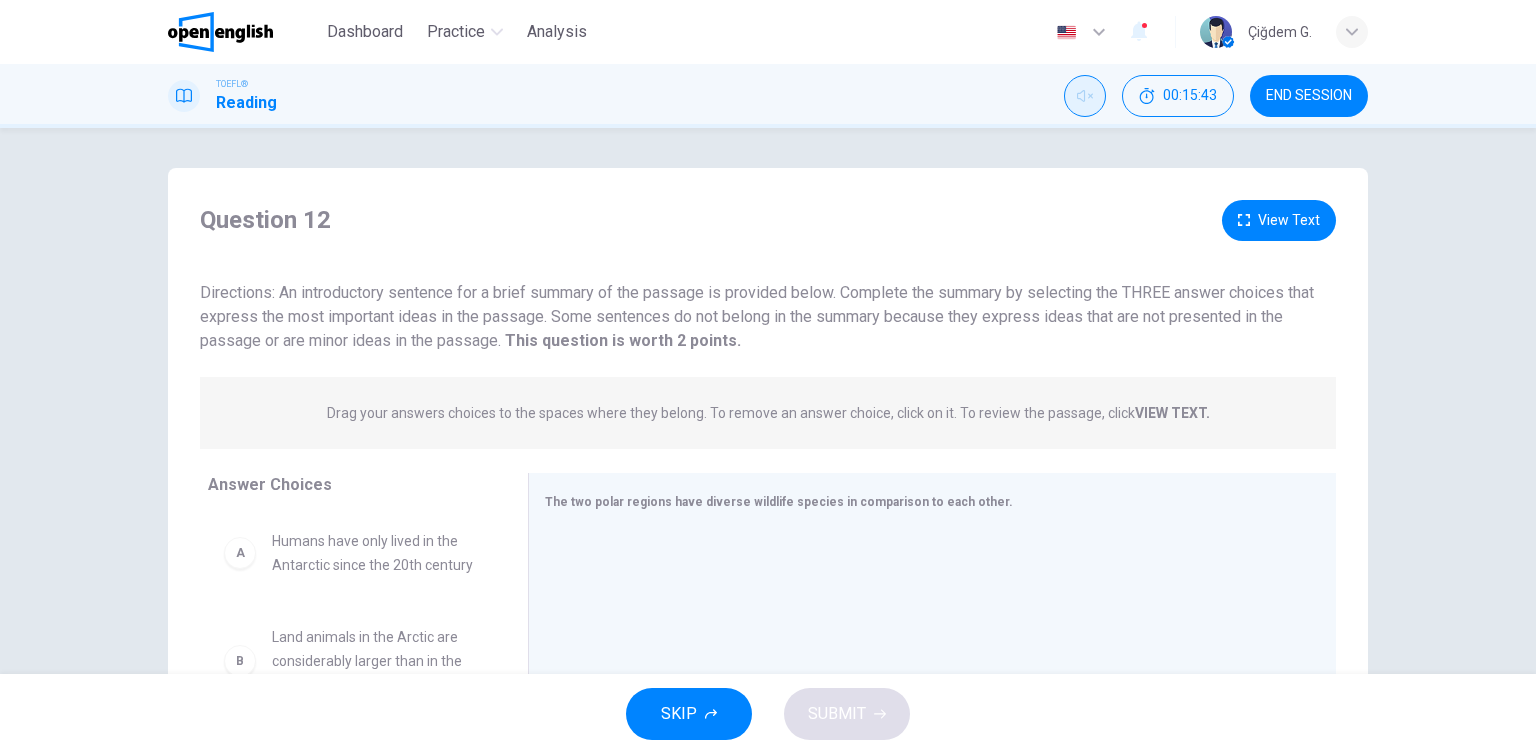 drag, startPoint x: 740, startPoint y: 348, endPoint x: 502, endPoint y: 342, distance: 238.07562 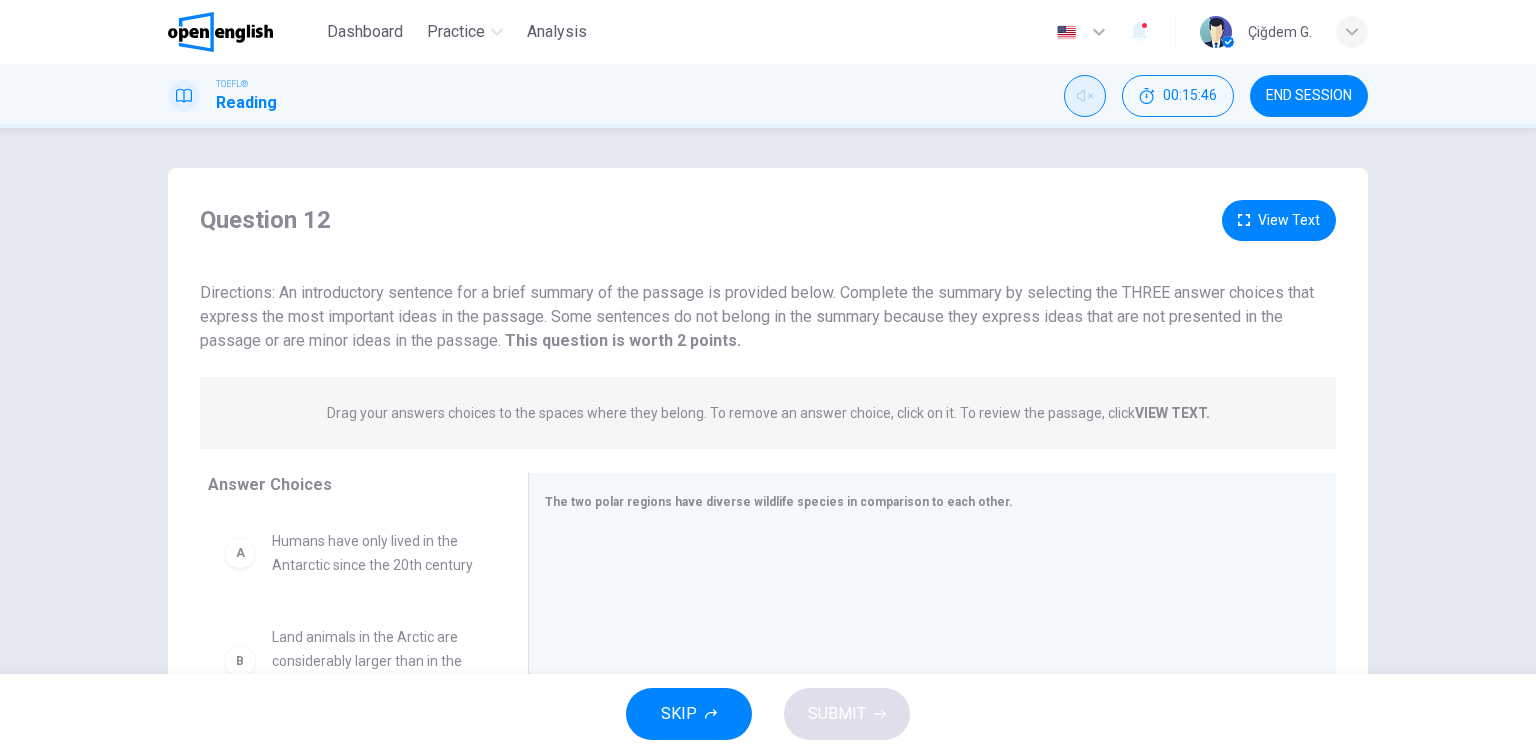 drag, startPoint x: 196, startPoint y: 297, endPoint x: 729, endPoint y: 351, distance: 535.72845 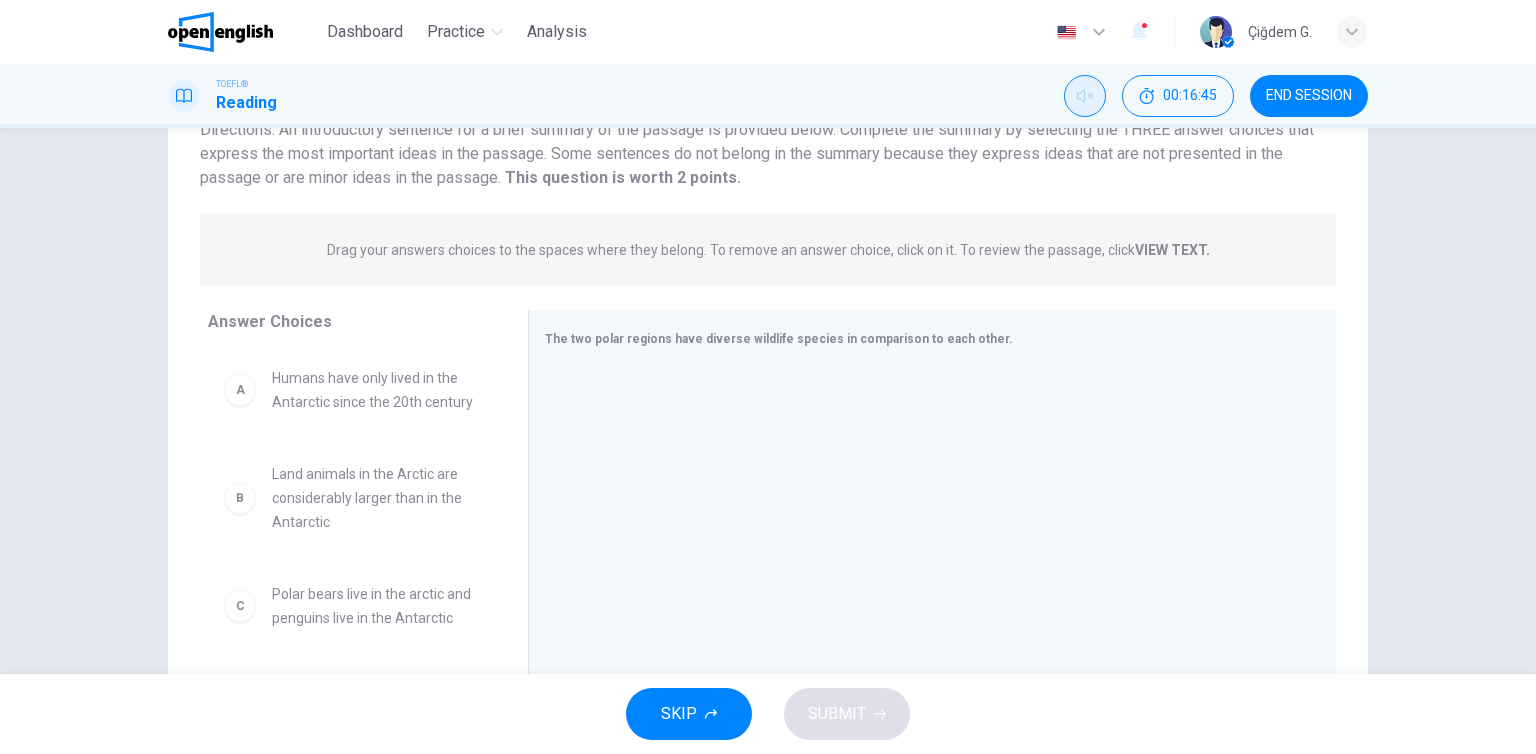scroll, scrollTop: 200, scrollLeft: 0, axis: vertical 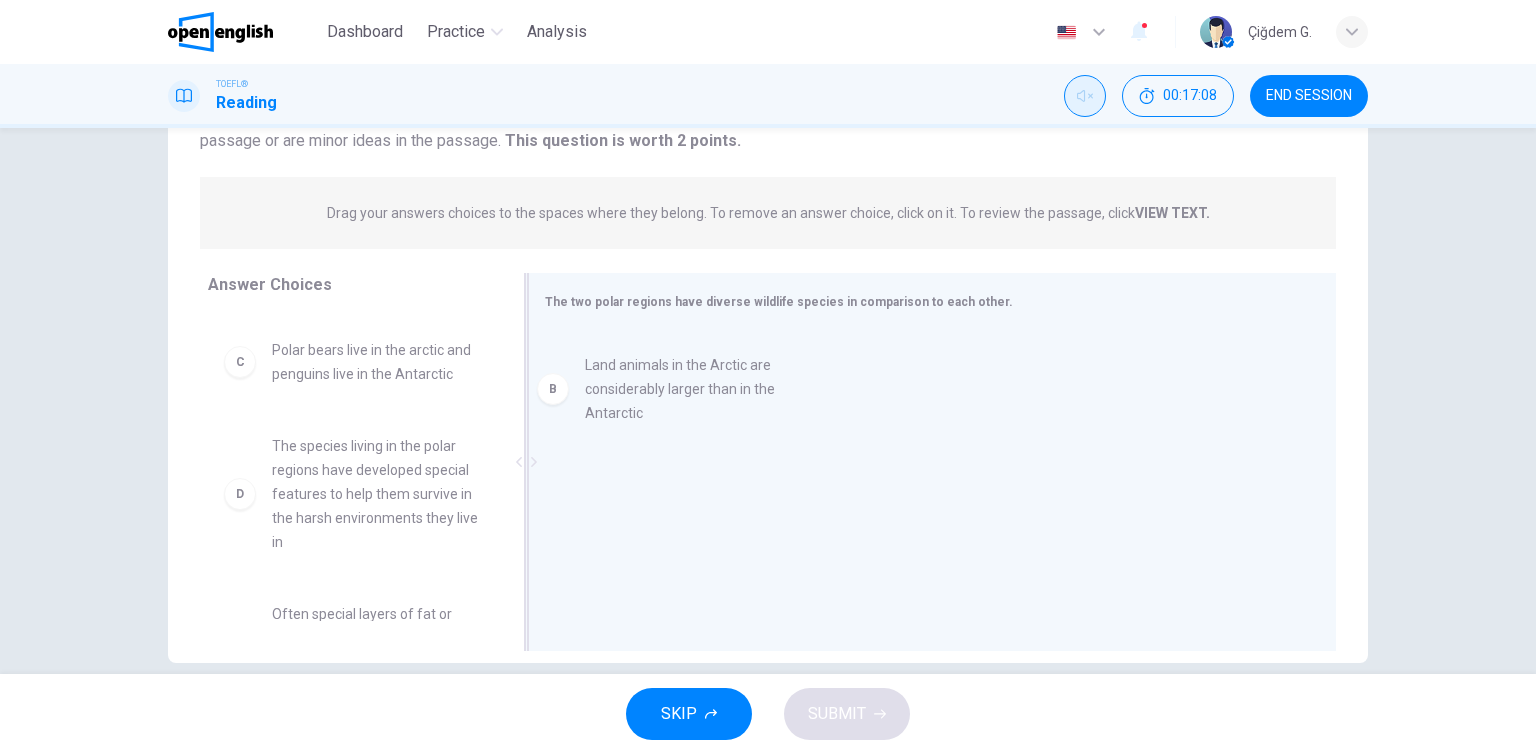 drag, startPoint x: 335, startPoint y: 380, endPoint x: 661, endPoint y: 411, distance: 327.4706 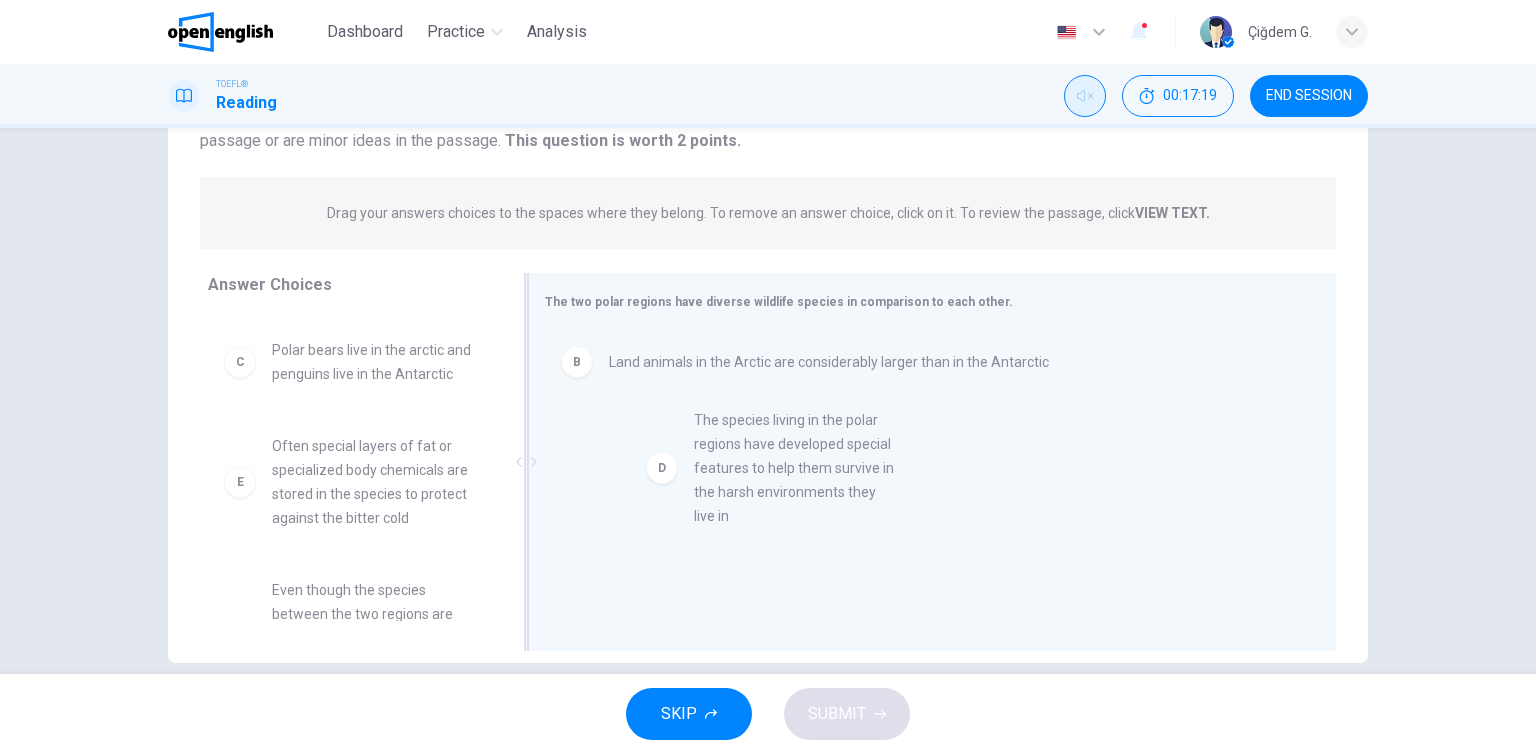 drag, startPoint x: 328, startPoint y: 506, endPoint x: 764, endPoint y: 481, distance: 436.71616 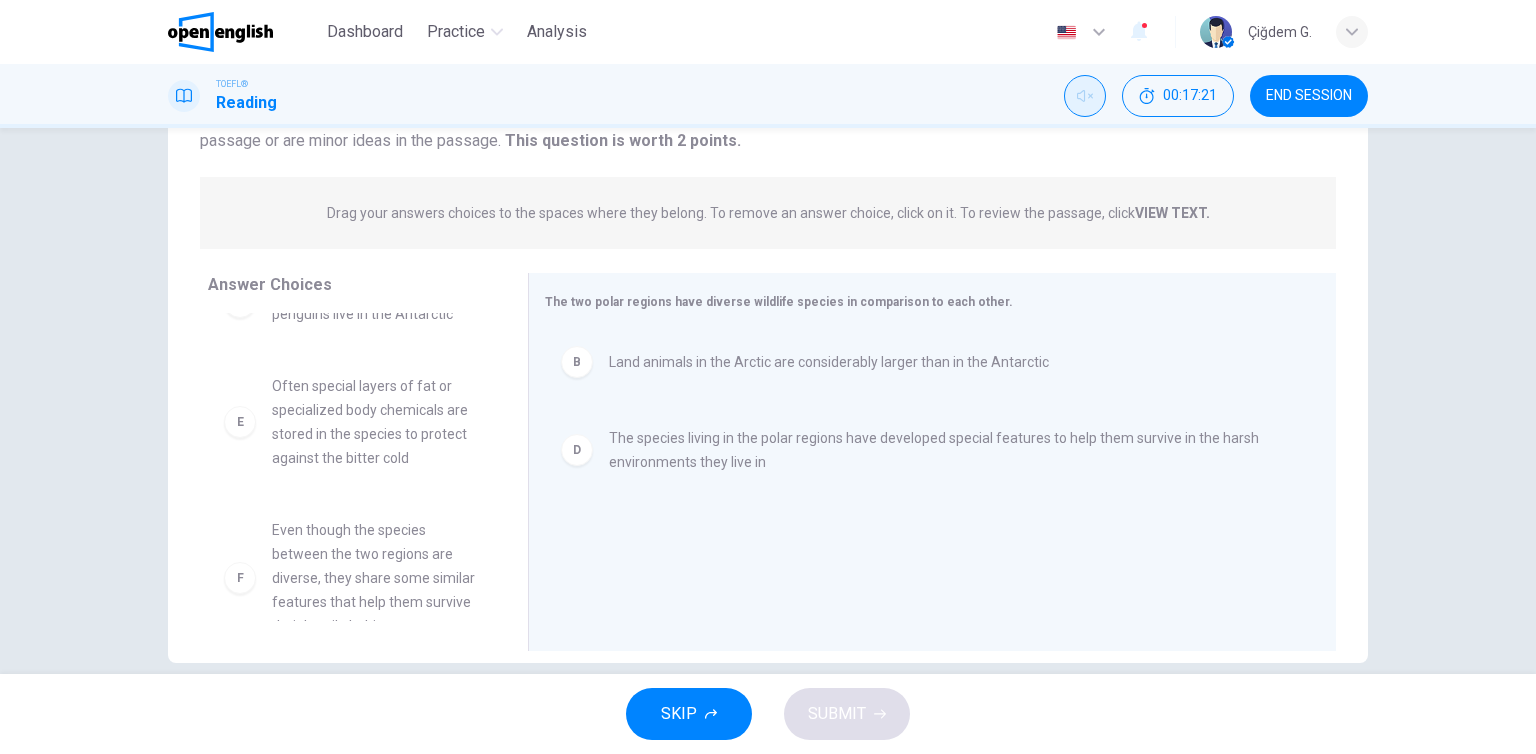scroll, scrollTop: 180, scrollLeft: 0, axis: vertical 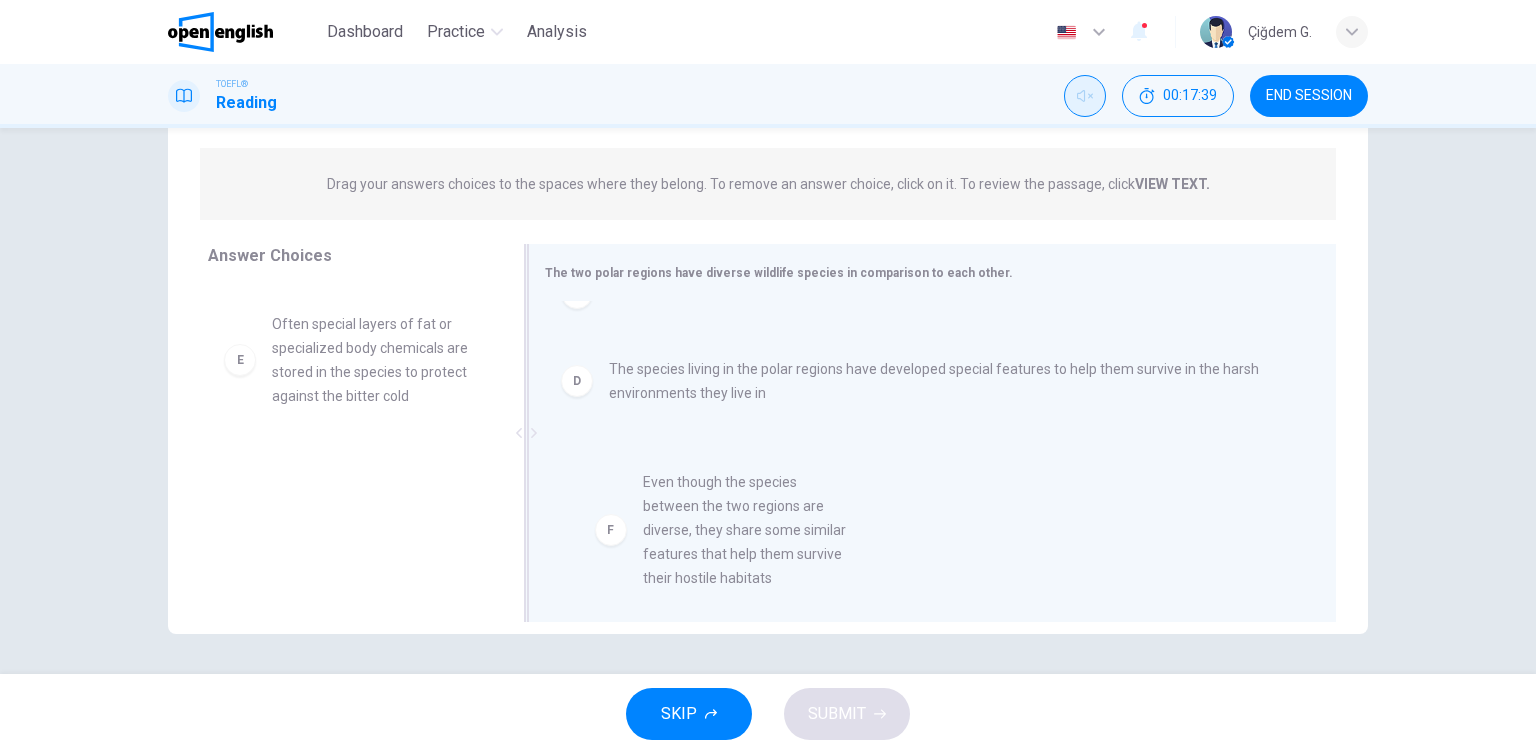 drag, startPoint x: 318, startPoint y: 509, endPoint x: 679, endPoint y: 522, distance: 361.234 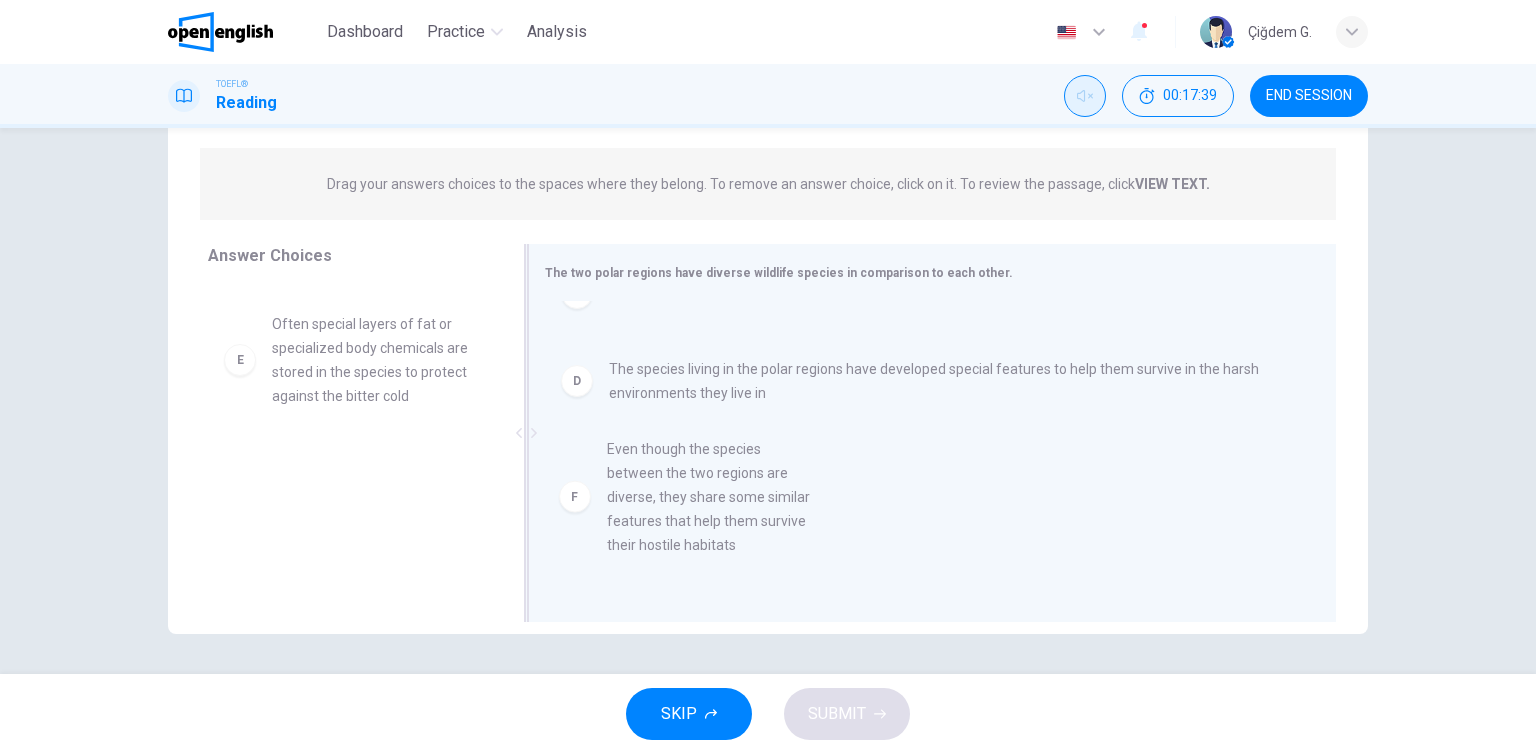 scroll, scrollTop: 0, scrollLeft: 0, axis: both 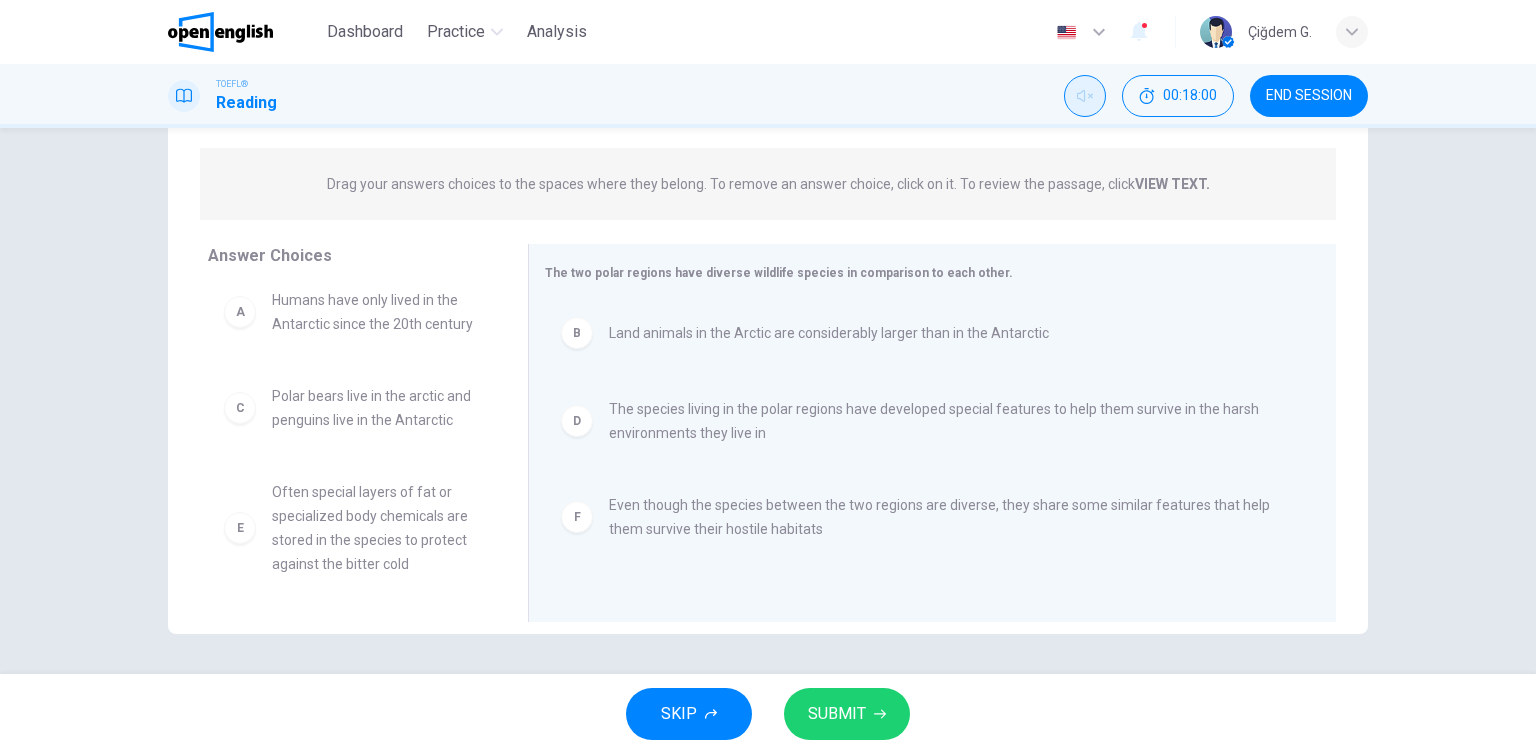 click at bounding box center (880, 714) 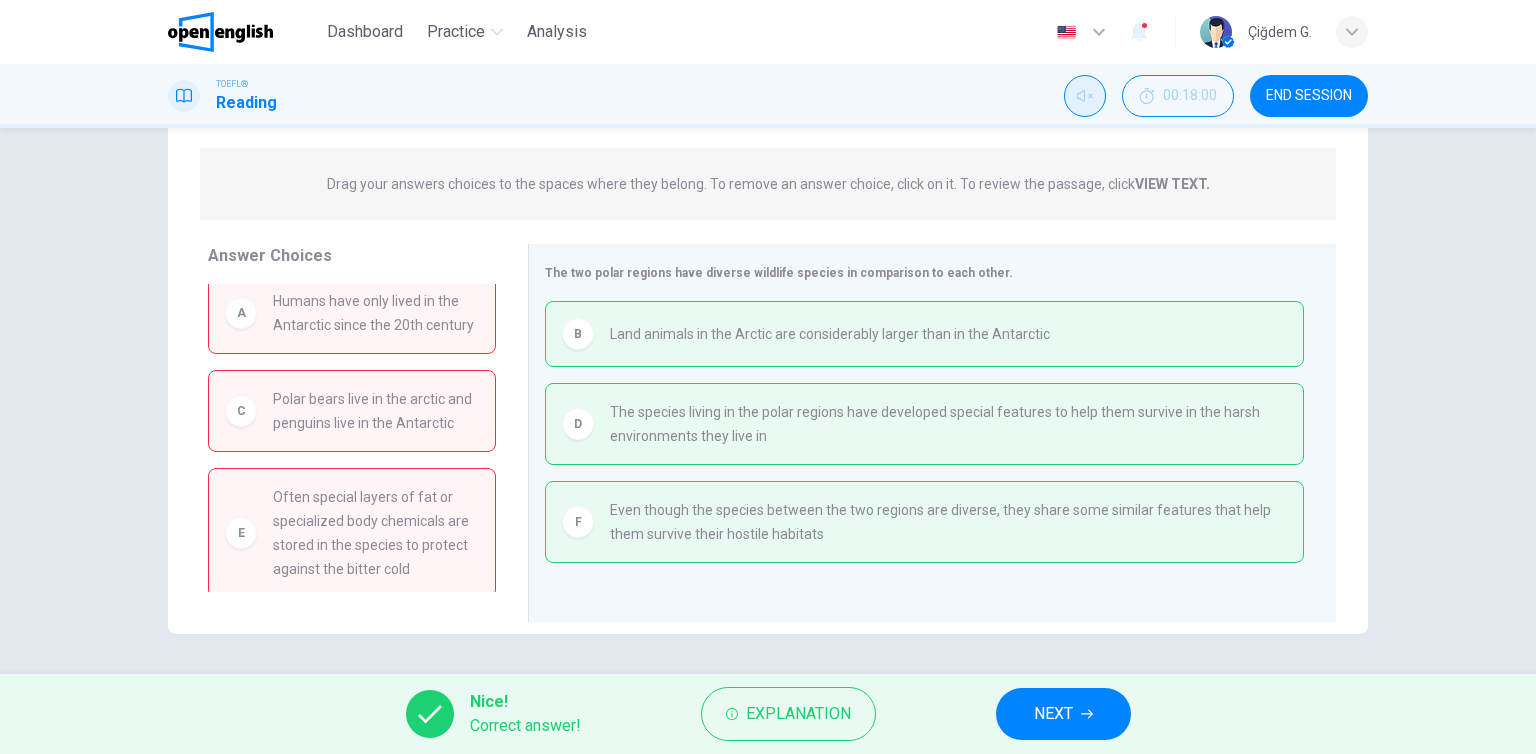 click at bounding box center (1087, 714) 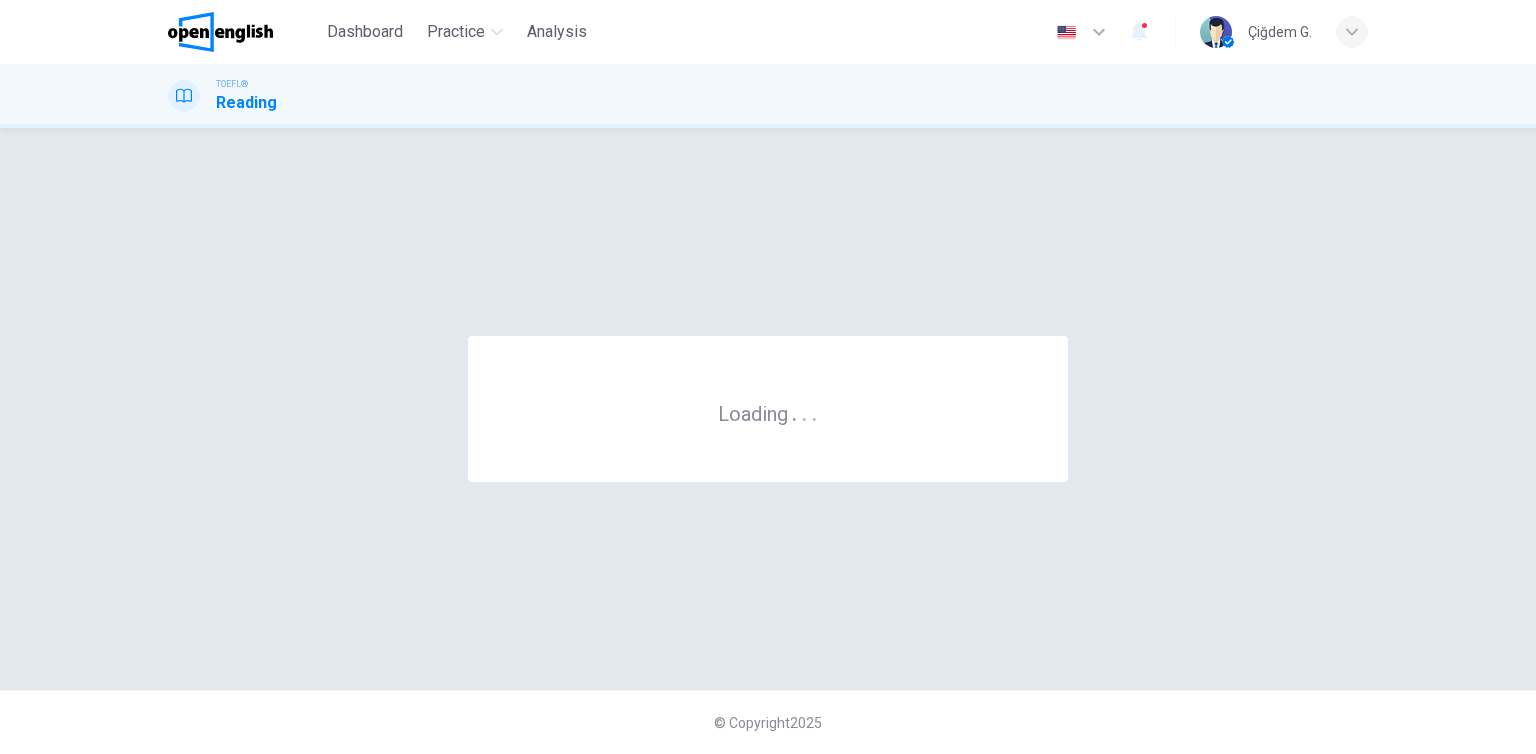 scroll, scrollTop: 0, scrollLeft: 0, axis: both 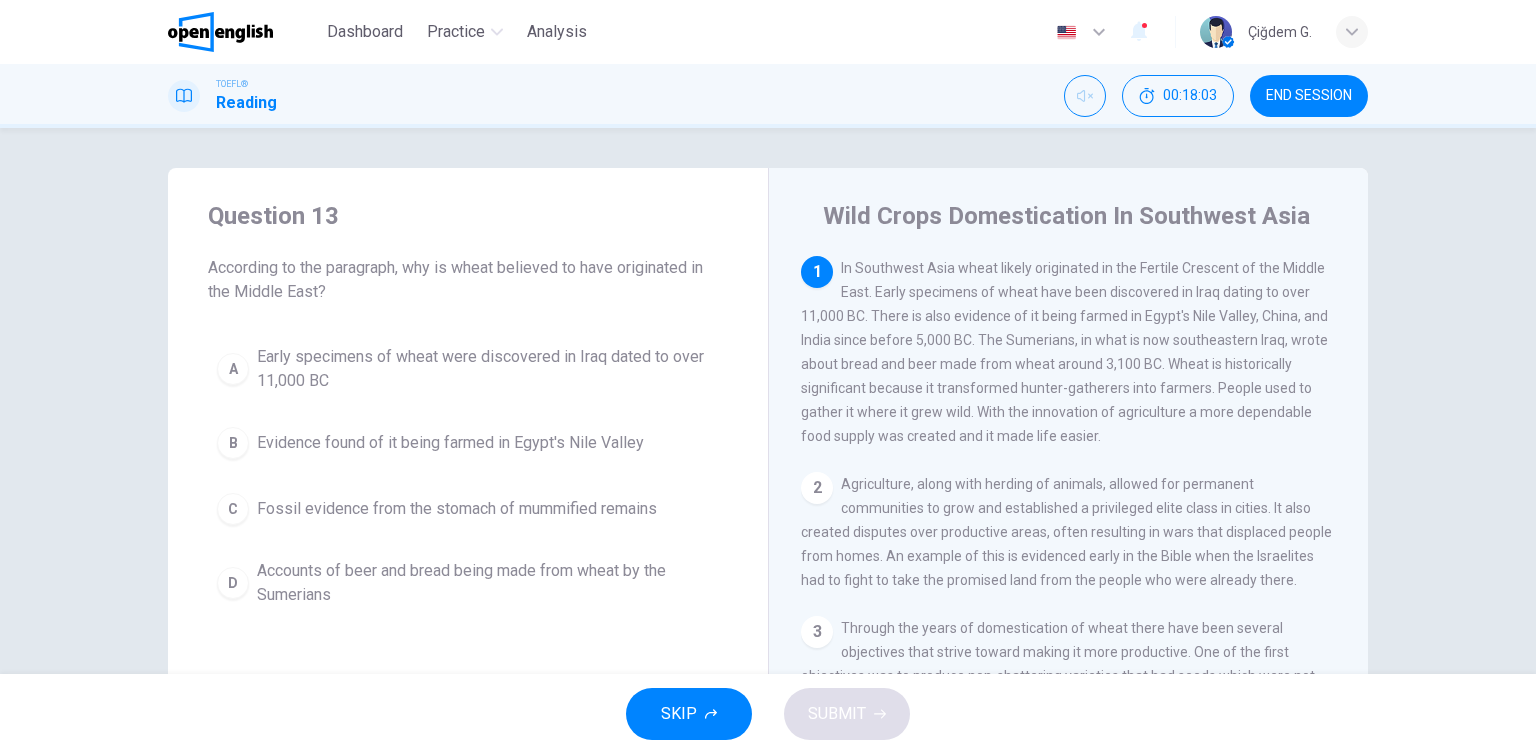 click on "END SESSION" at bounding box center [1309, 96] 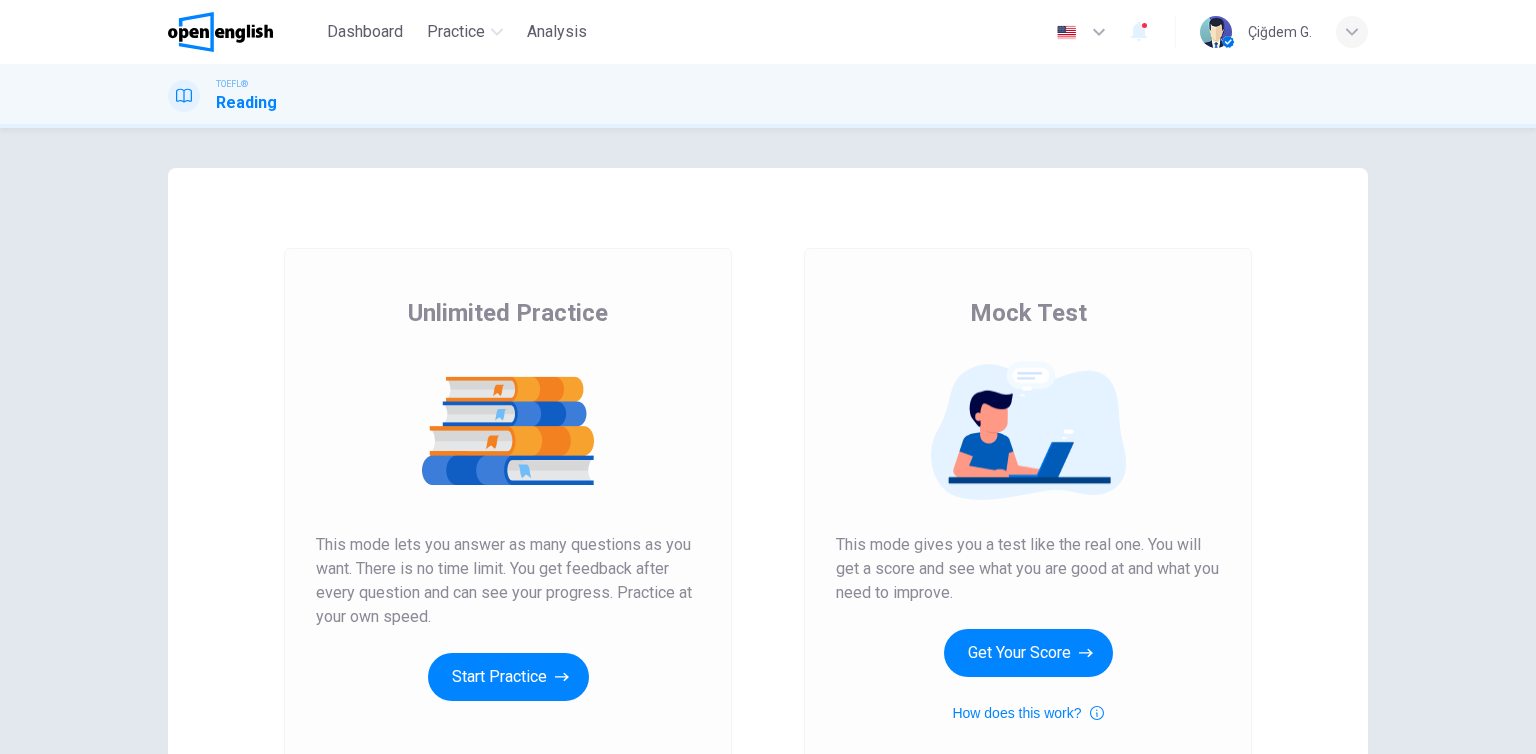 scroll, scrollTop: 0, scrollLeft: 0, axis: both 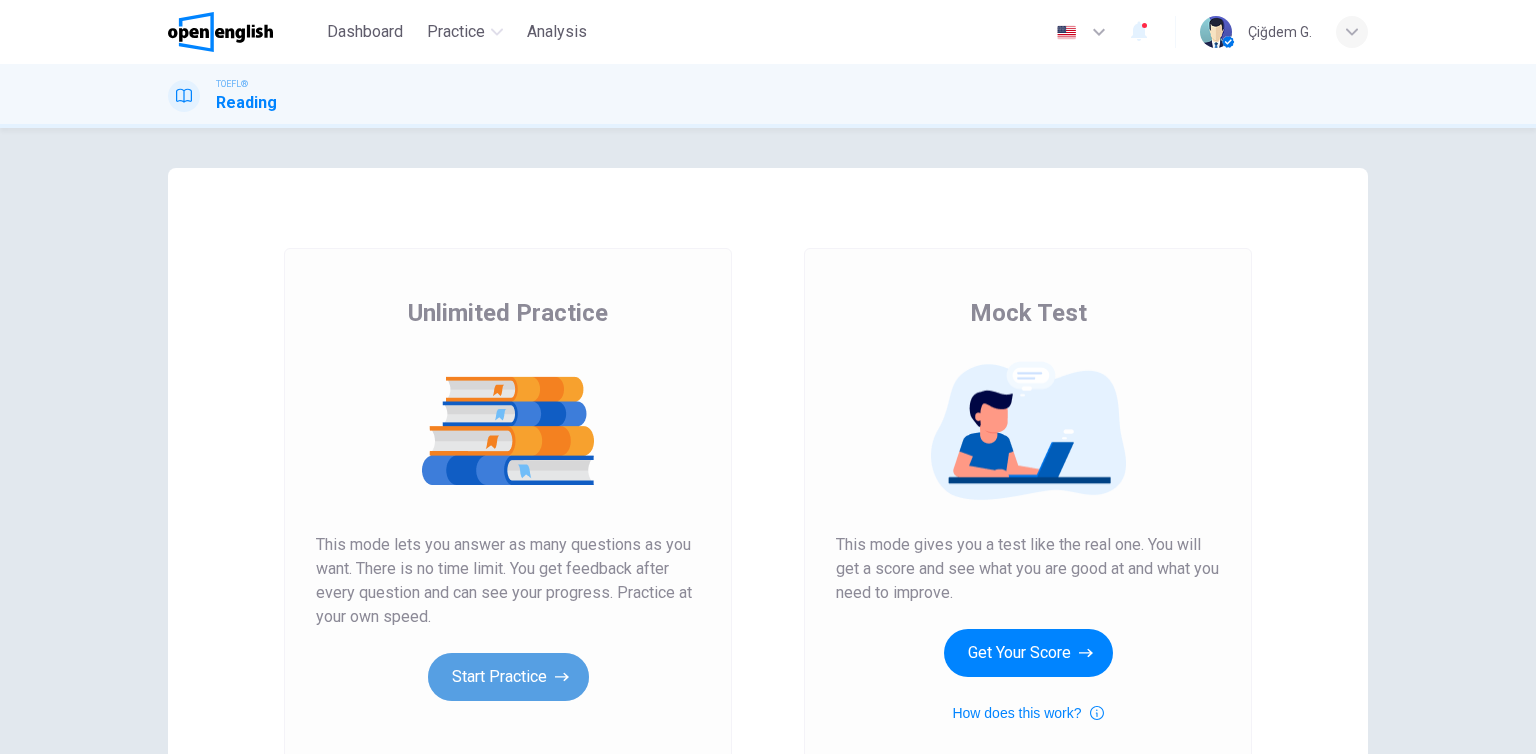 click on "Start Practice" at bounding box center [508, 677] 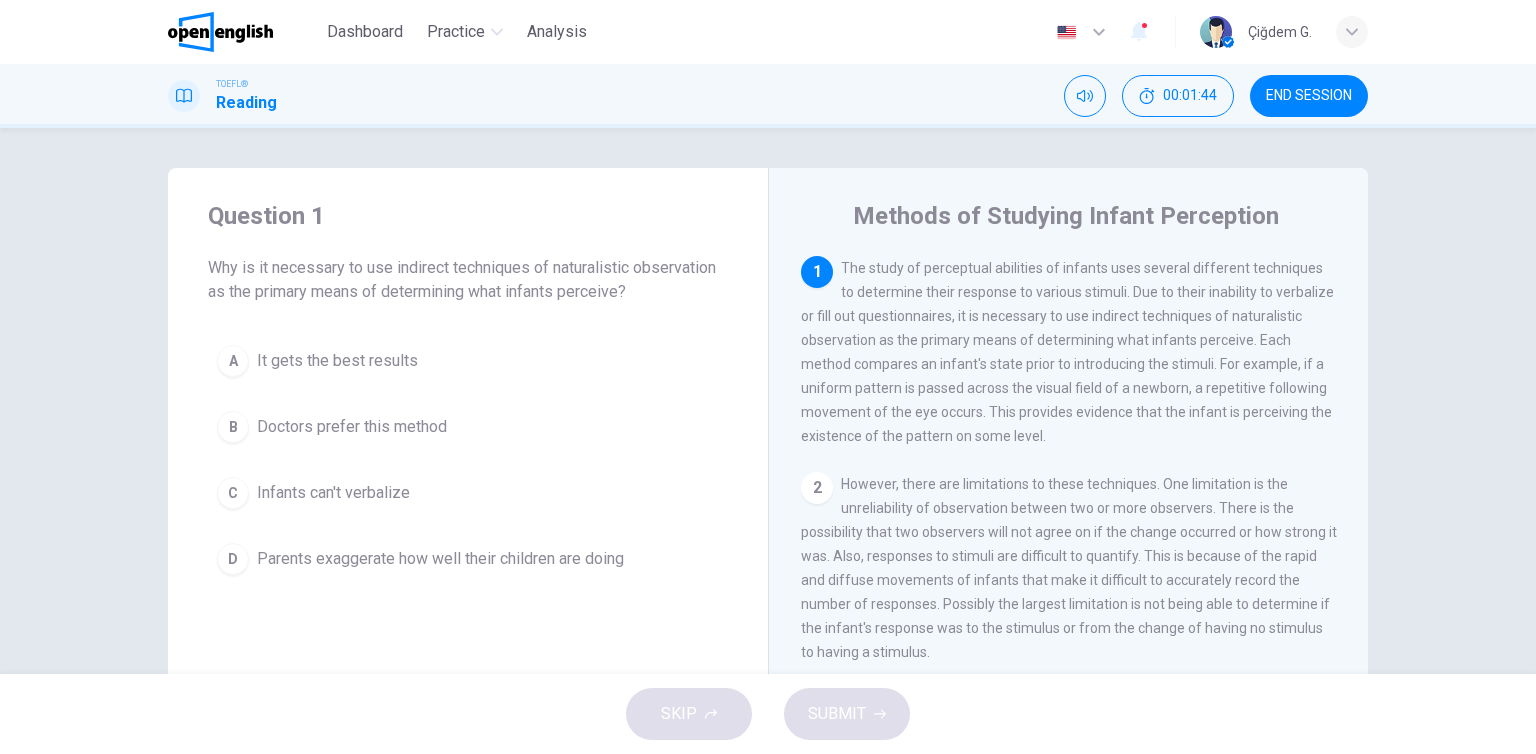click on "Infants can't verbalize" at bounding box center [337, 361] 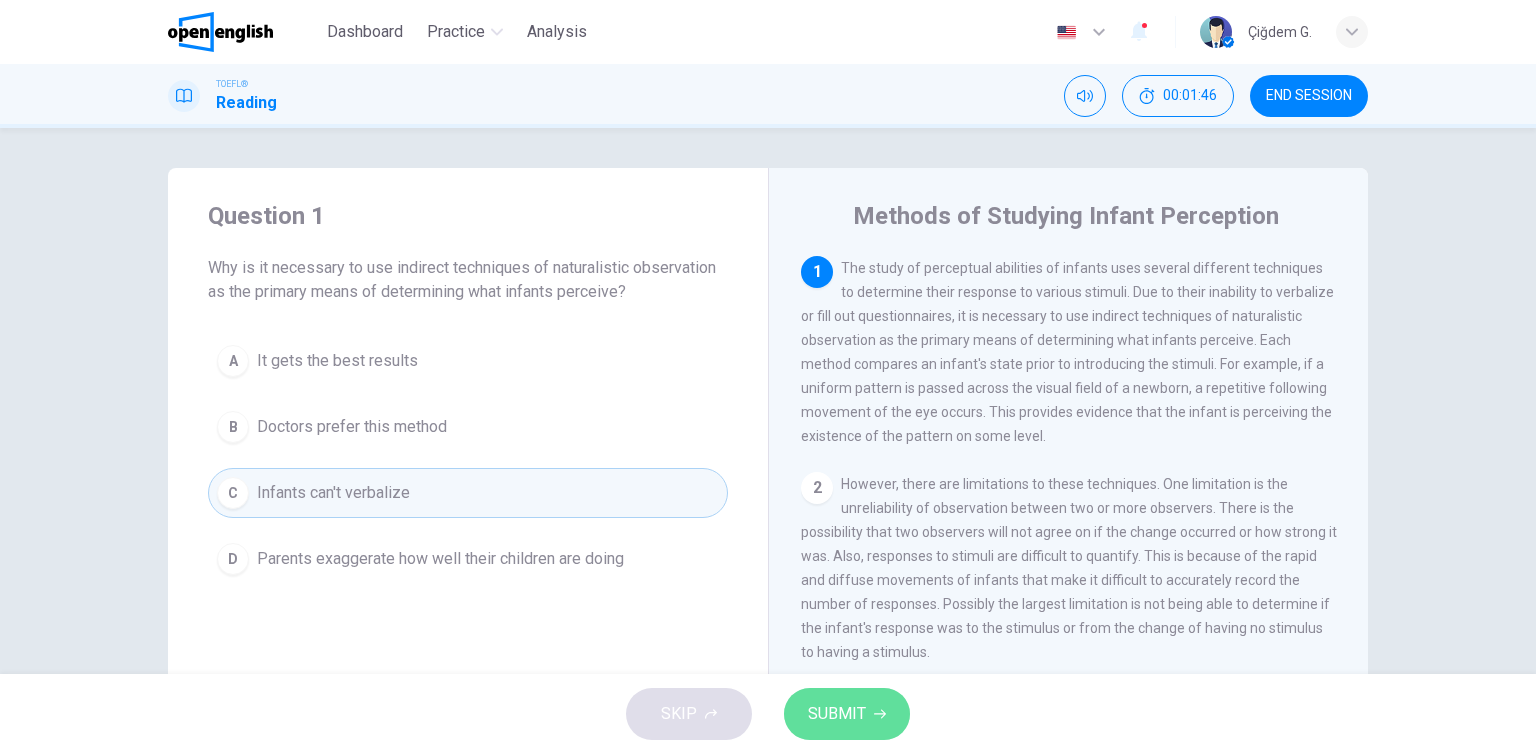 click on "SUBMIT" at bounding box center [847, 714] 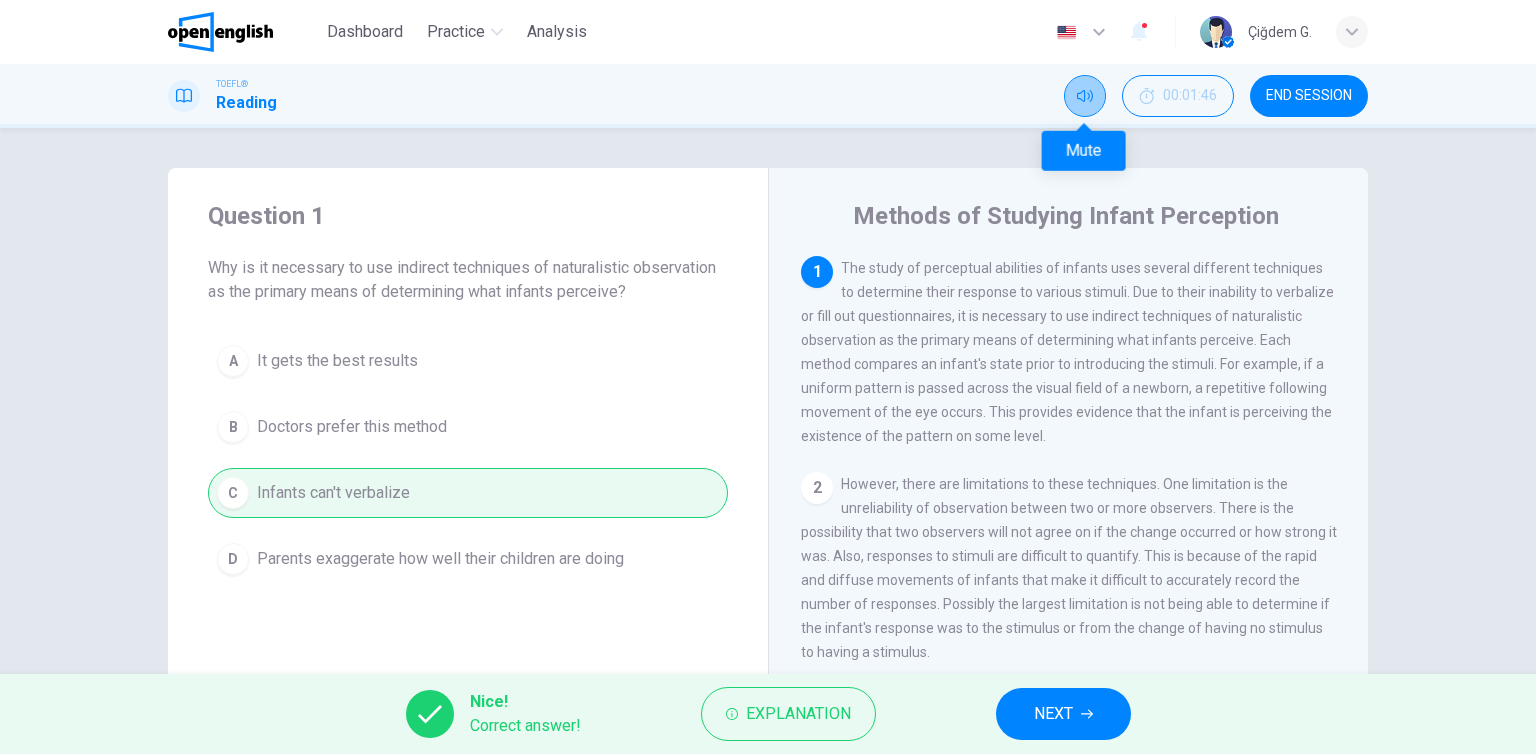 click at bounding box center (1085, 96) 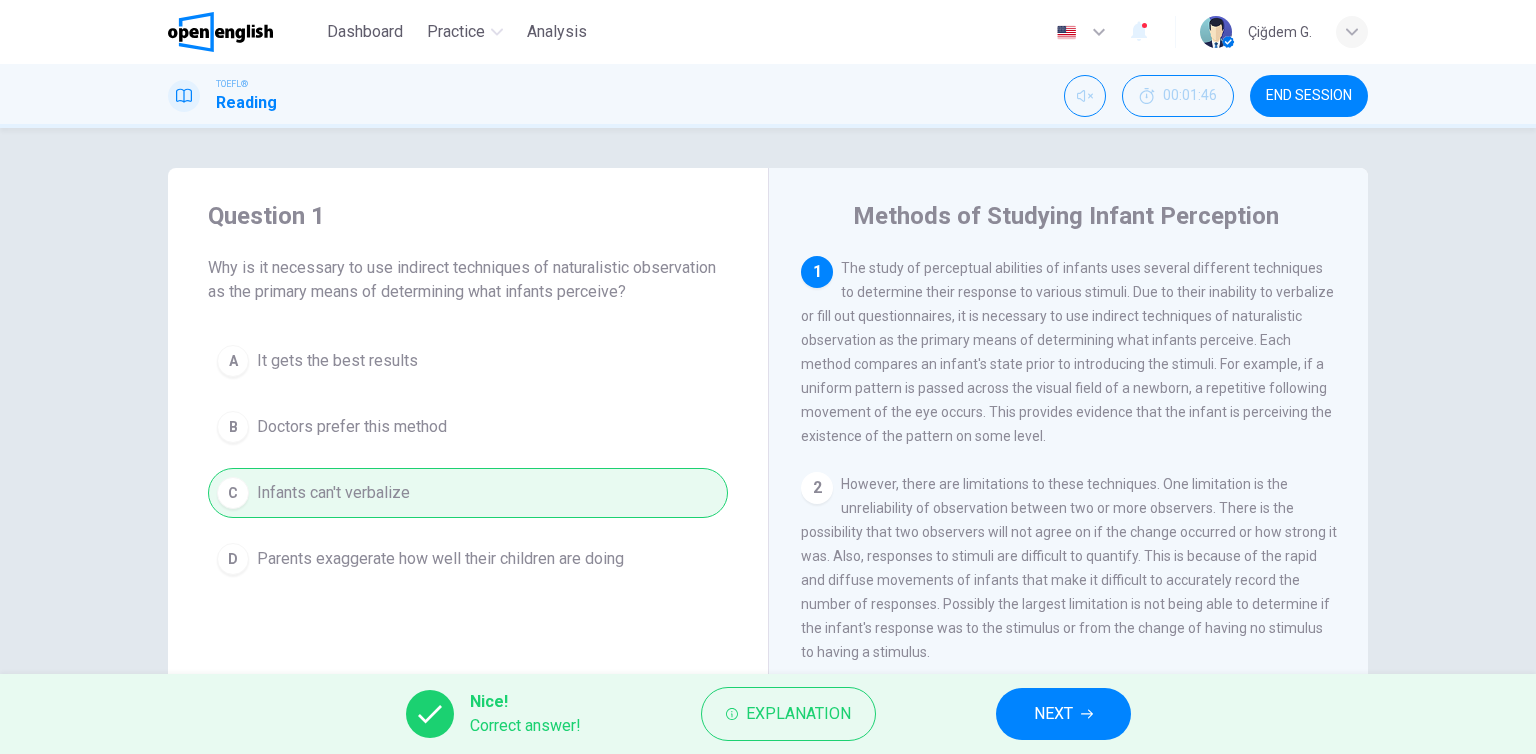 click on "NEXT" at bounding box center (1053, 714) 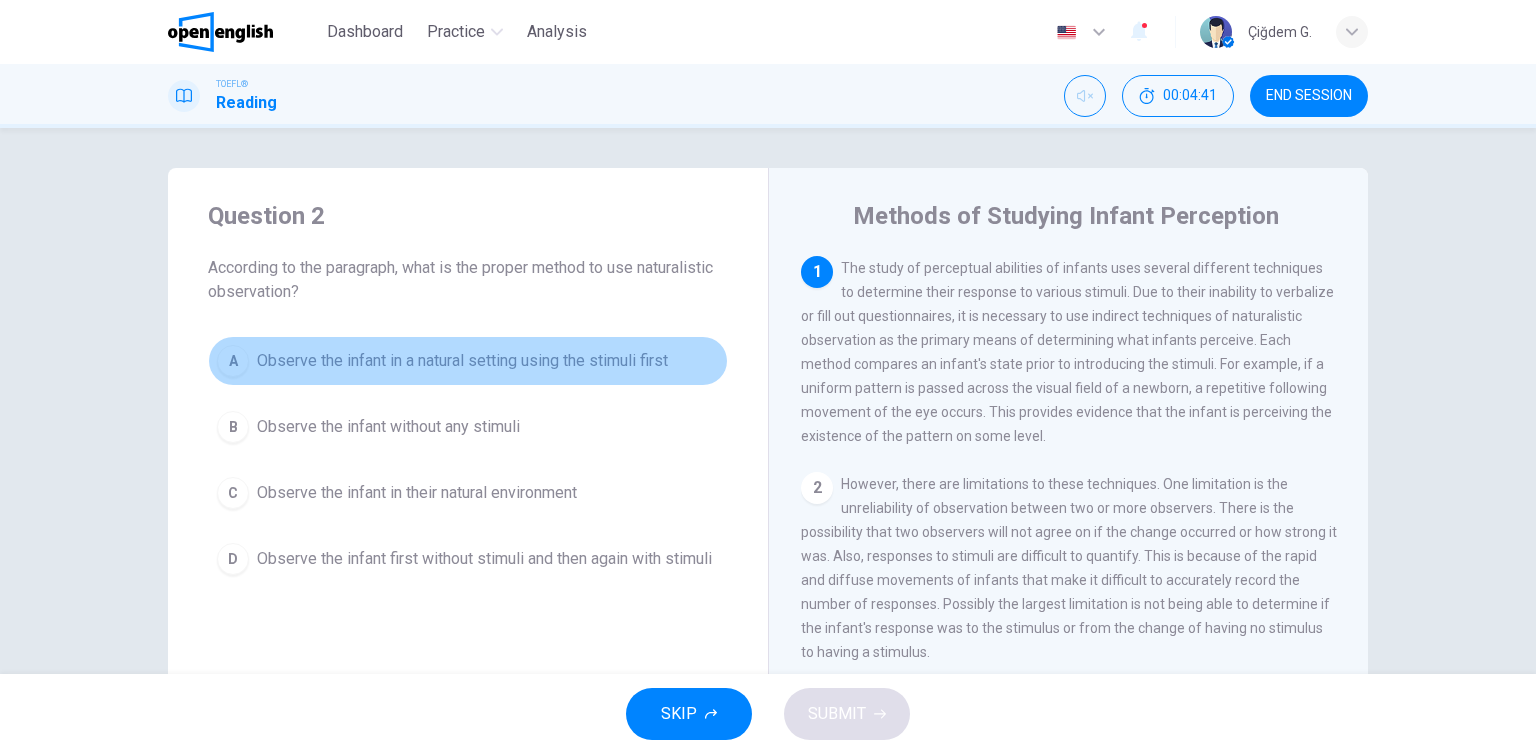 click on "Observe the infant in a natural setting using the stimuli first" at bounding box center [462, 361] 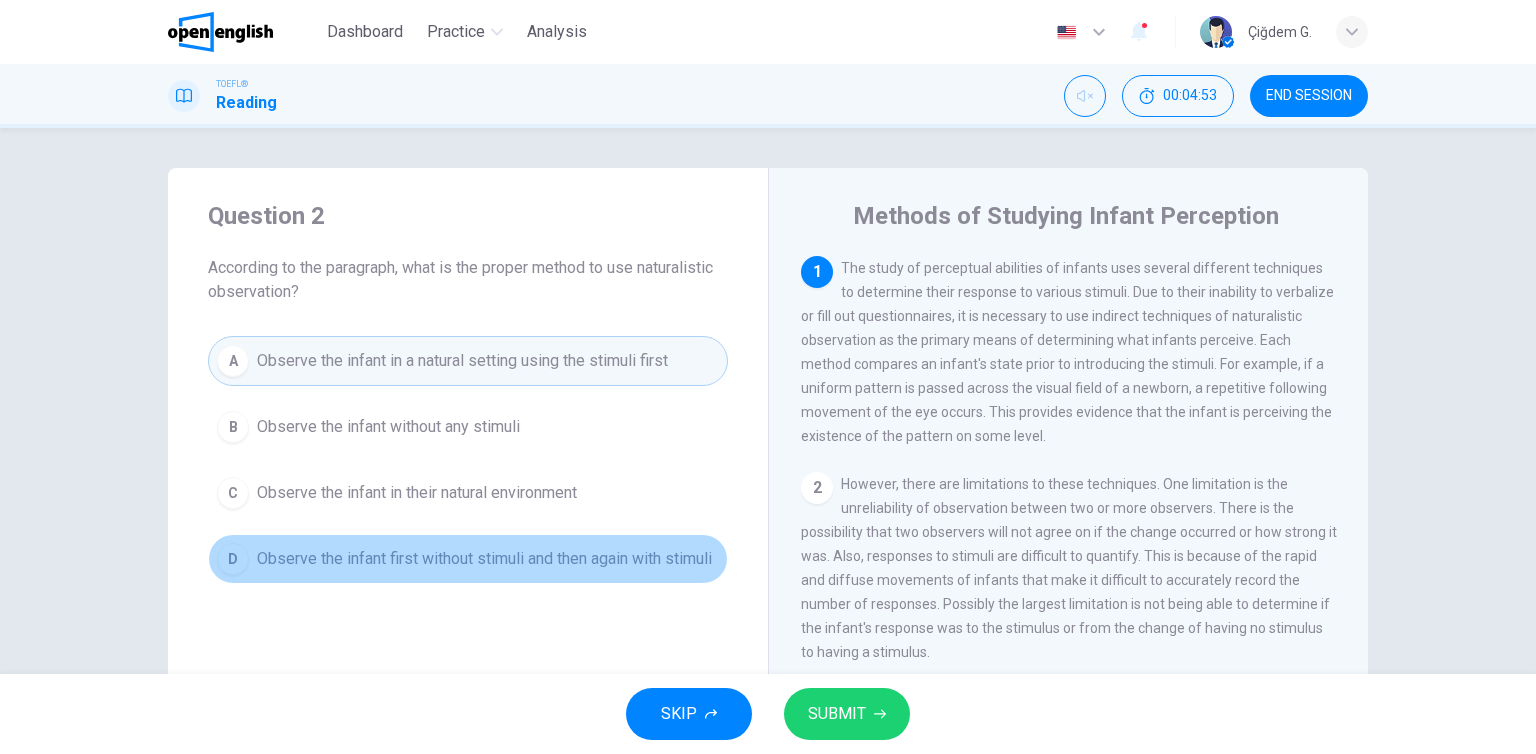 click on "Observe the infant first without stimuli and then again with stimuli" at bounding box center [388, 427] 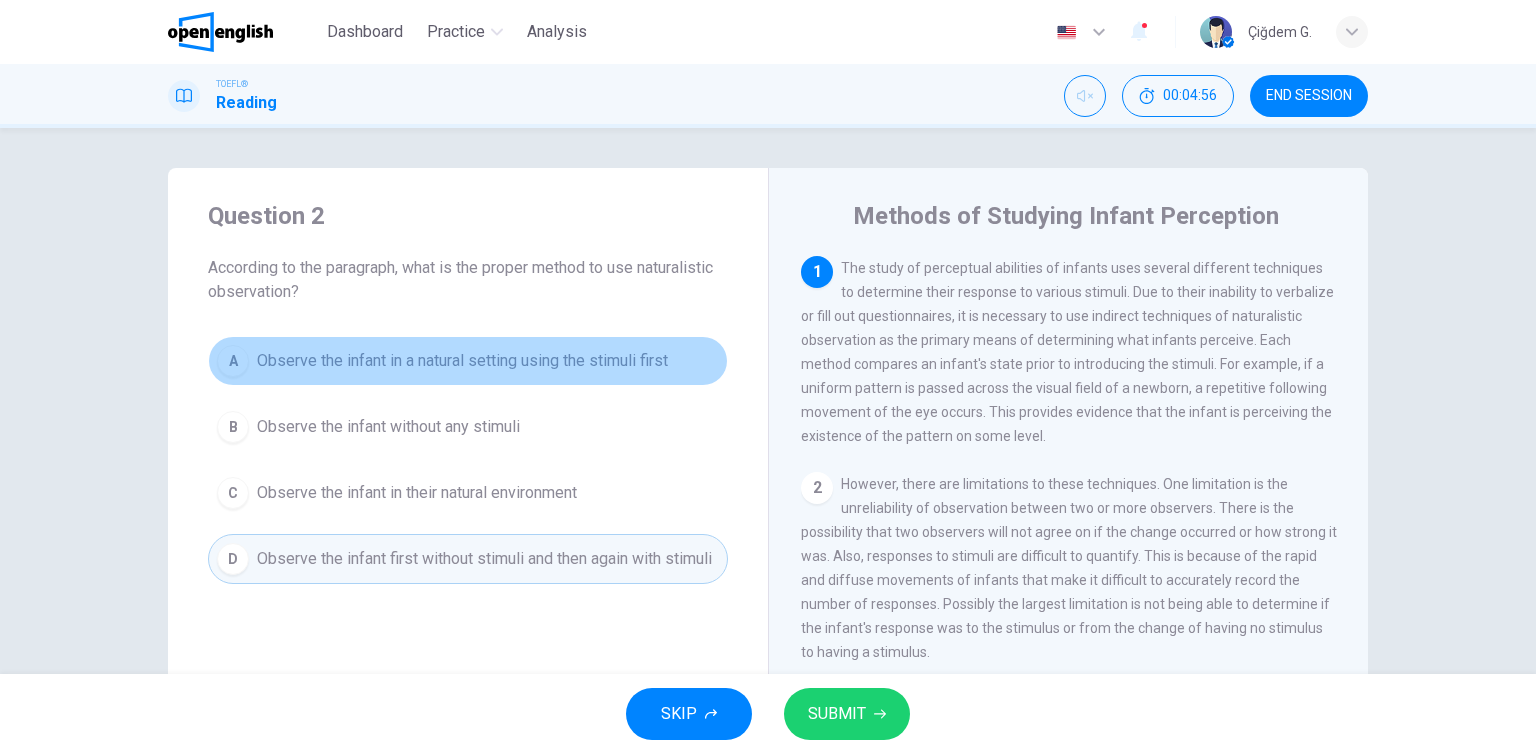 click on "Observe the infant in a natural setting using the stimuli first" at bounding box center [462, 361] 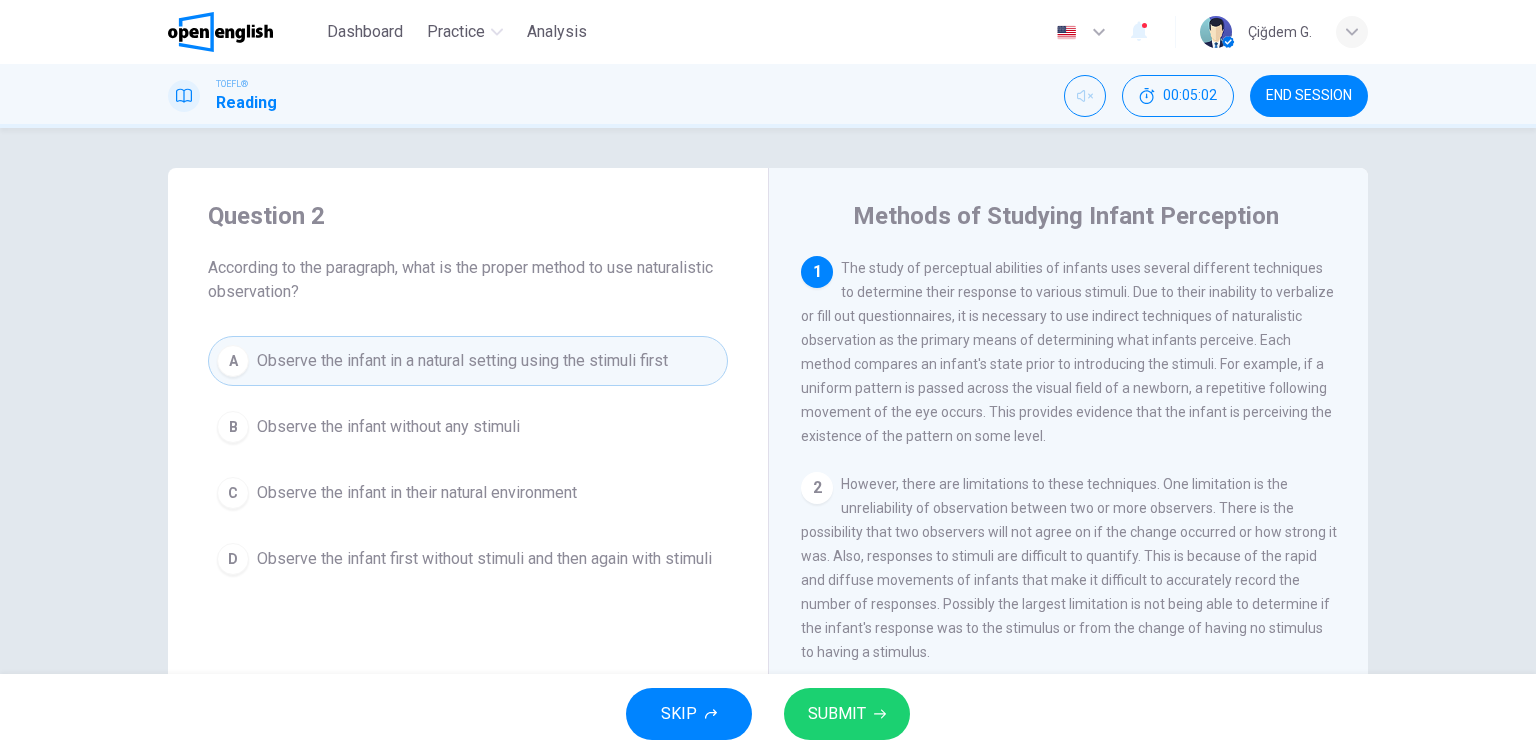 click on "Observe the infant without any stimuli" at bounding box center [388, 427] 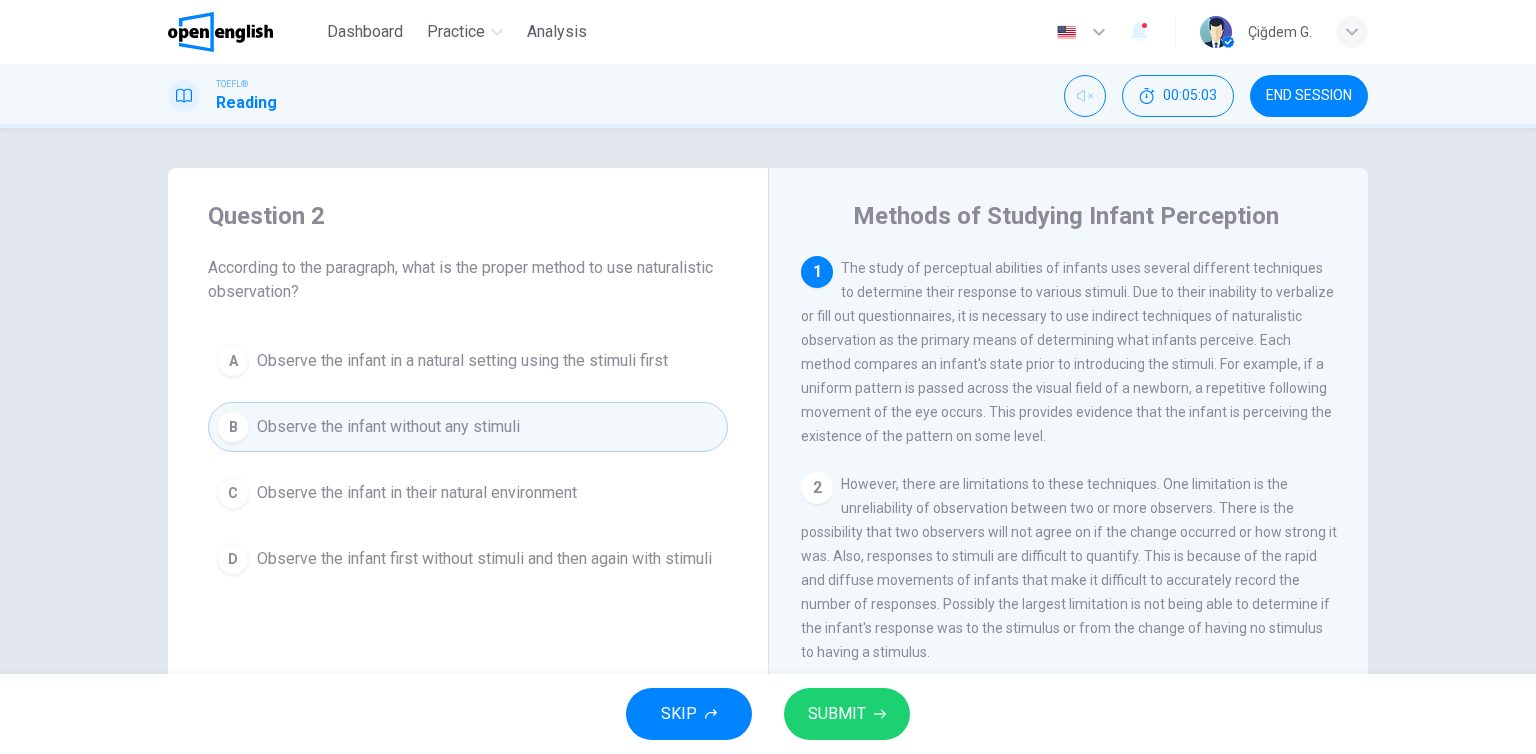 click on "SUBMIT" at bounding box center (847, 714) 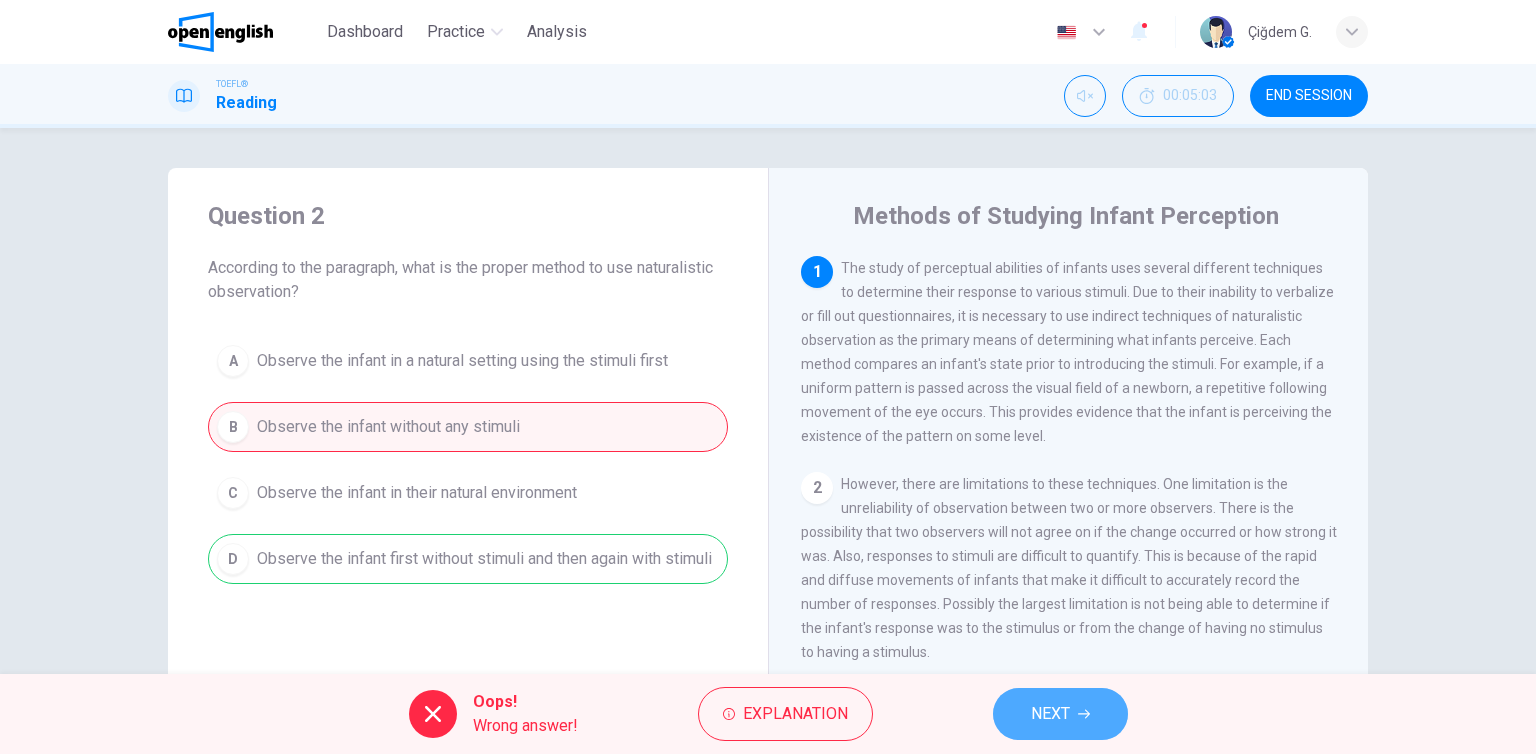 click on "NEXT" at bounding box center [1060, 714] 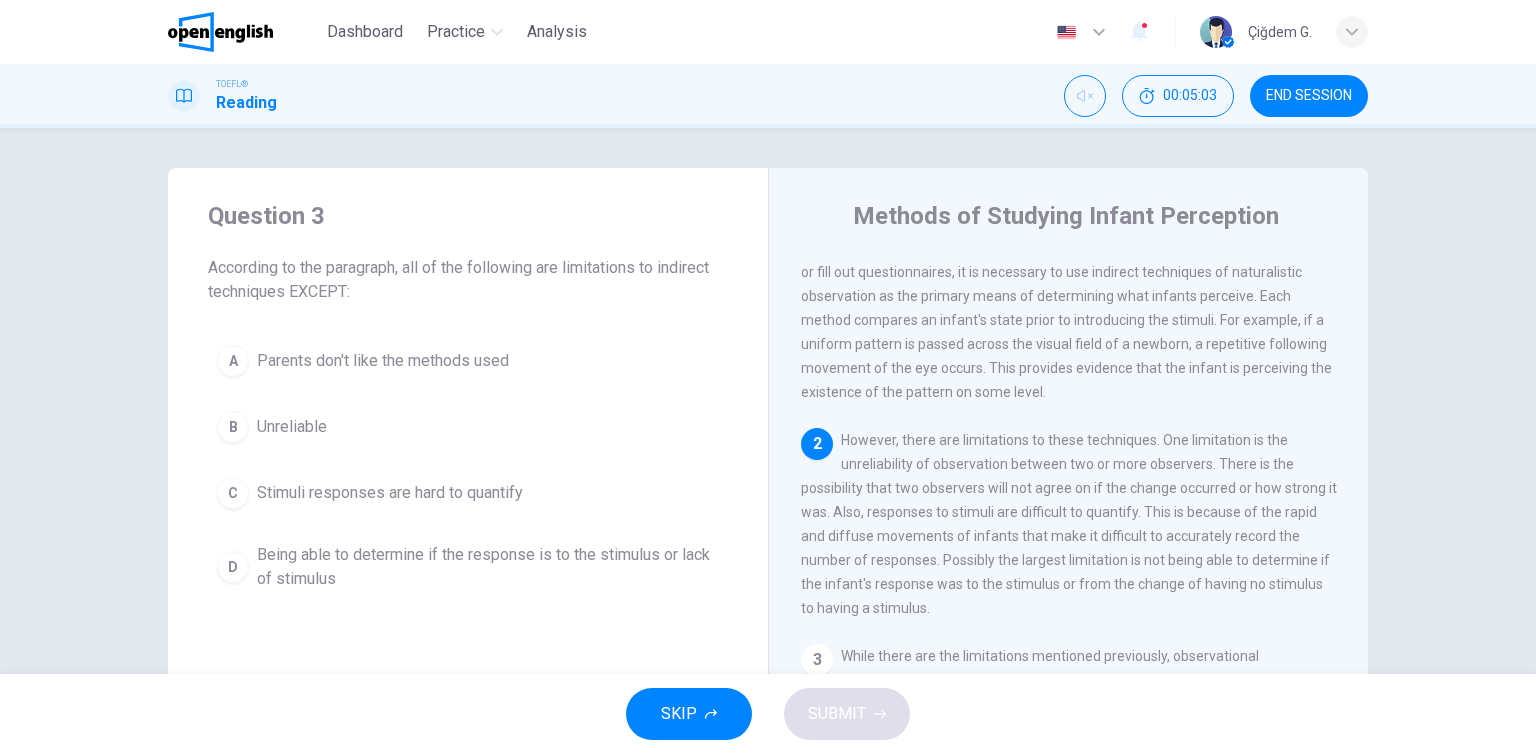 scroll, scrollTop: 45, scrollLeft: 0, axis: vertical 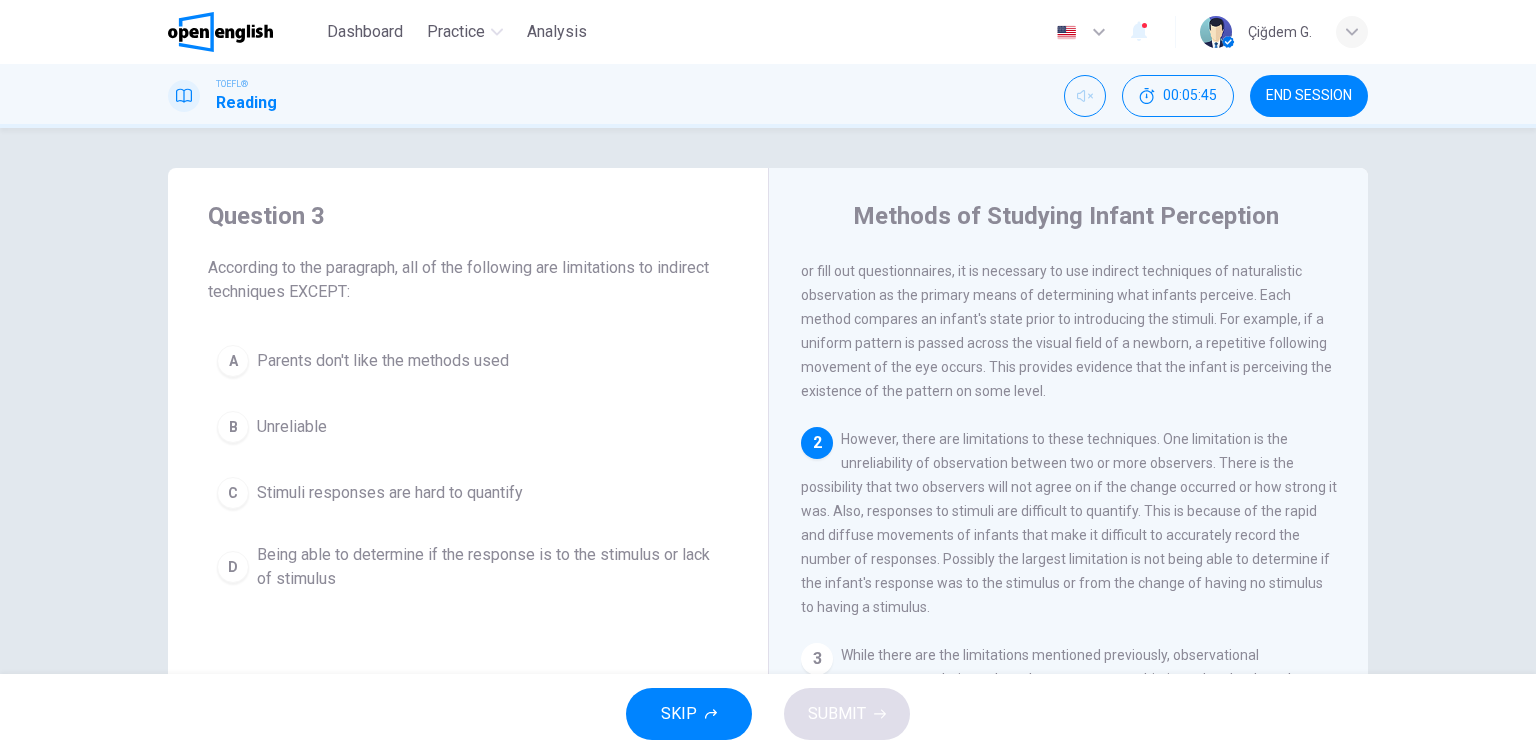 click on "However, there are limitations to these techniques. One limitation is the unreliability of observation between two or more observers. There is the possibility that two observers will not agree on if the change occurred or how strong it was. Also, responses to stimuli are difficult to quantify. This is because of the rapid and diffuse movements of infants that make it difficult to accurately record the number of responses. Possibly the largest limitation is not being able to determine if the infant's response was to the stimulus or from the change of having no stimulus to having a stimulus." at bounding box center [1067, 307] 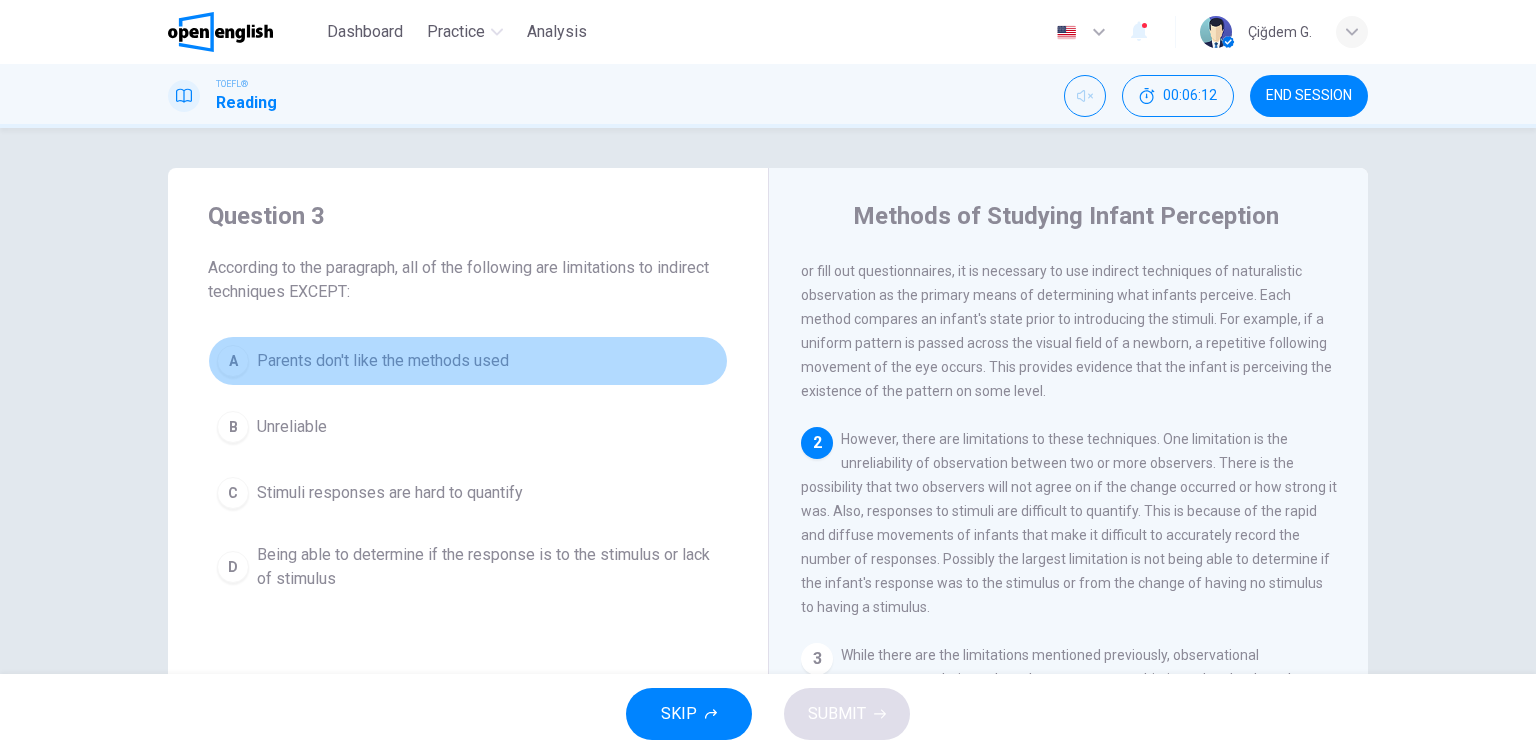 click on "Parents don't like the methods used" at bounding box center [383, 361] 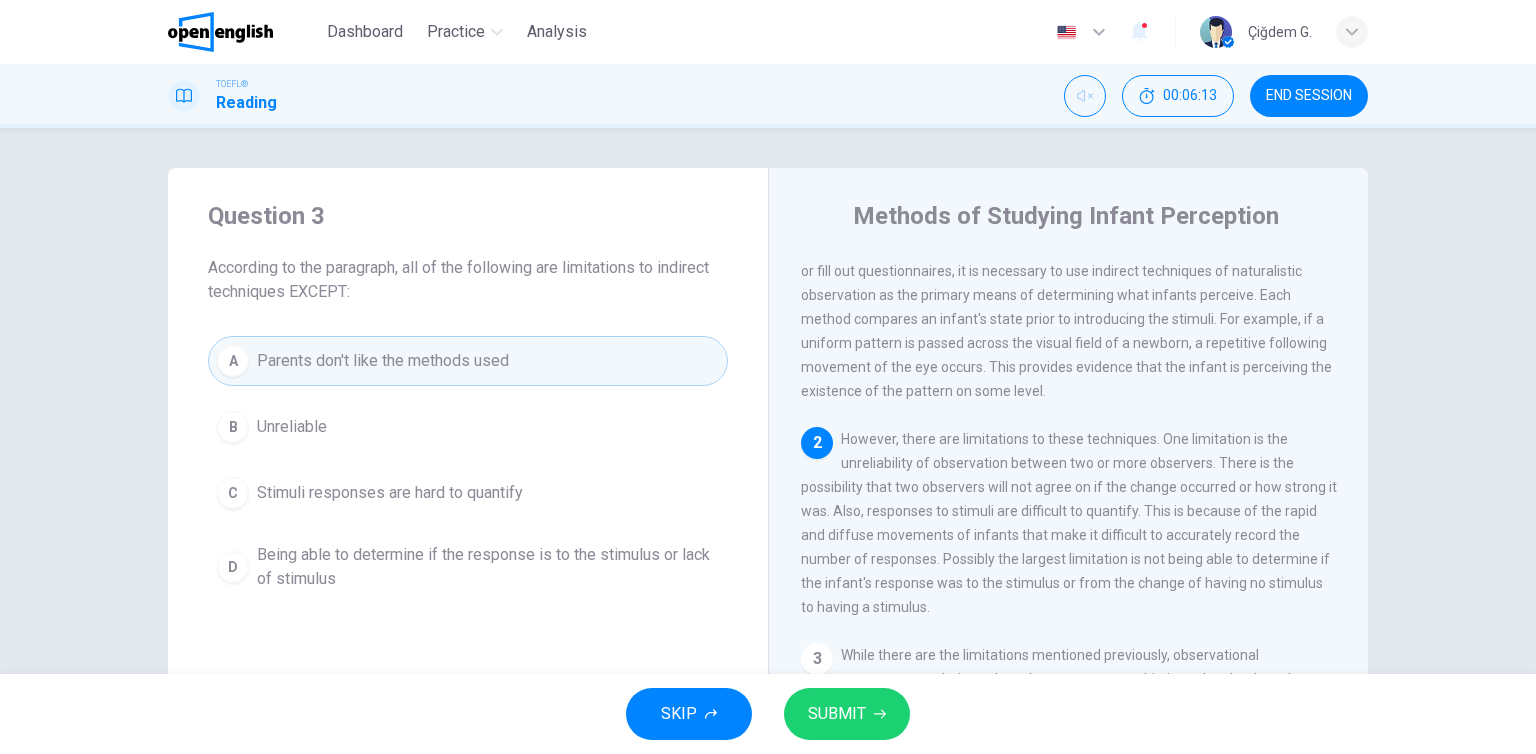 click on "SUBMIT" at bounding box center [847, 714] 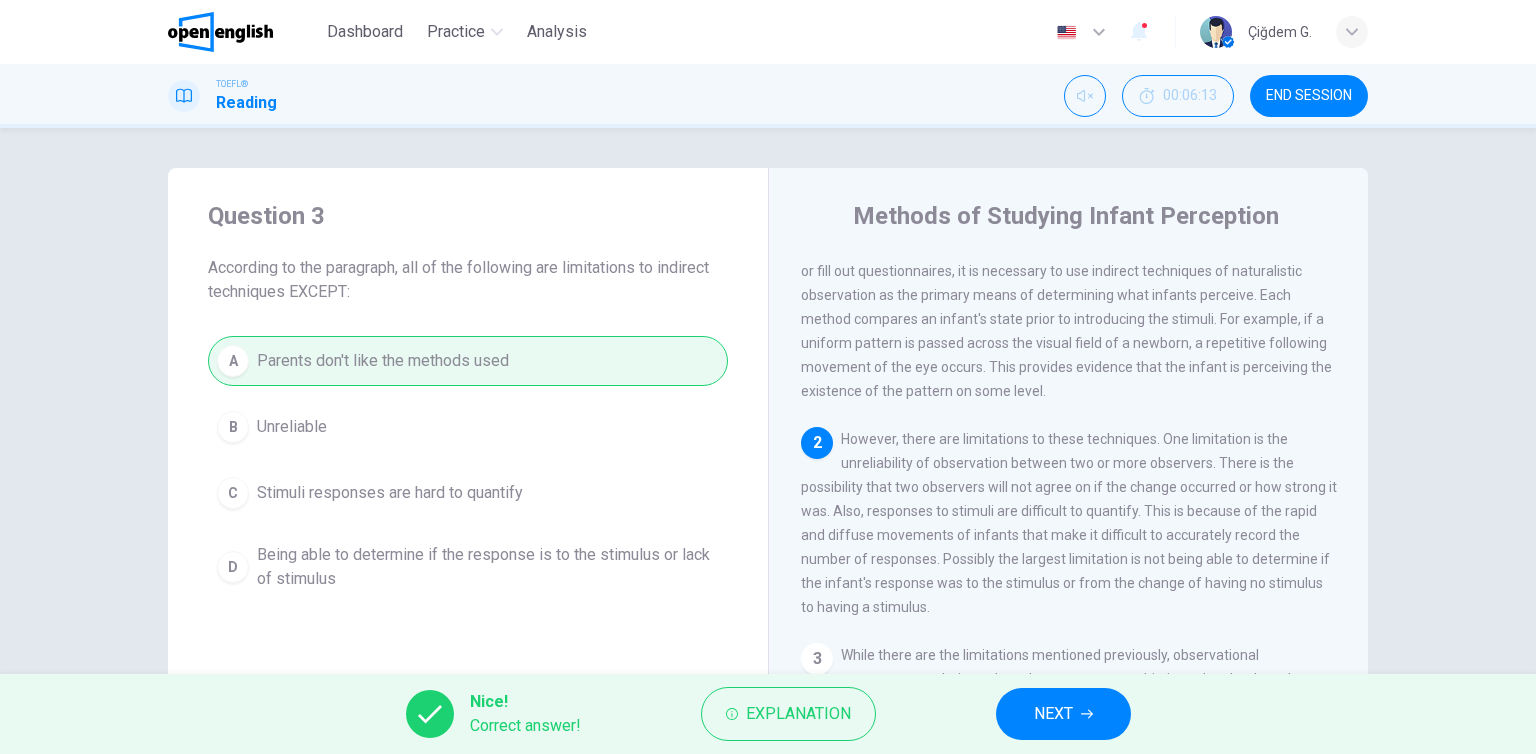 click on "NEXT" at bounding box center (1053, 714) 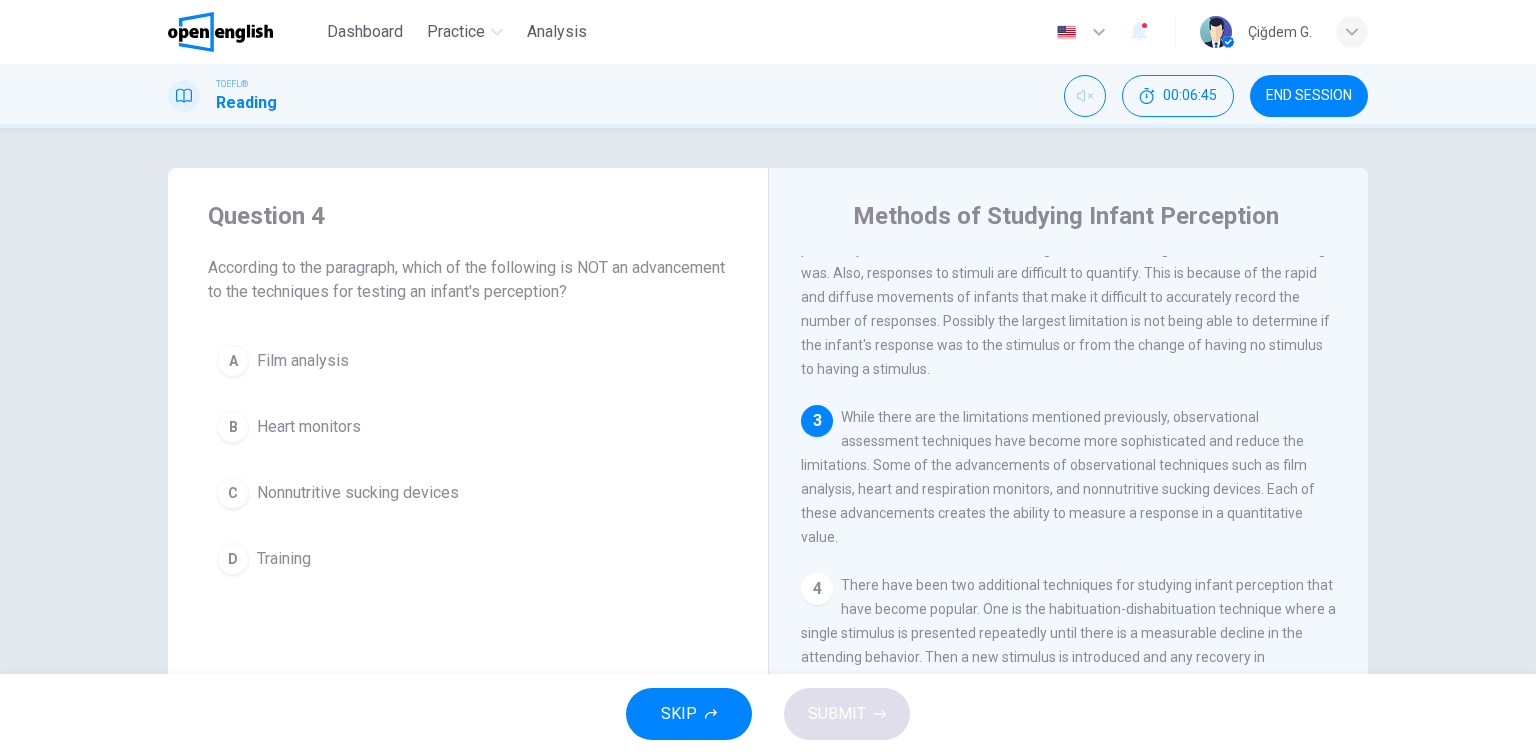 scroll, scrollTop: 393, scrollLeft: 0, axis: vertical 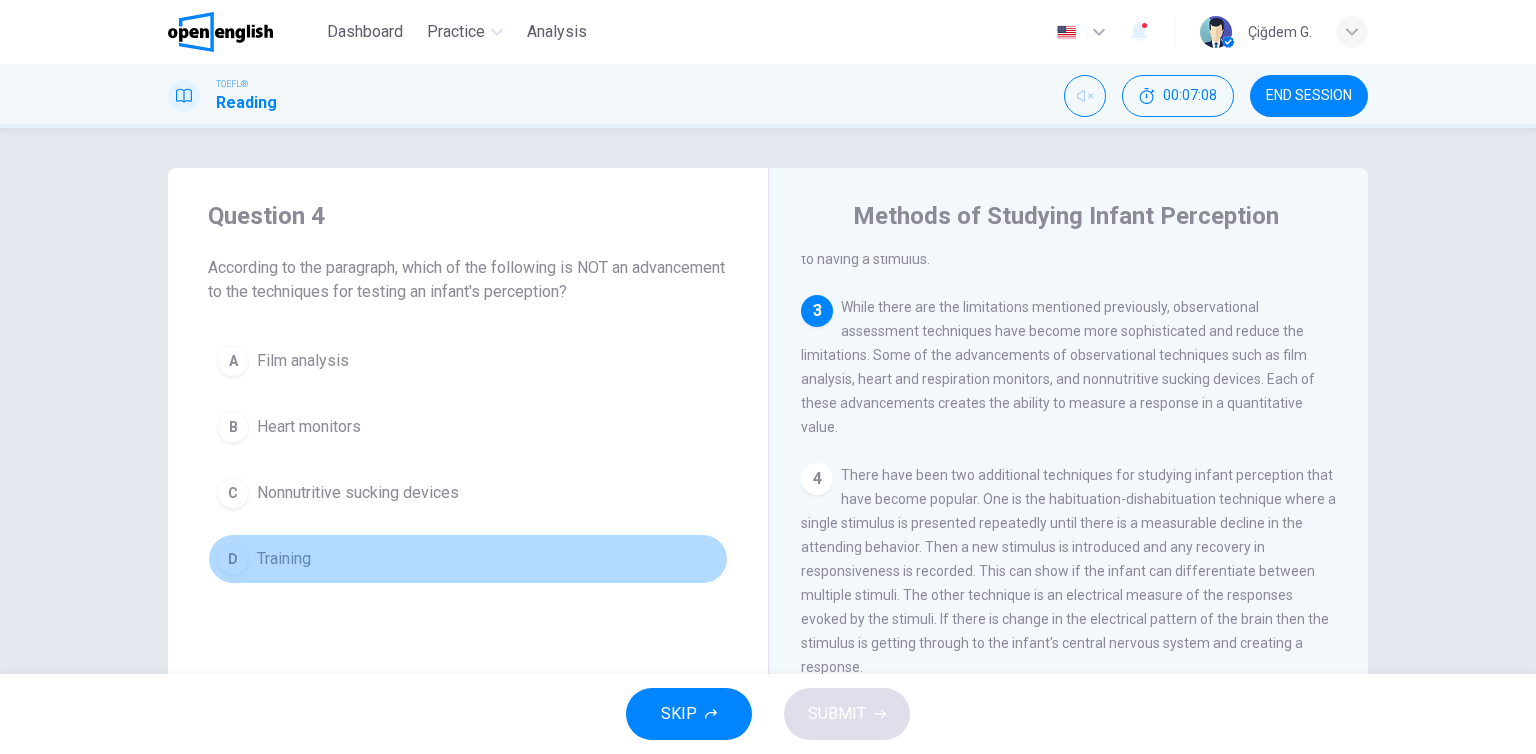 click on "D Training" at bounding box center (468, 559) 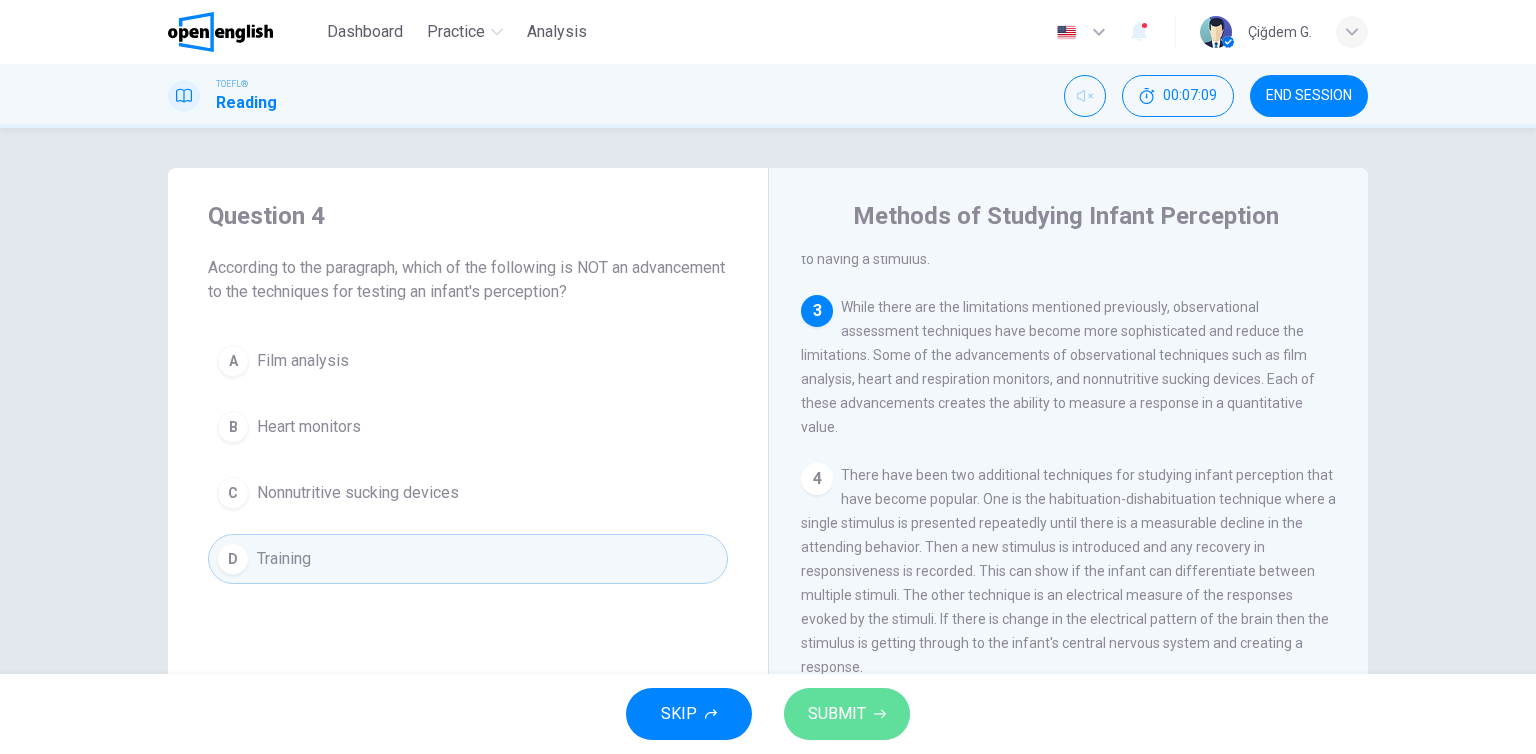 click on "SUBMIT" at bounding box center (837, 714) 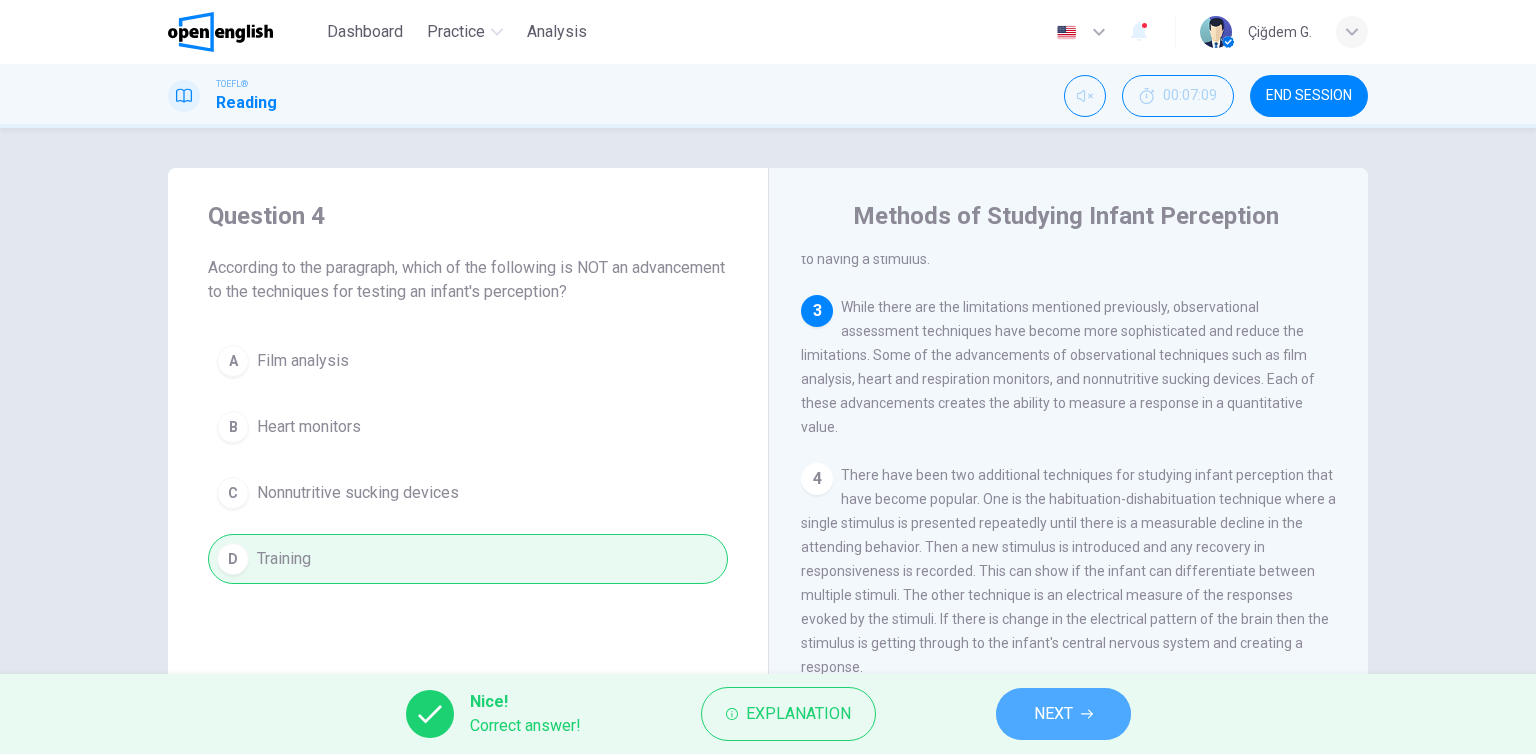 click on "NEXT" at bounding box center (1063, 714) 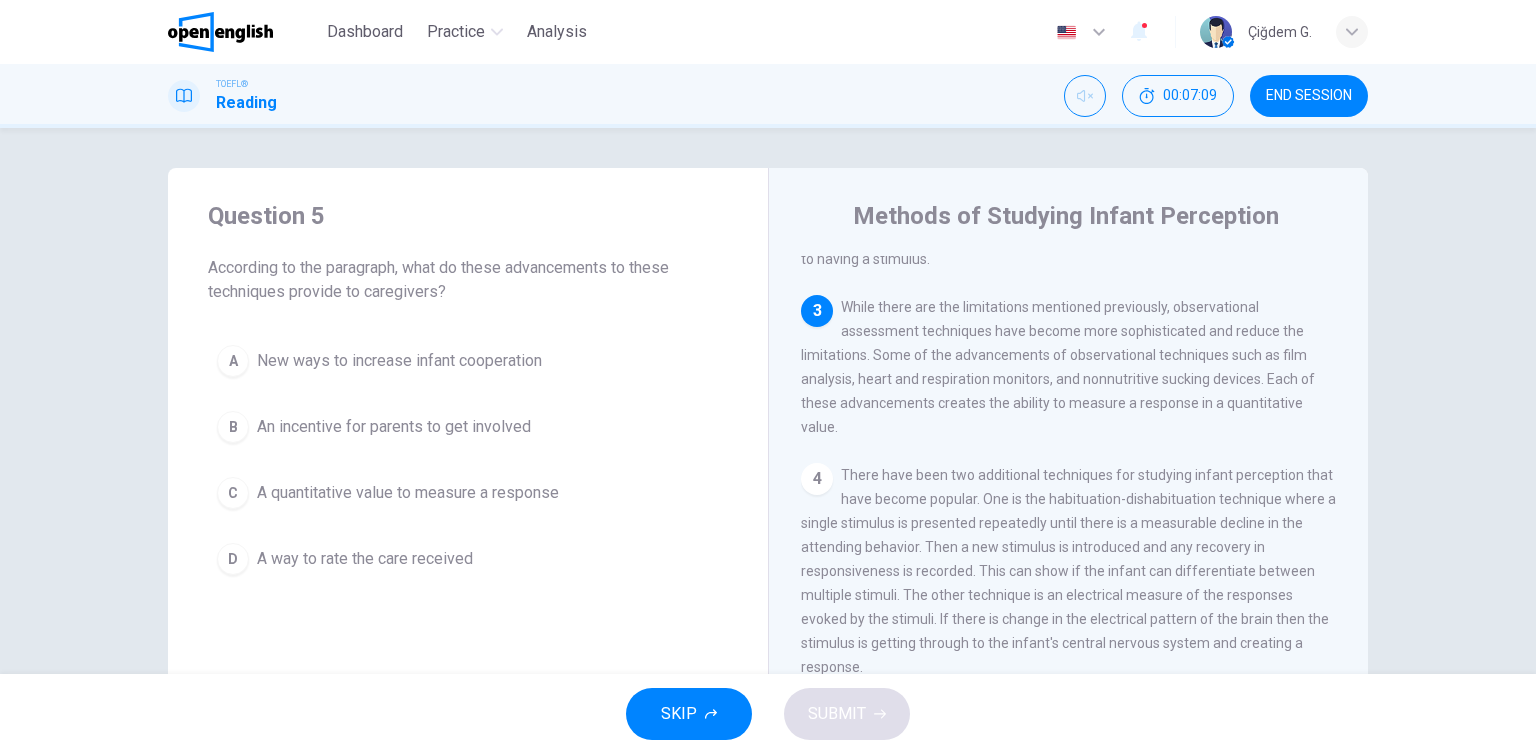 scroll, scrollTop: 437, scrollLeft: 0, axis: vertical 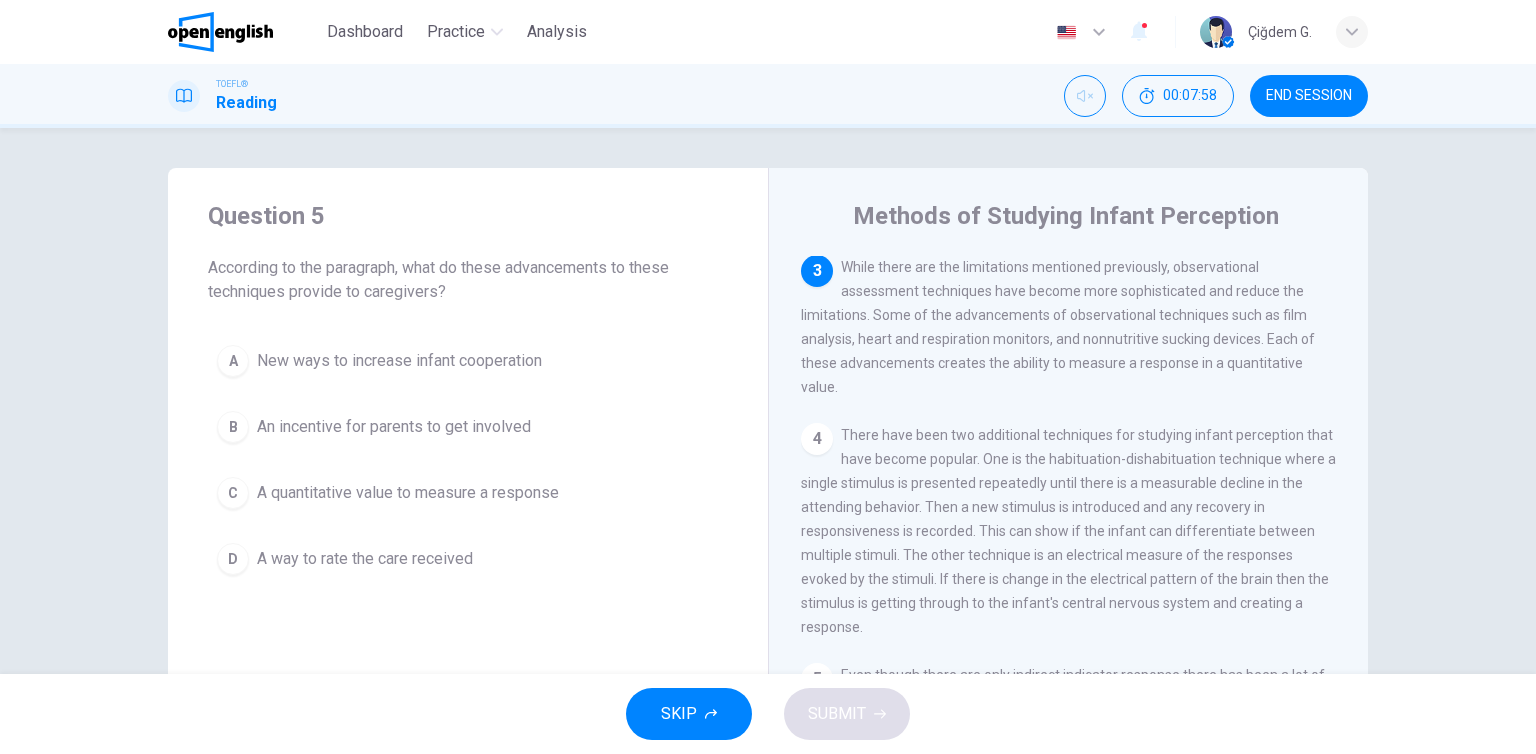 drag, startPoint x: 541, startPoint y: 498, endPoint x: 552, endPoint y: 497, distance: 11.045361 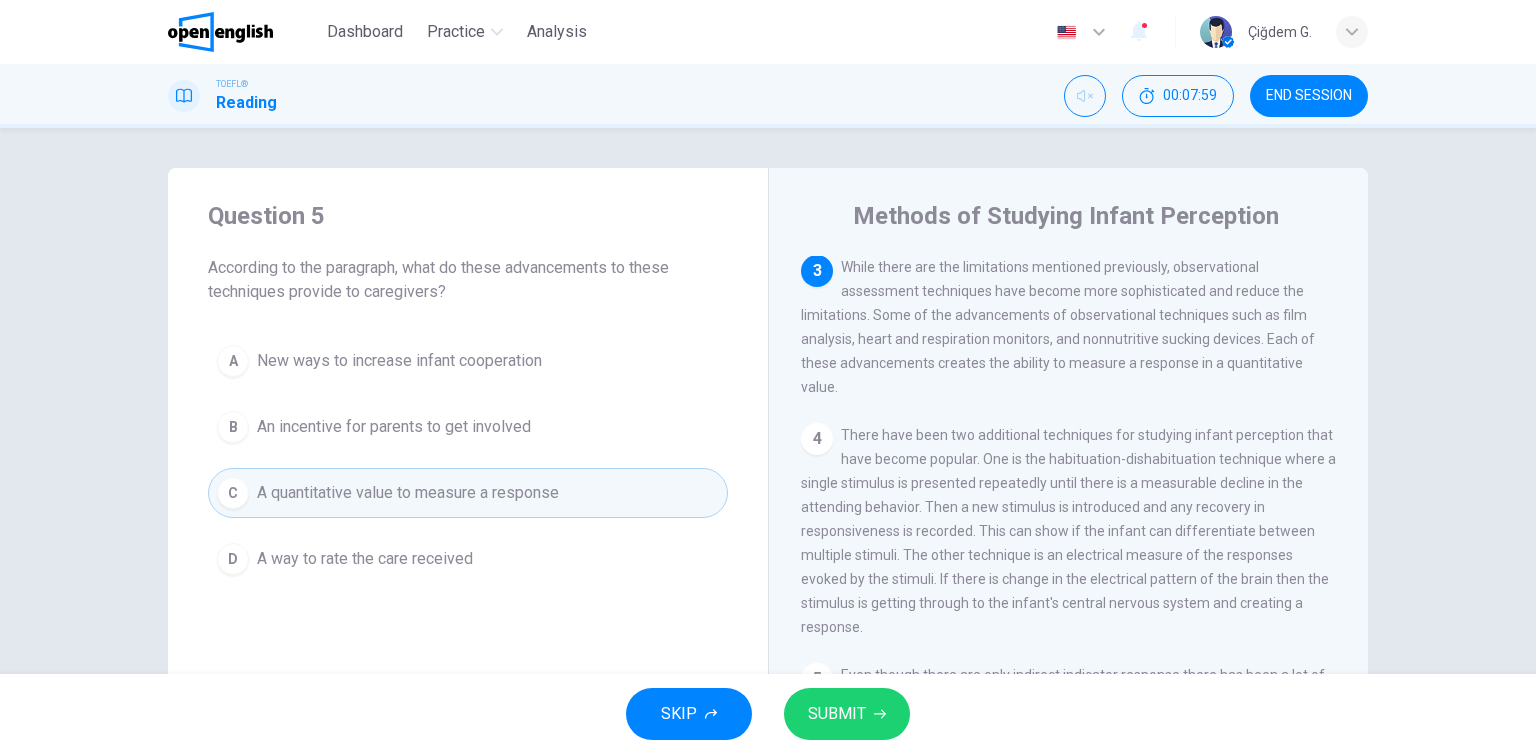 drag, startPoint x: 840, startPoint y: 703, endPoint x: 901, endPoint y: 724, distance: 64.513565 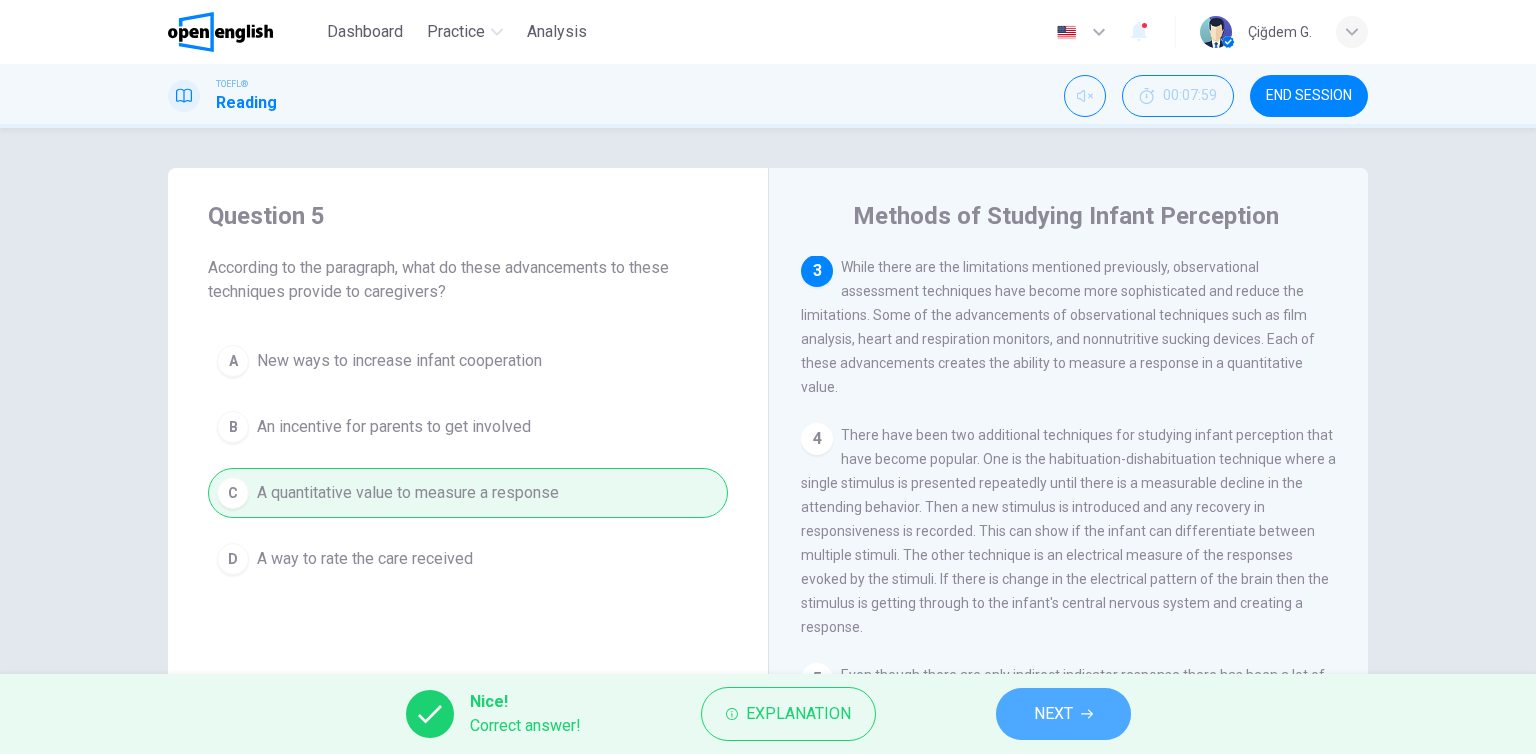 click on "NEXT" at bounding box center (1063, 714) 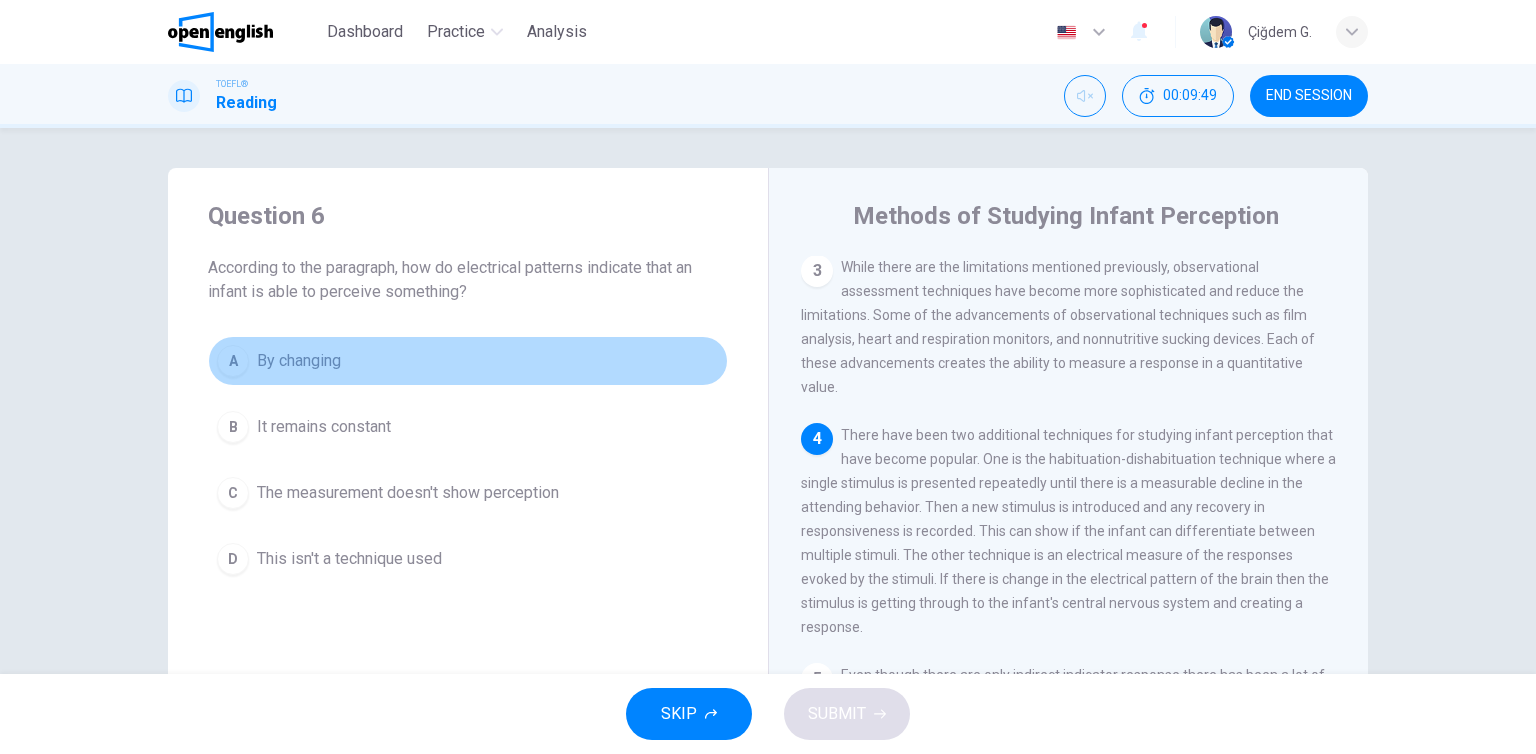 click on "By changing" at bounding box center [299, 361] 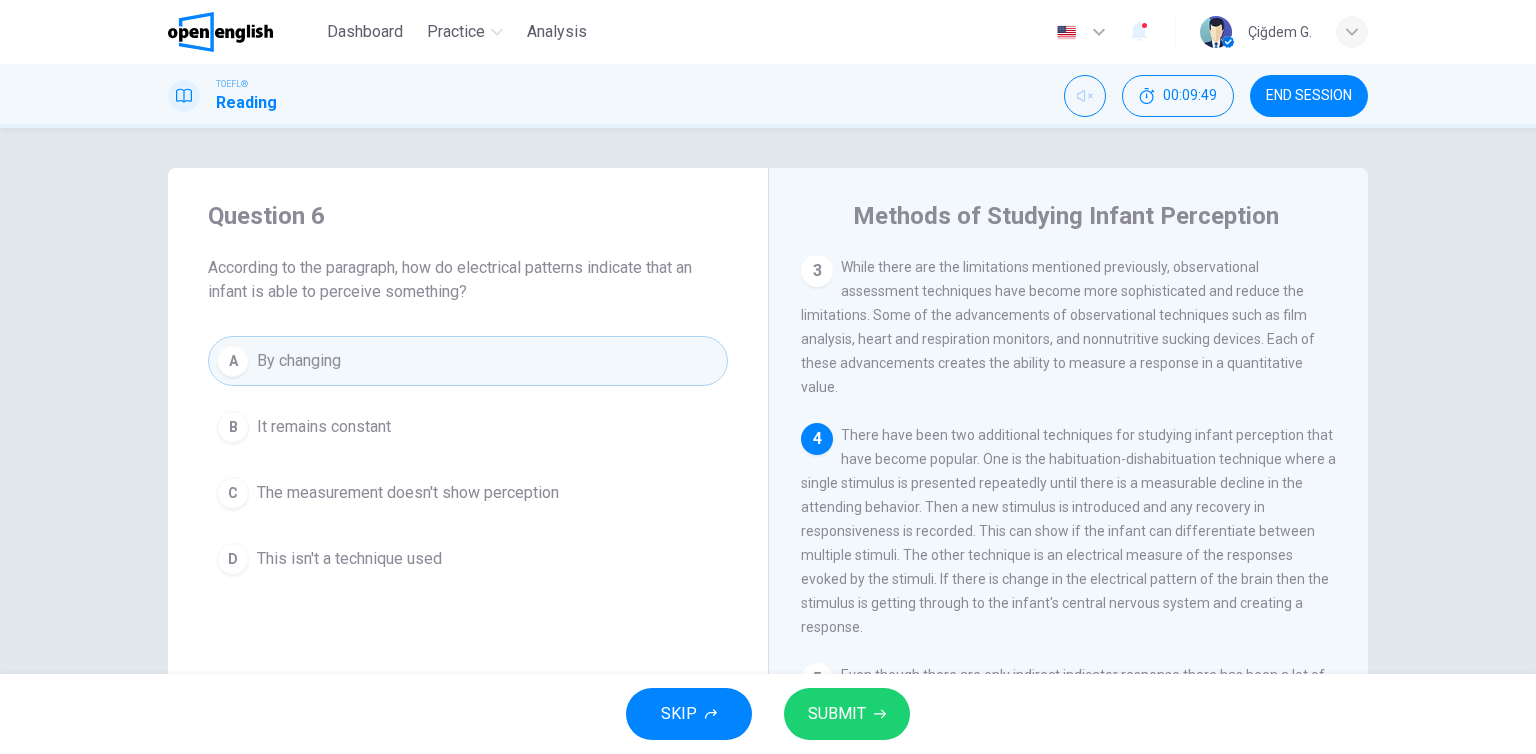 click on "SUBMIT" at bounding box center [837, 714] 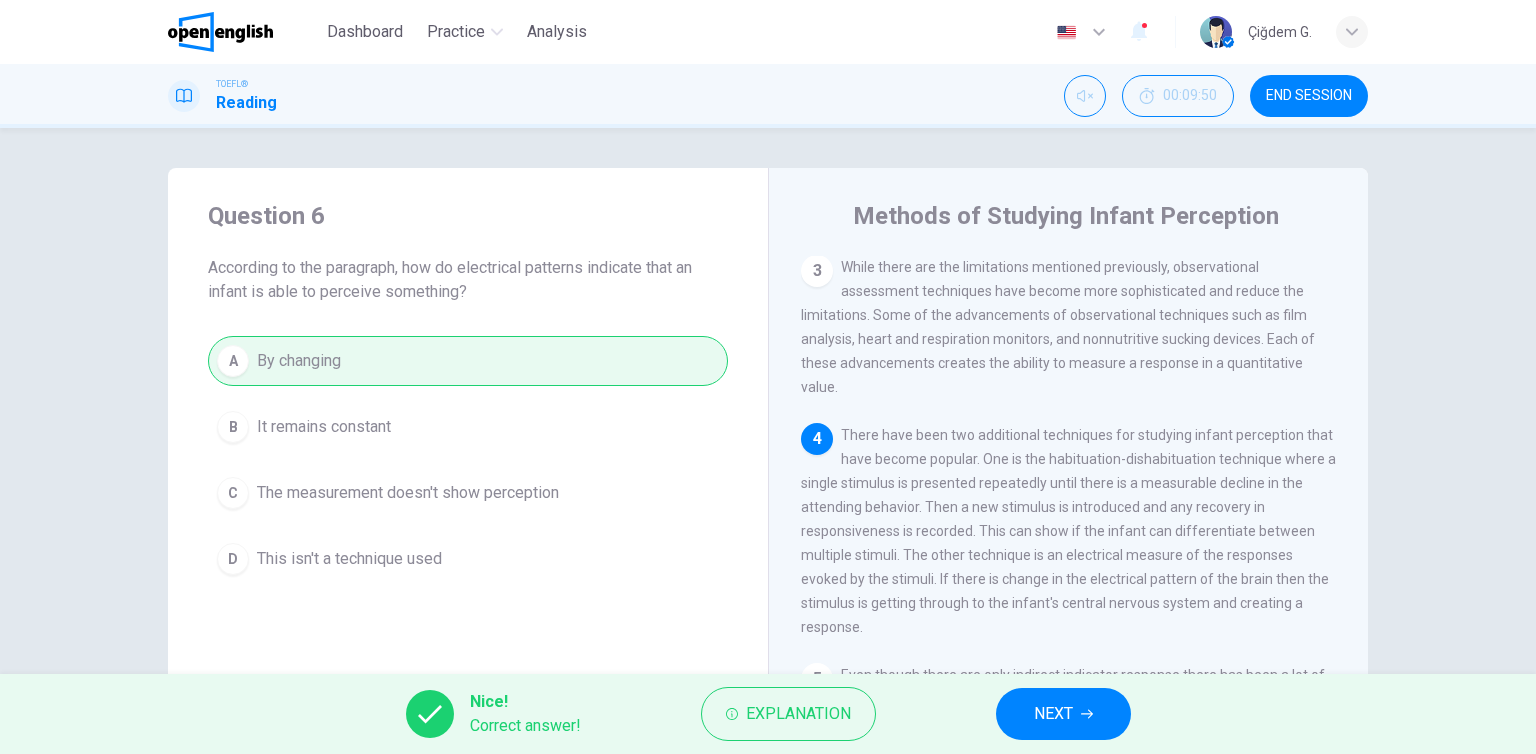 click at bounding box center (1087, 714) 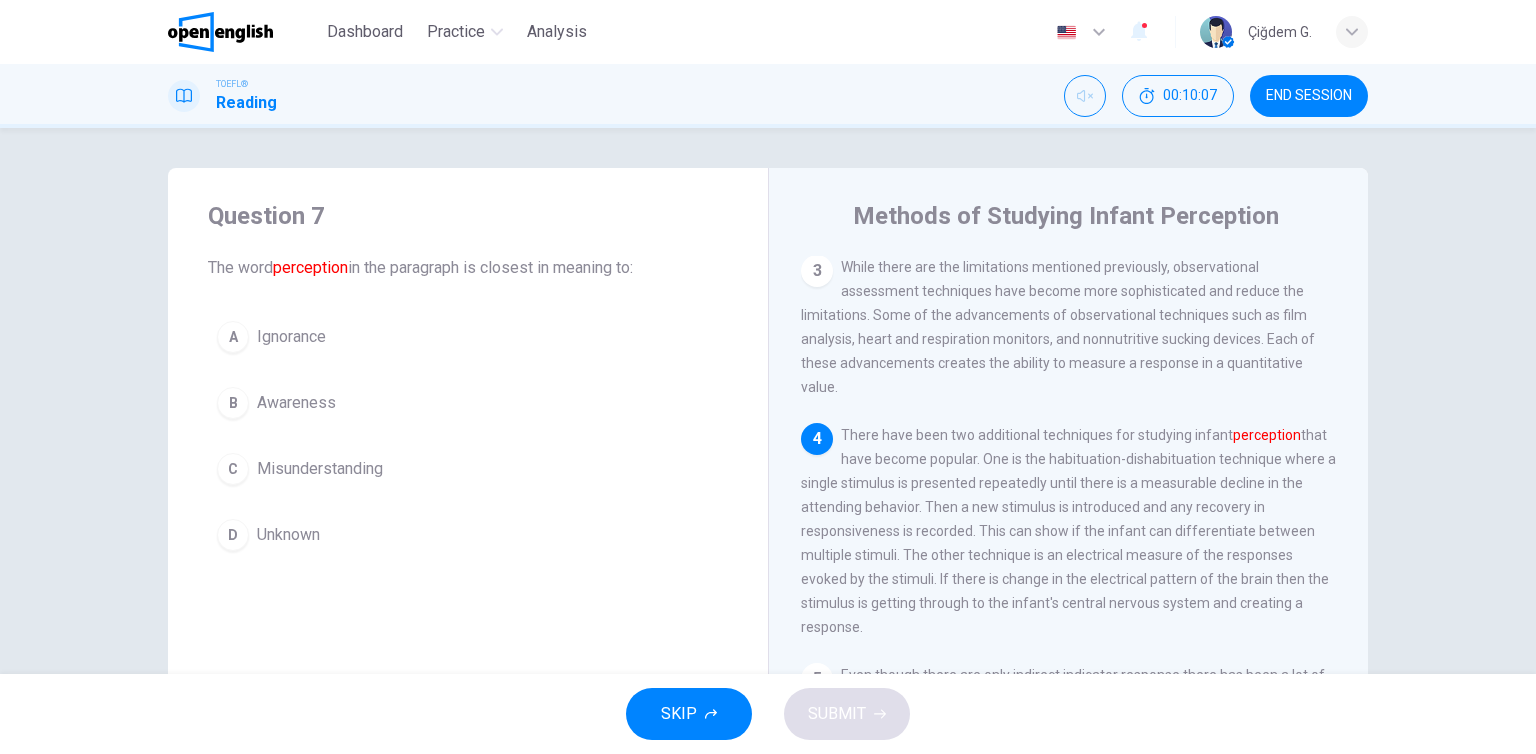 click on "B Awareness" at bounding box center (468, 403) 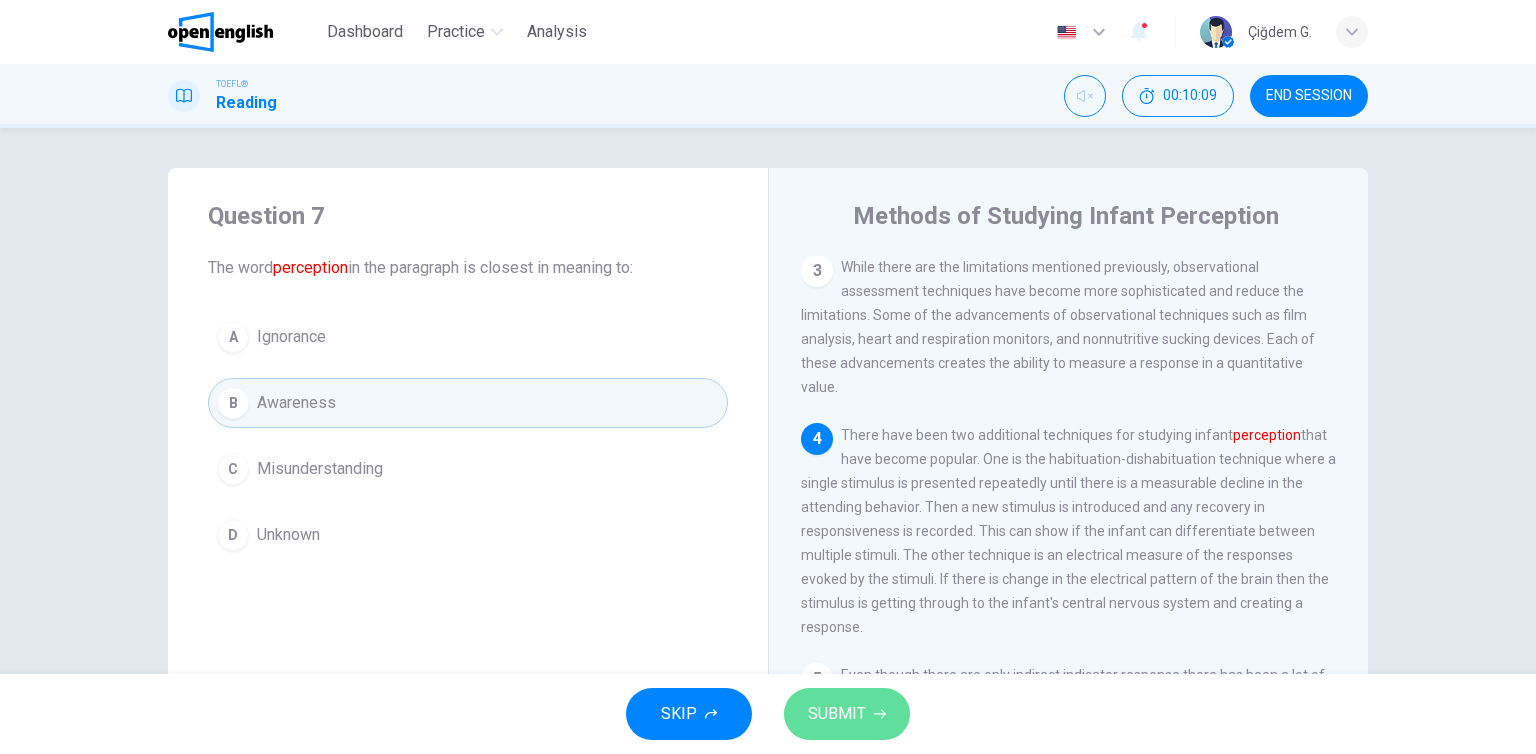click on "SUBMIT" at bounding box center [847, 714] 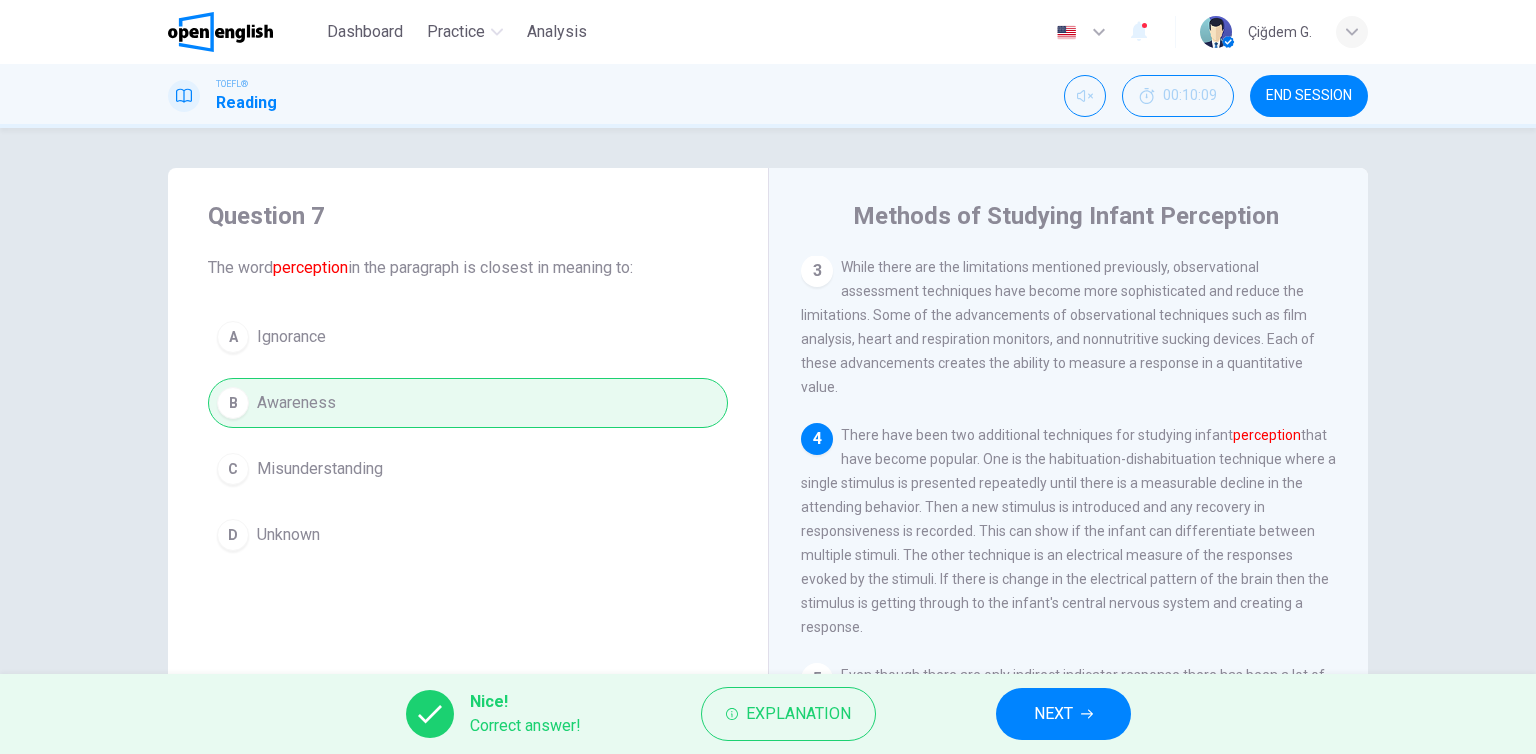click on "NEXT" at bounding box center (1053, 714) 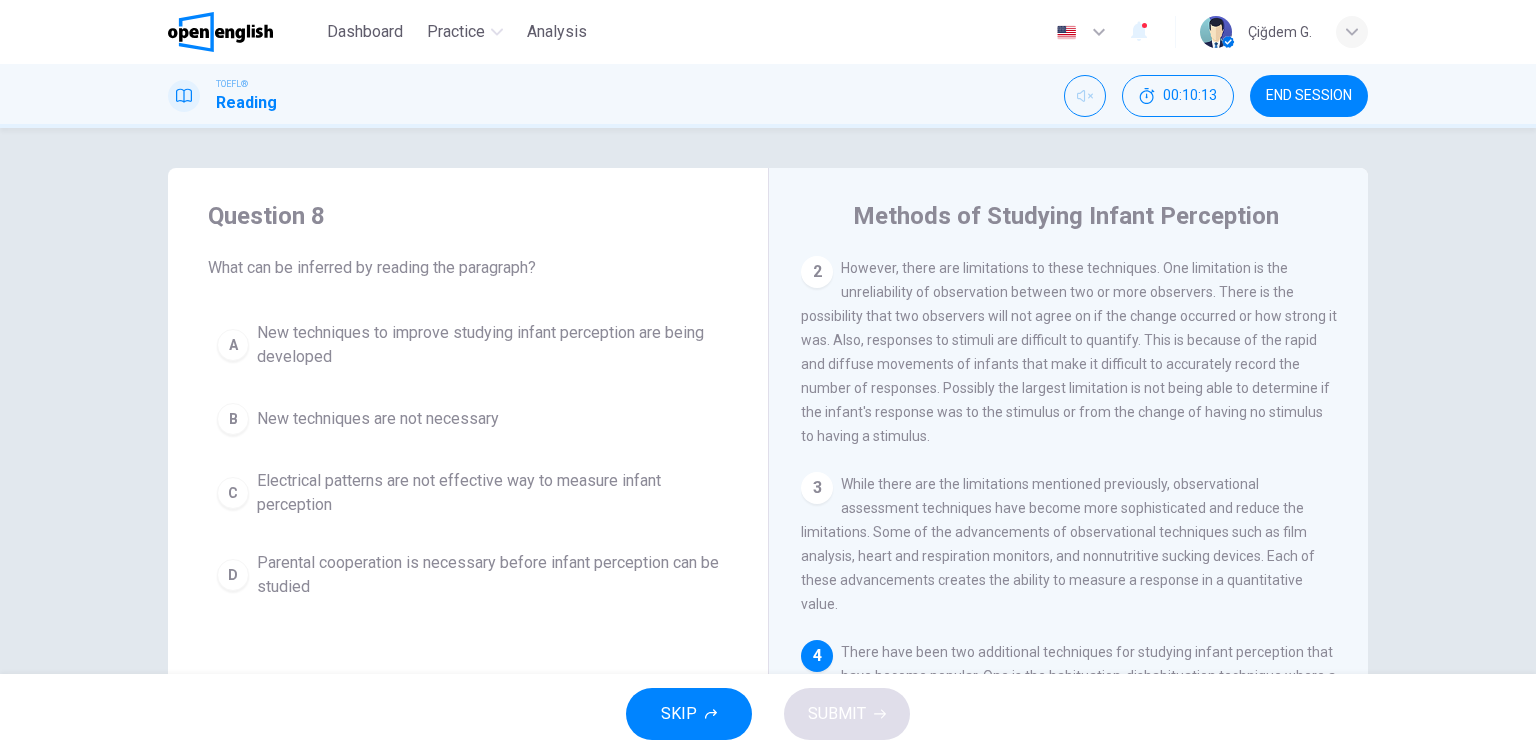 scroll, scrollTop: 437, scrollLeft: 0, axis: vertical 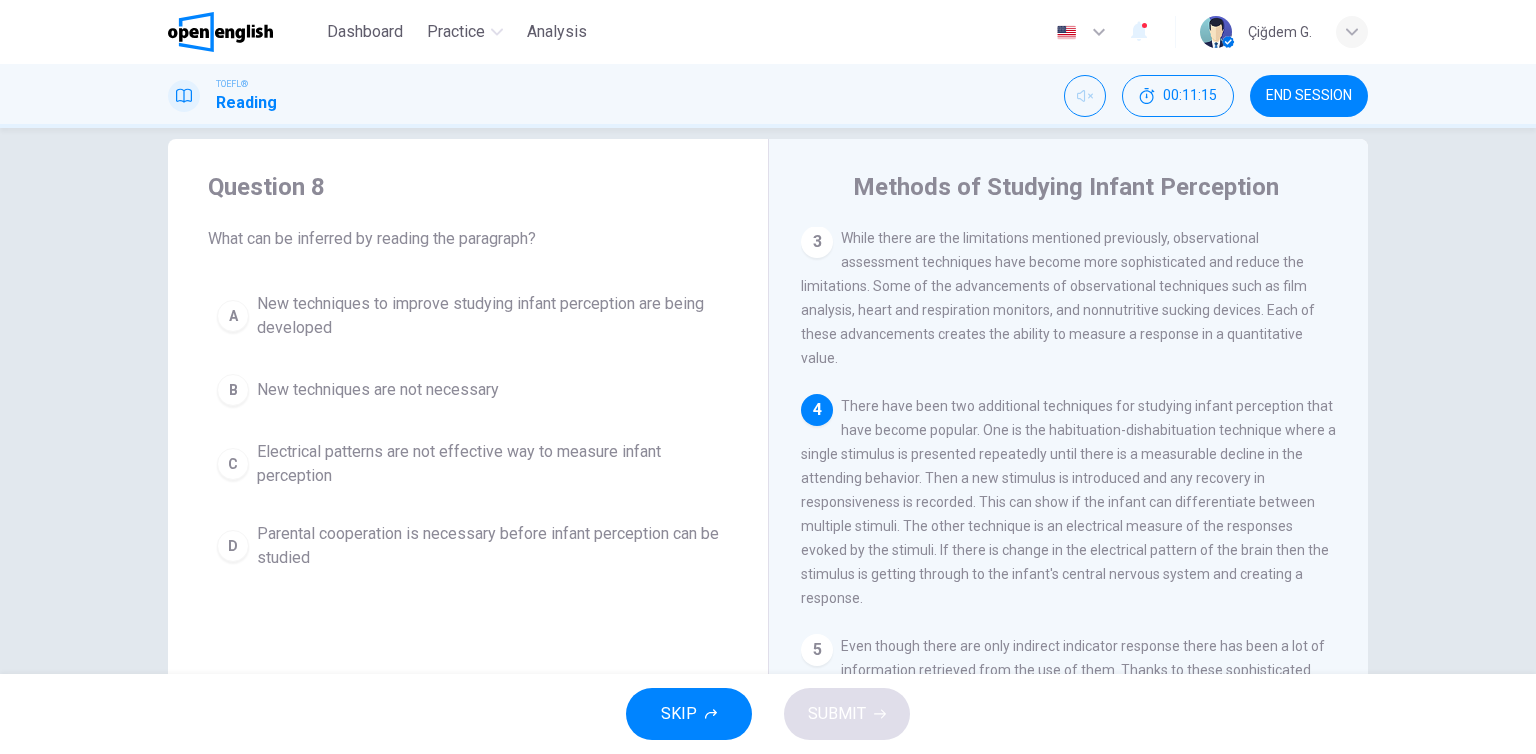 click on "New techniques to improve studying infant perception are being developed" at bounding box center [488, 316] 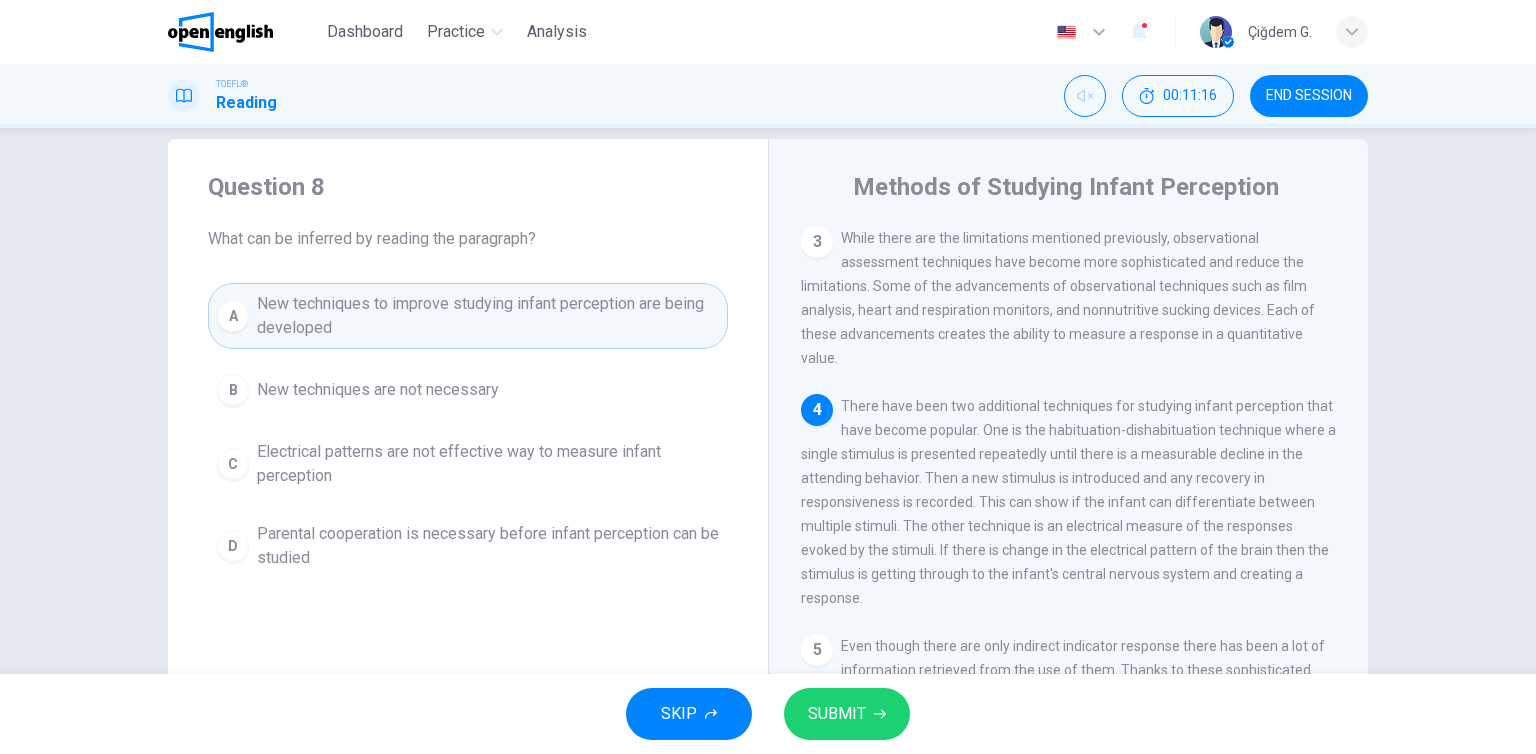click on "SUBMIT" at bounding box center (847, 714) 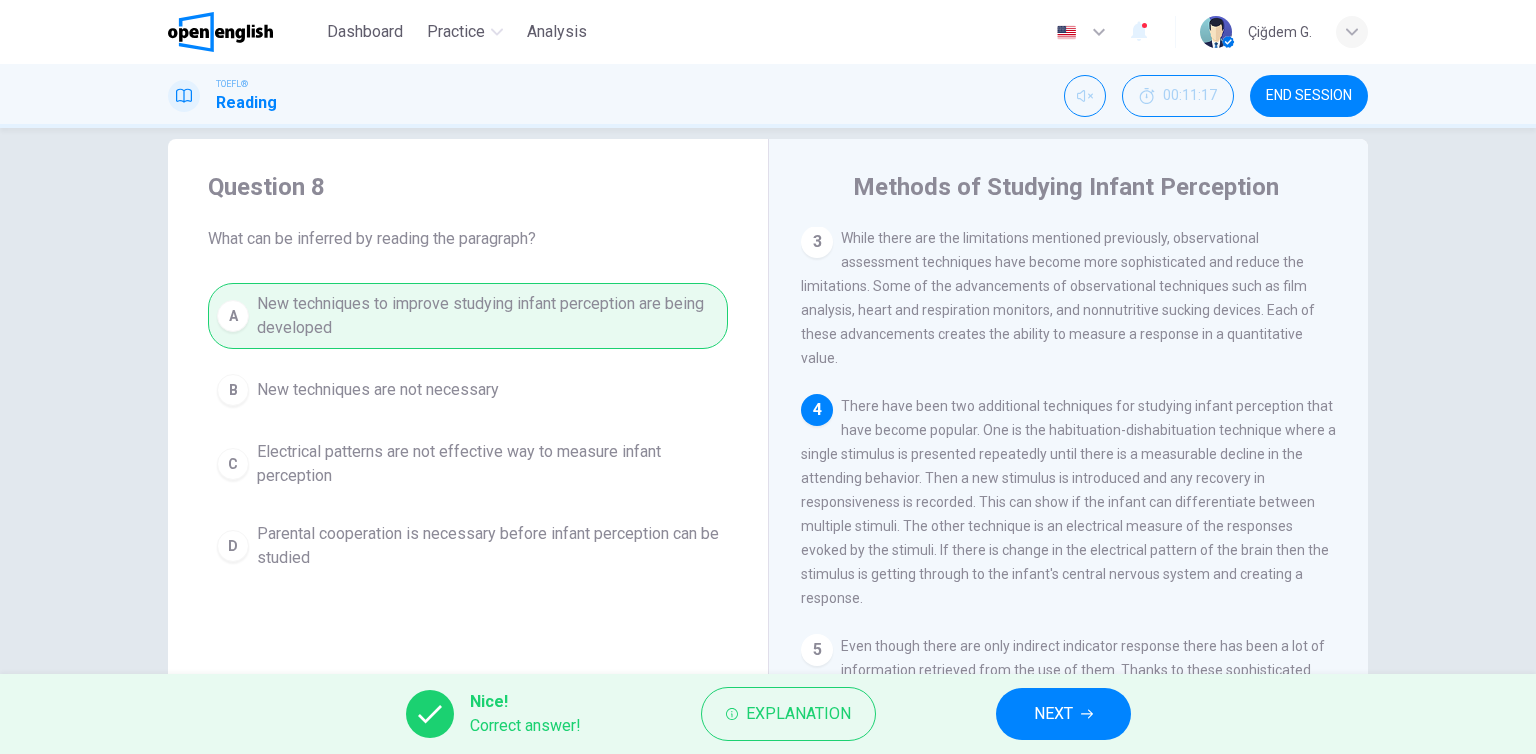 click on "NEXT" at bounding box center (1063, 714) 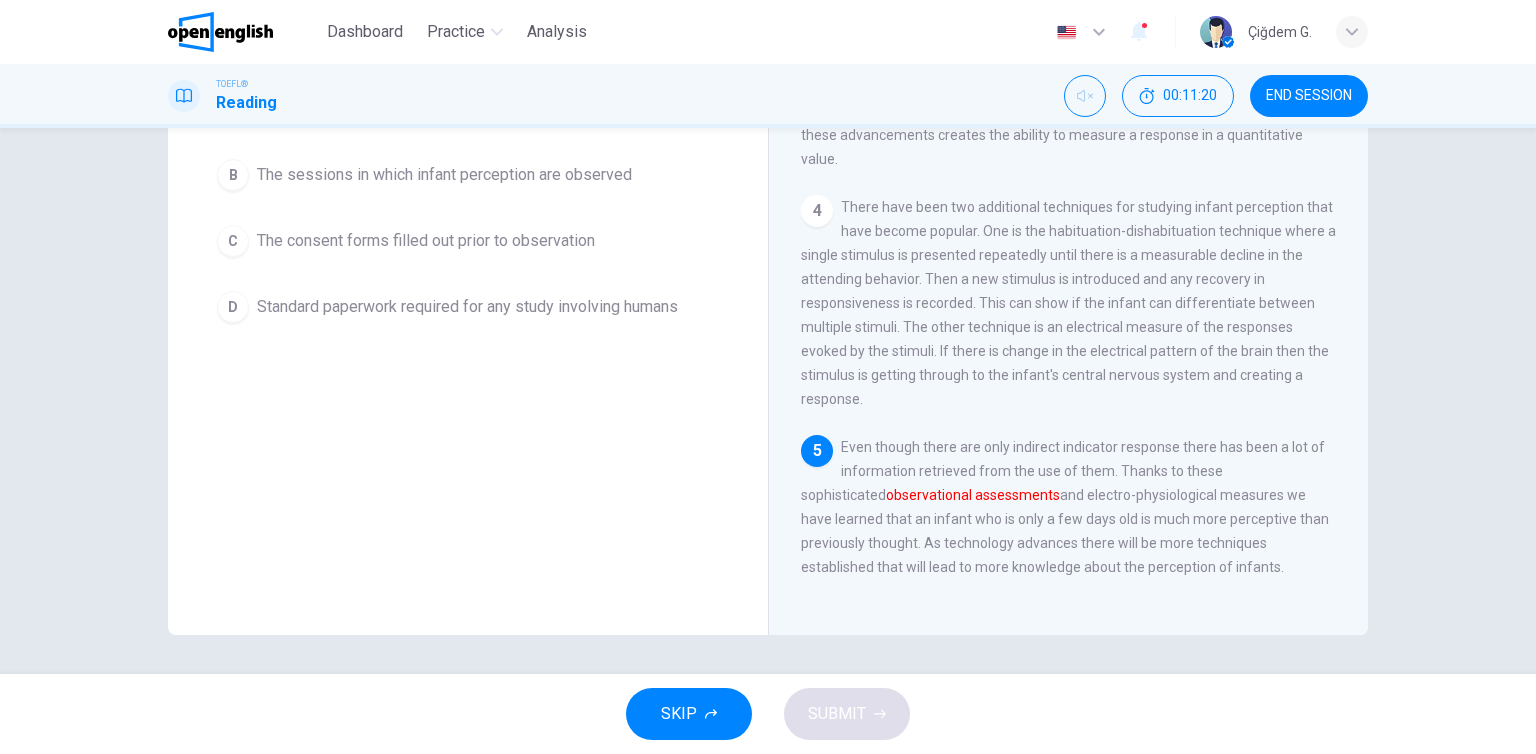 scroll, scrollTop: 229, scrollLeft: 0, axis: vertical 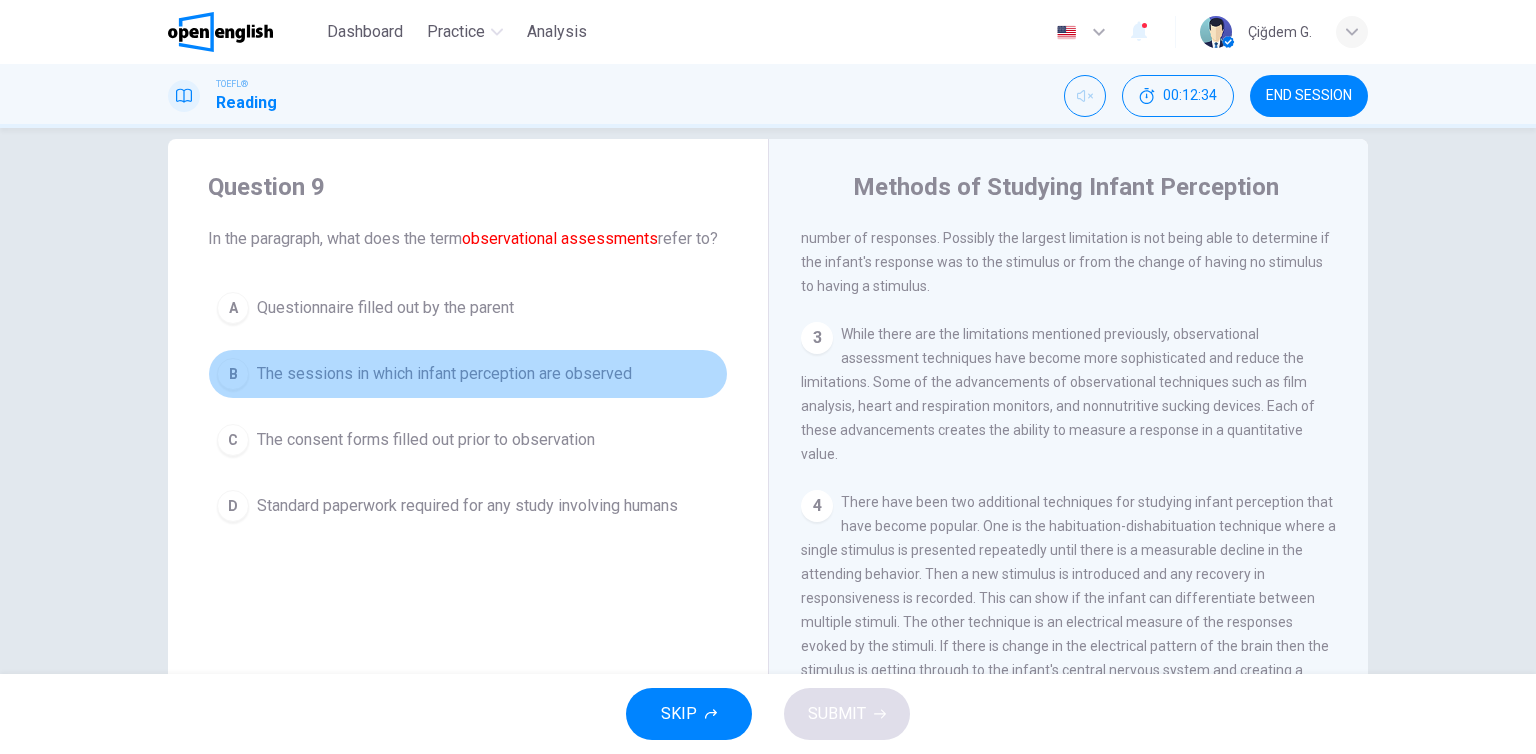 click on "The sessions in which infant perception are observed" at bounding box center (385, 308) 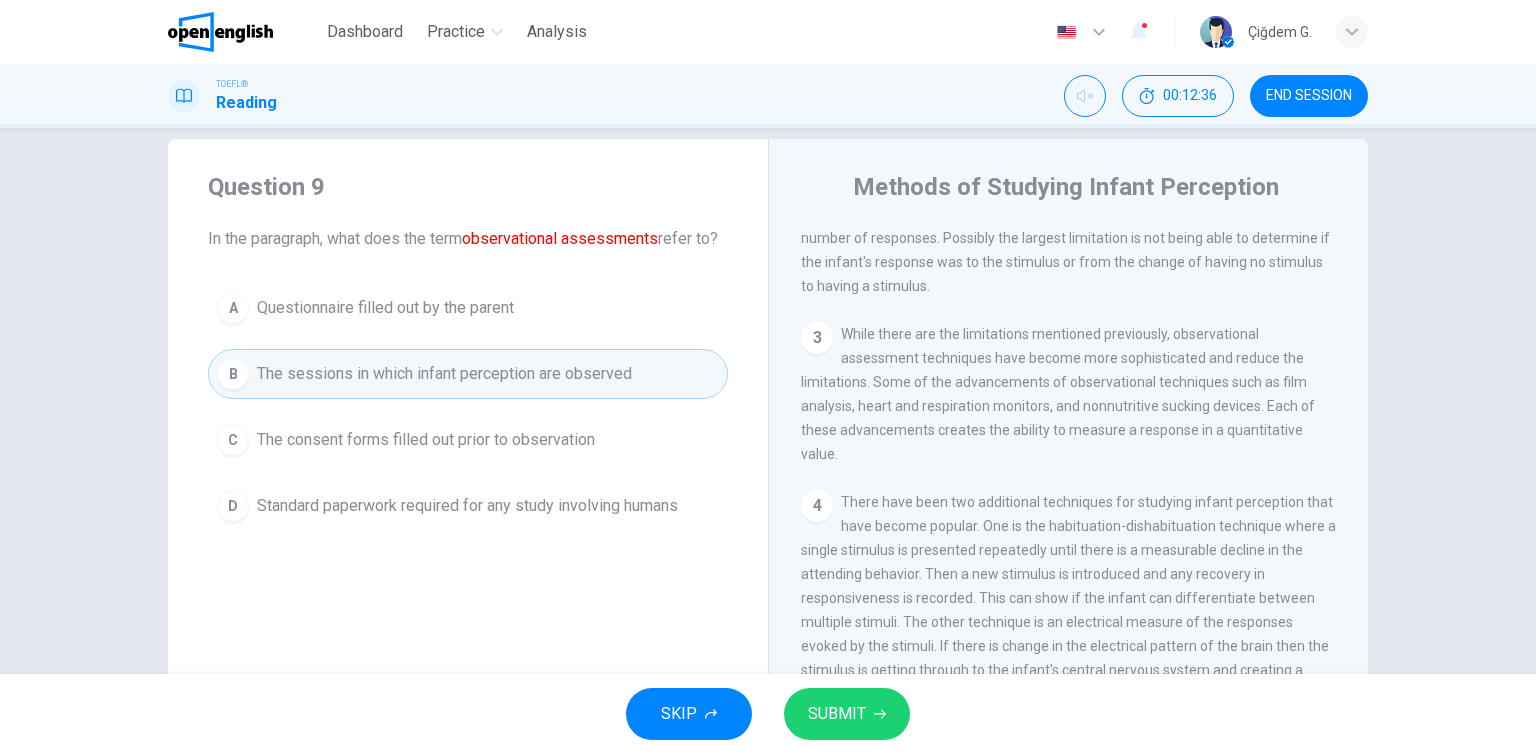 click on "SUBMIT" at bounding box center [837, 714] 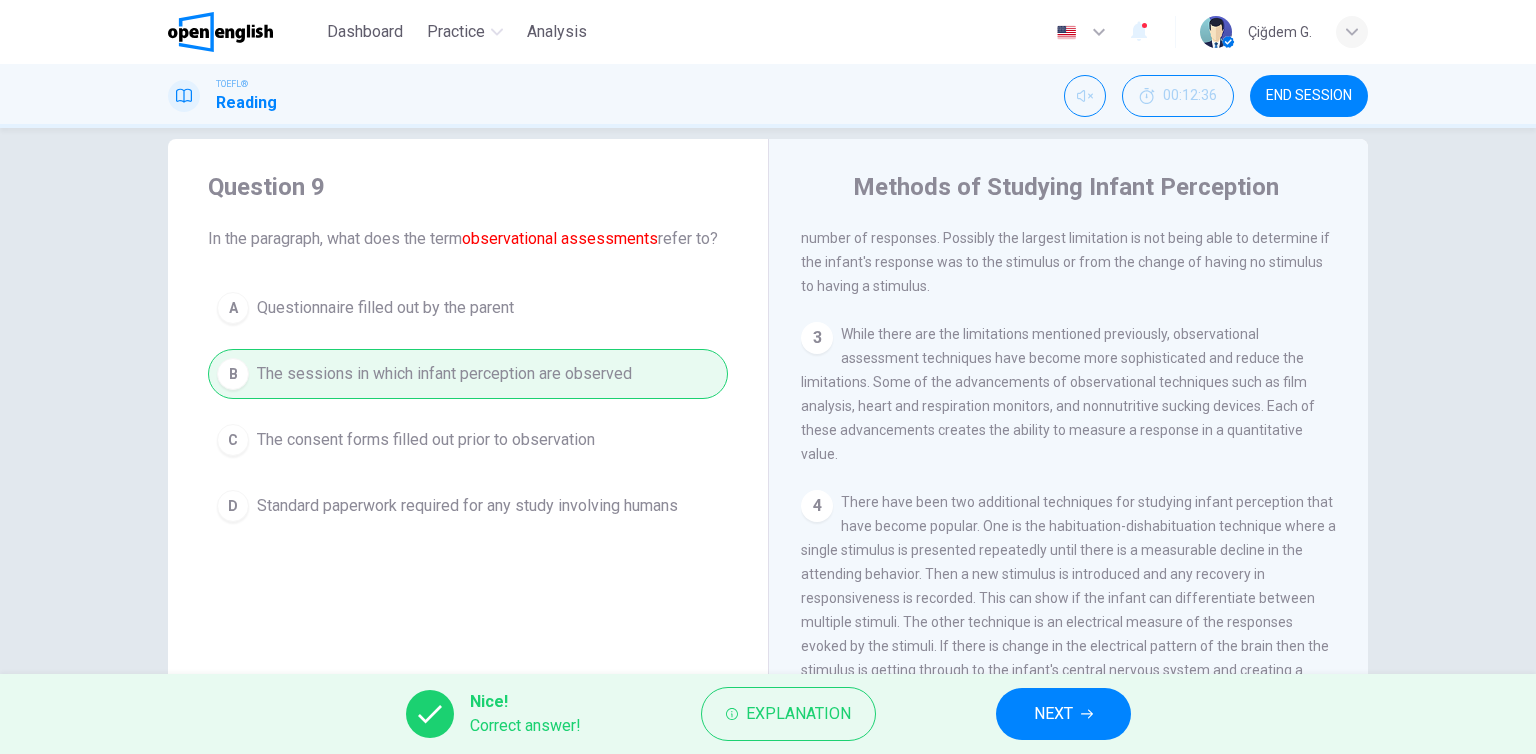 click on "NEXT" at bounding box center (1063, 714) 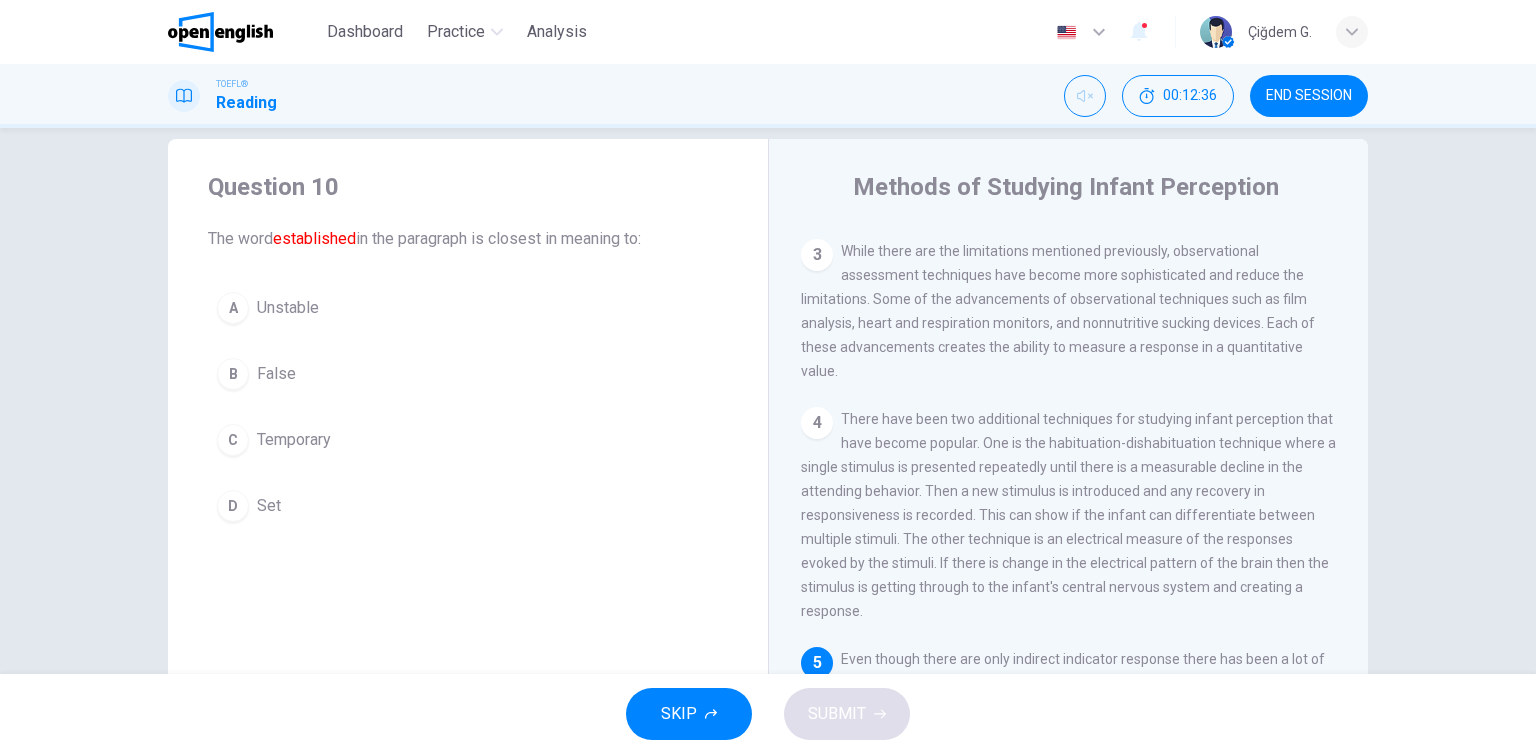 scroll, scrollTop: 437, scrollLeft: 0, axis: vertical 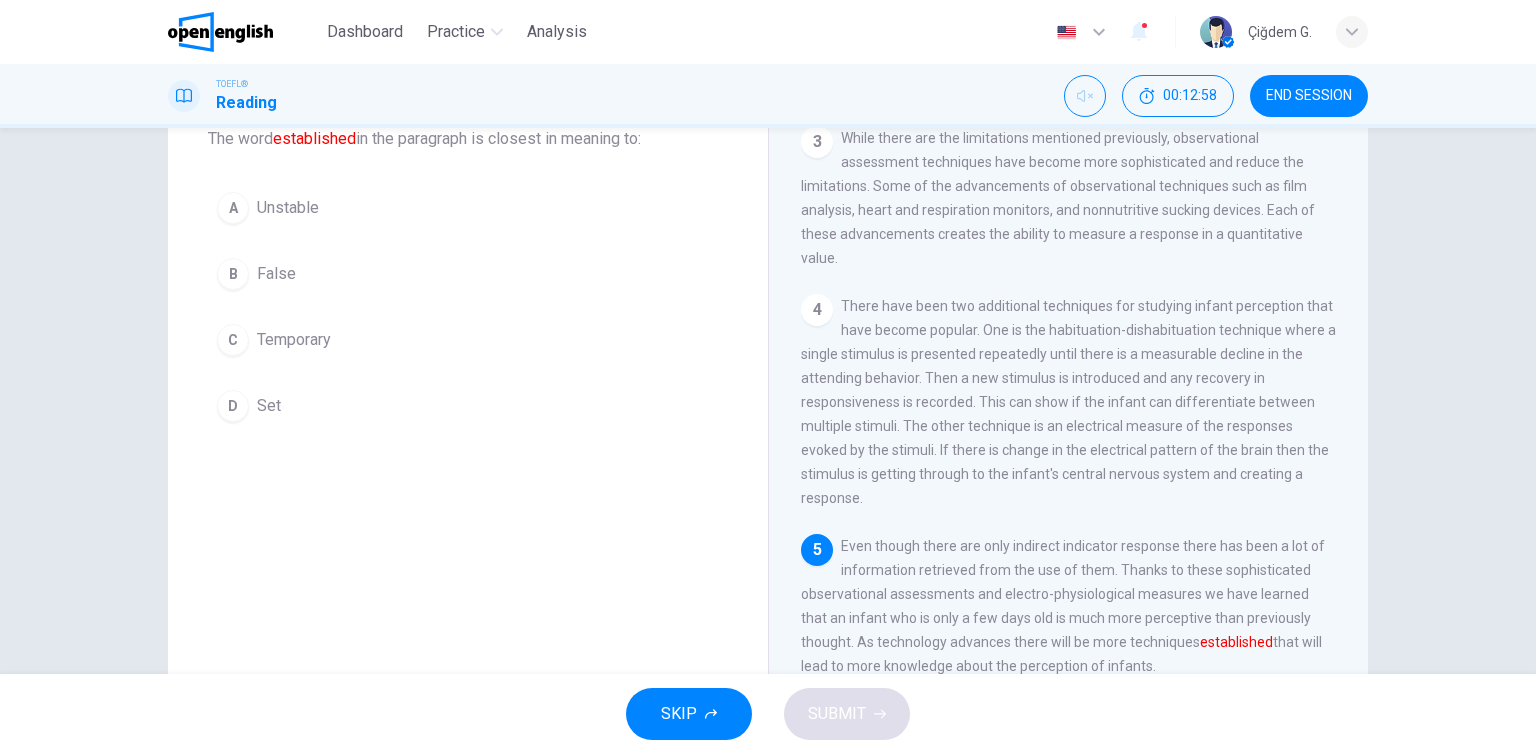 click on "Set" at bounding box center (288, 208) 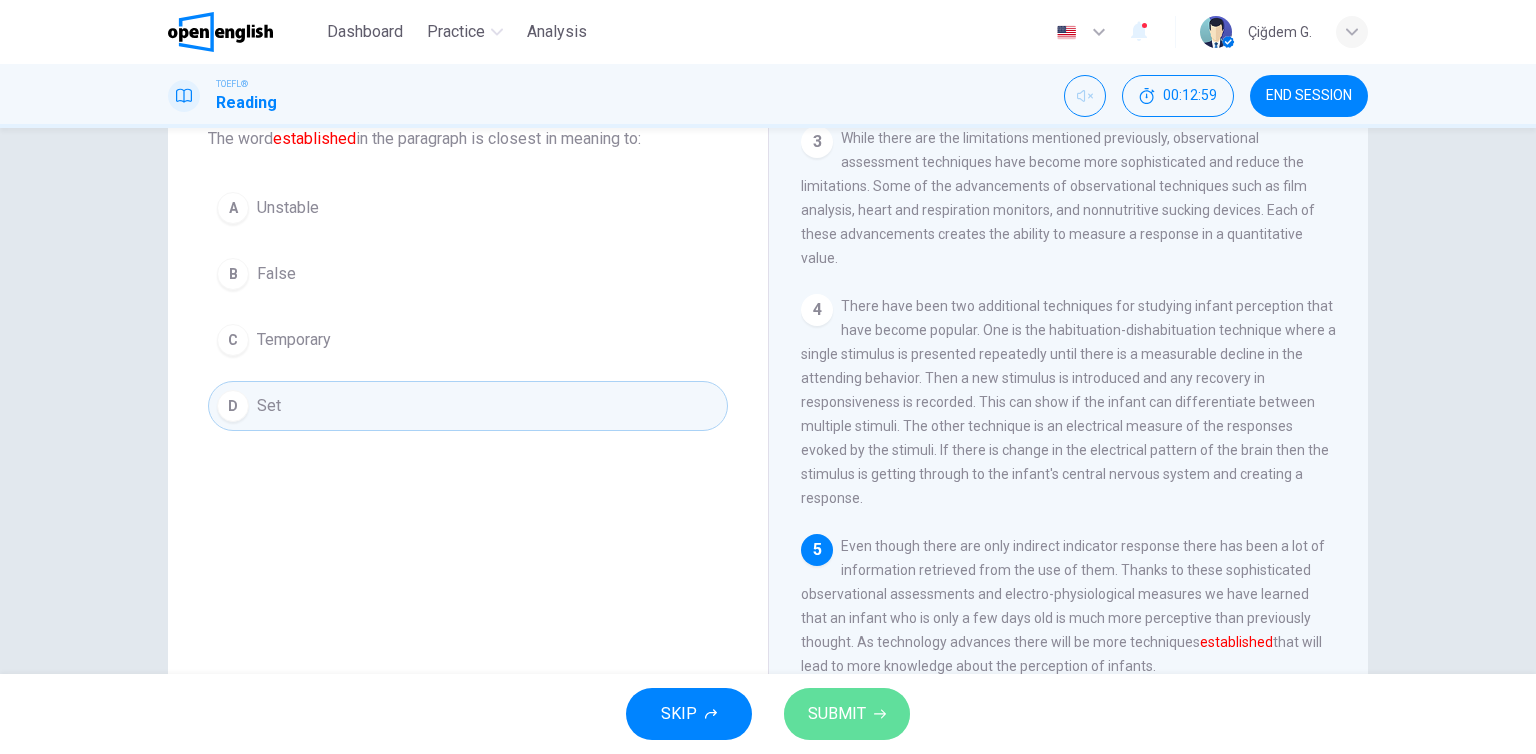 click on "SUBMIT" at bounding box center [837, 714] 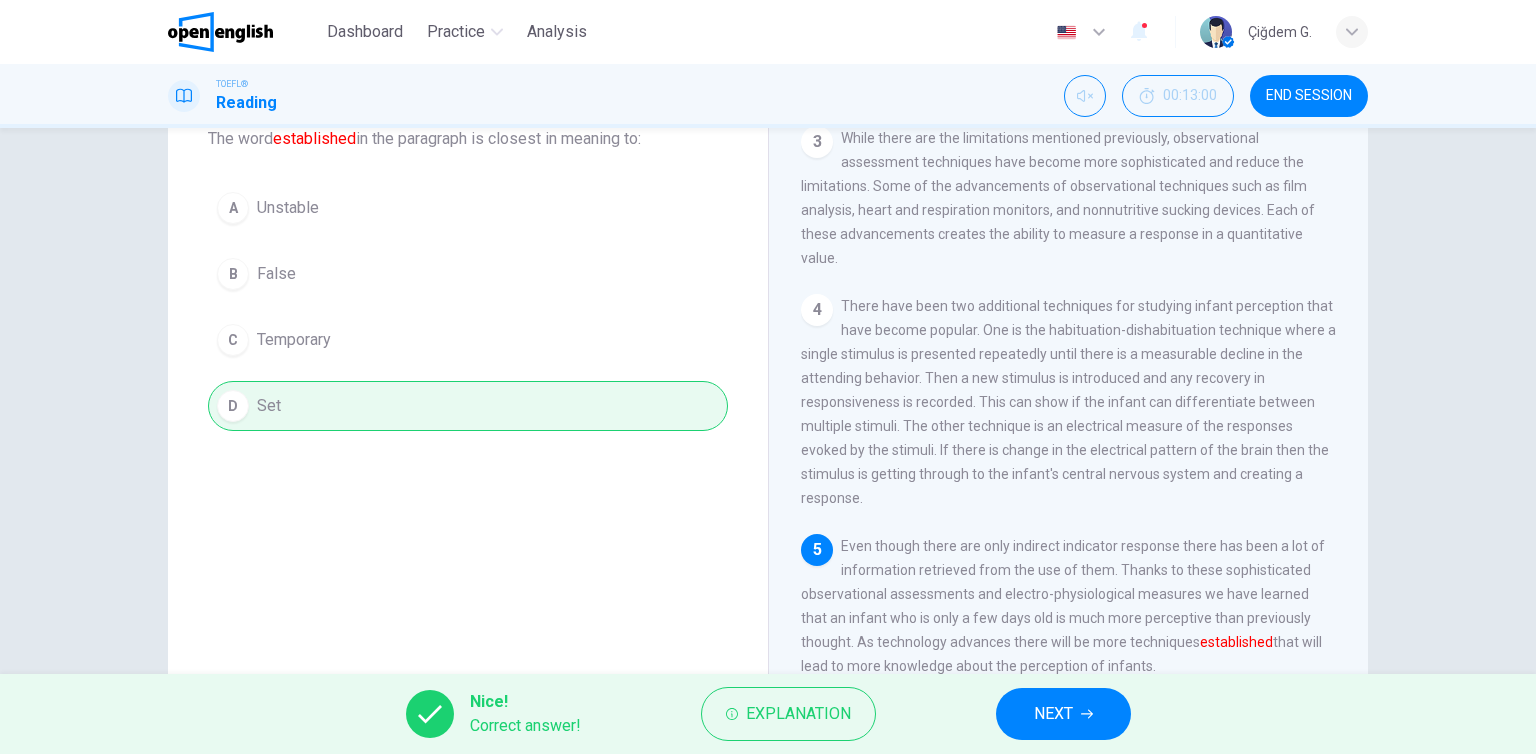 click on "NEXT" at bounding box center (1063, 714) 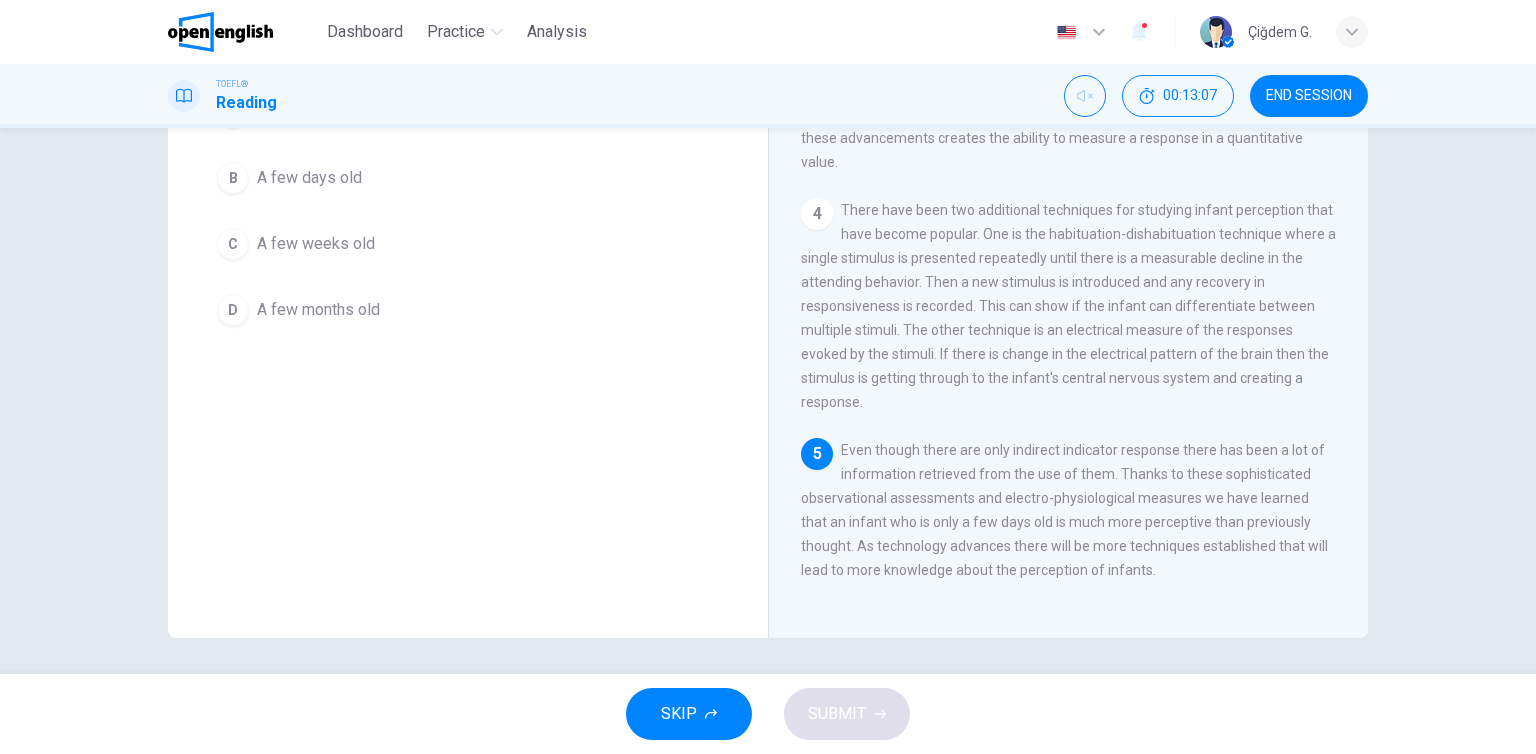 scroll, scrollTop: 229, scrollLeft: 0, axis: vertical 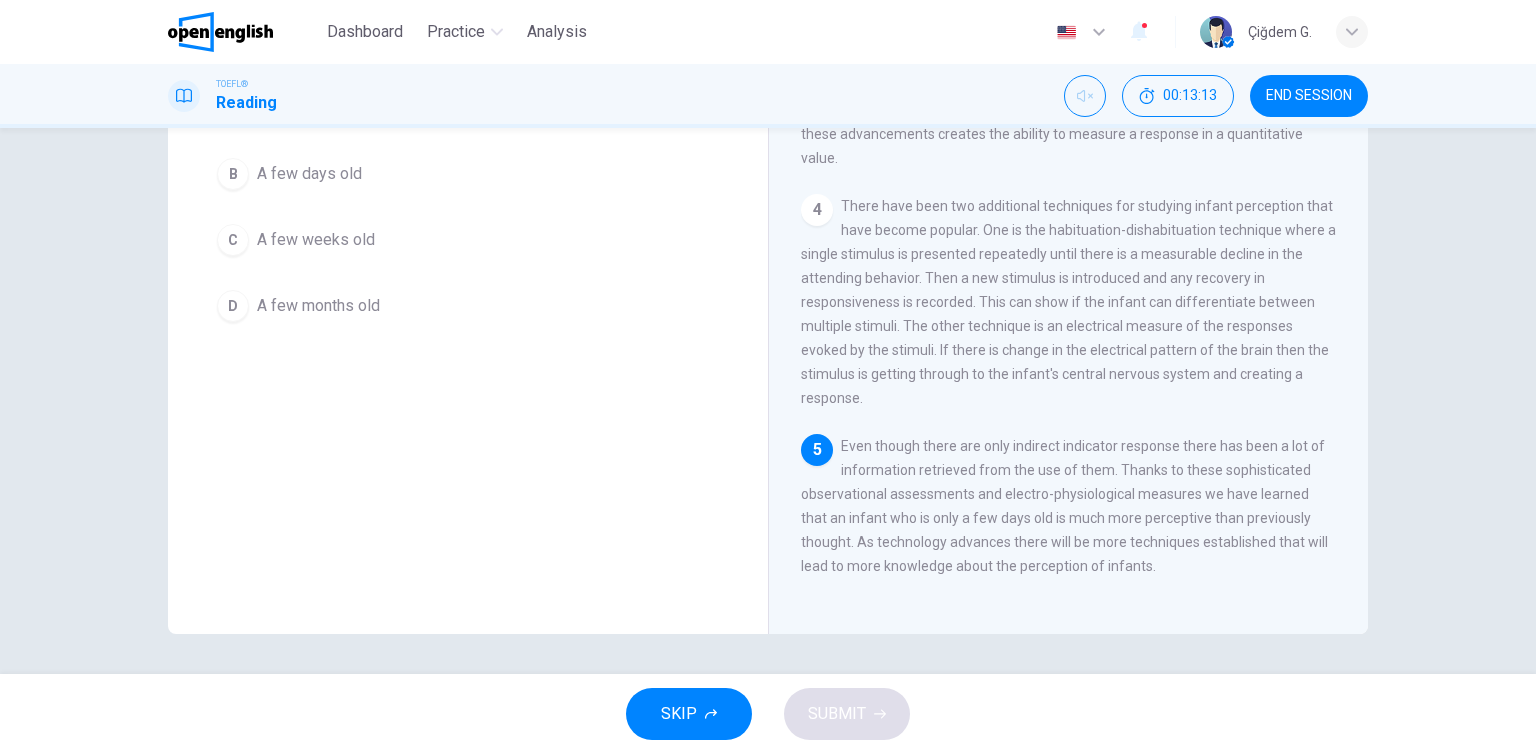 drag, startPoint x: 320, startPoint y: 183, endPoint x: 300, endPoint y: 182, distance: 20.024984 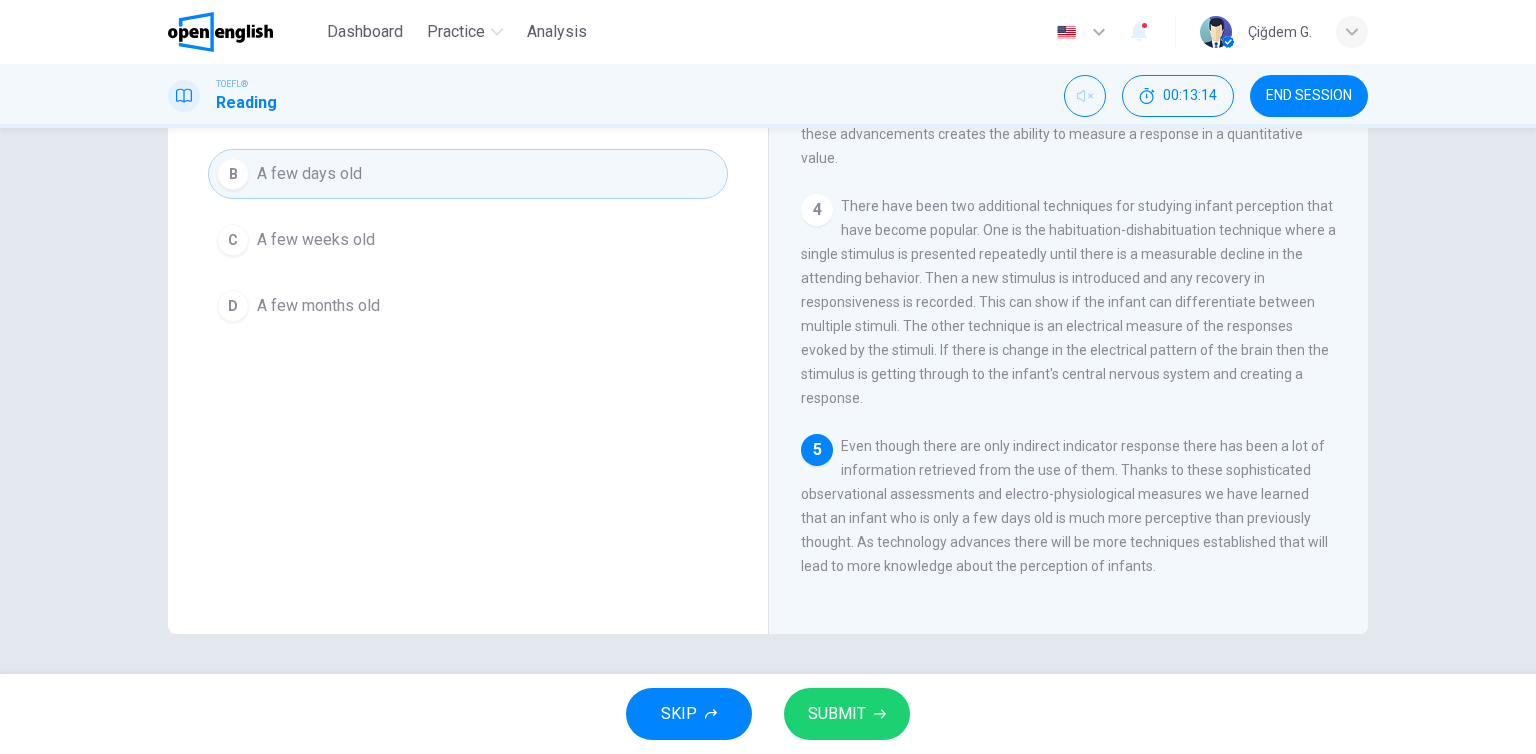 click on "SUBMIT" at bounding box center [847, 714] 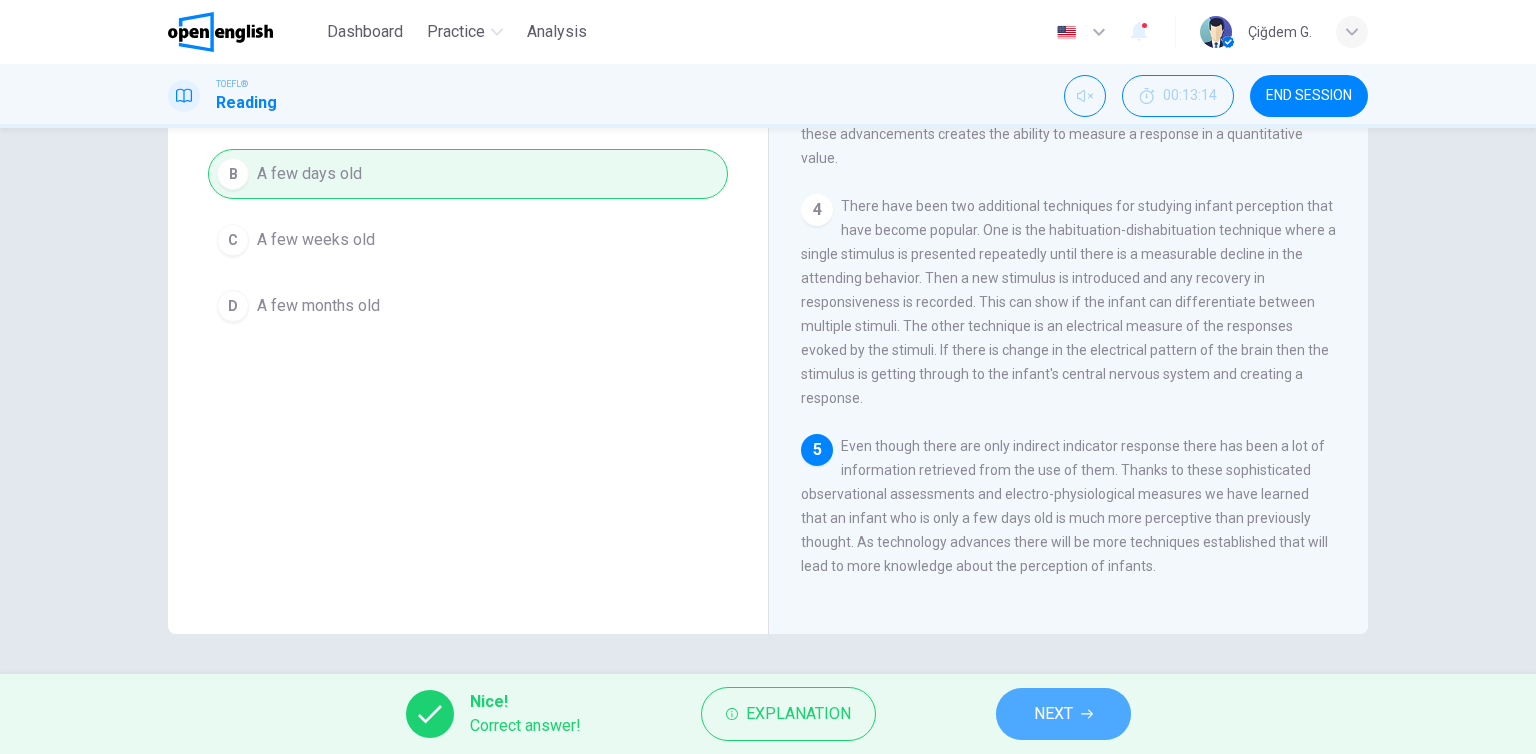 click on "NEXT" at bounding box center (1063, 714) 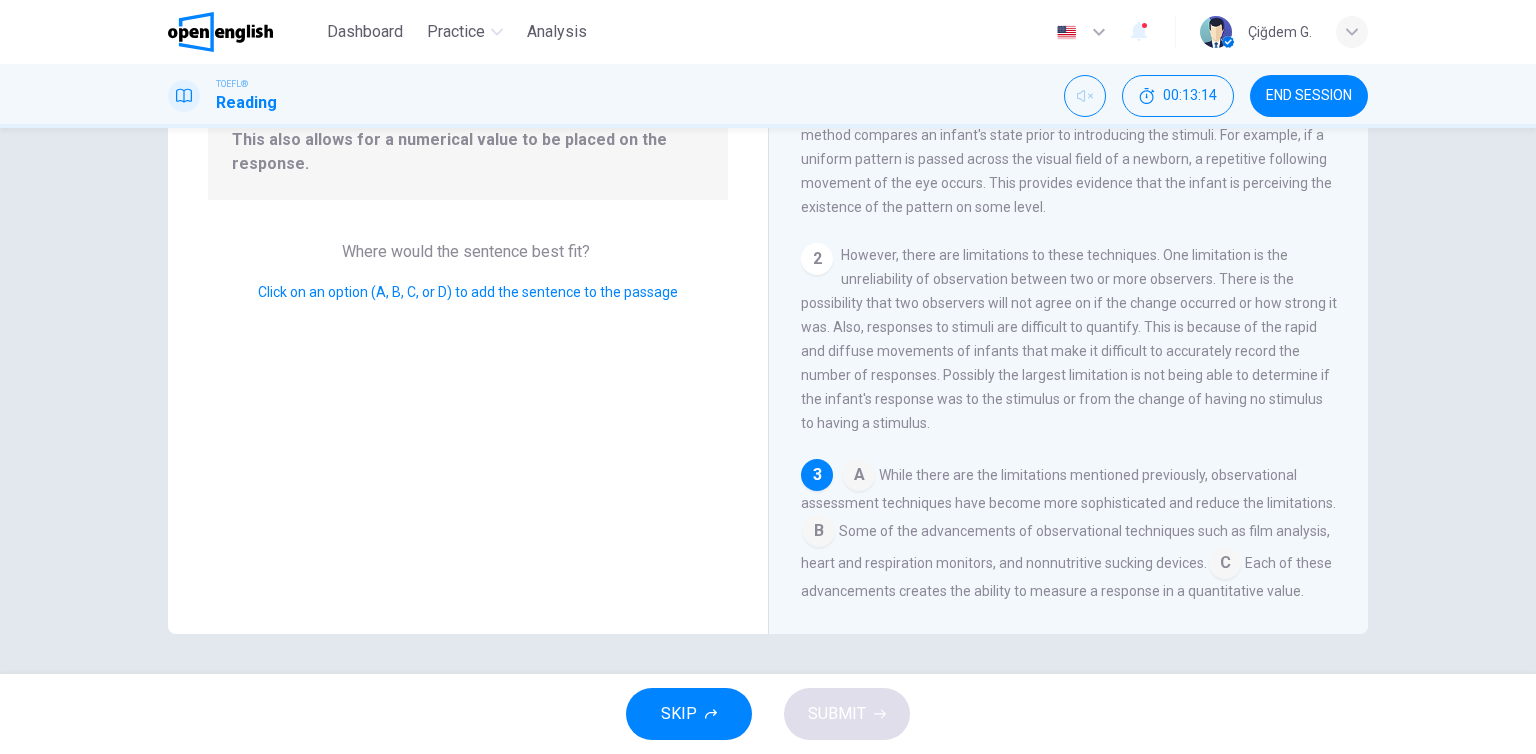 scroll, scrollTop: 245, scrollLeft: 0, axis: vertical 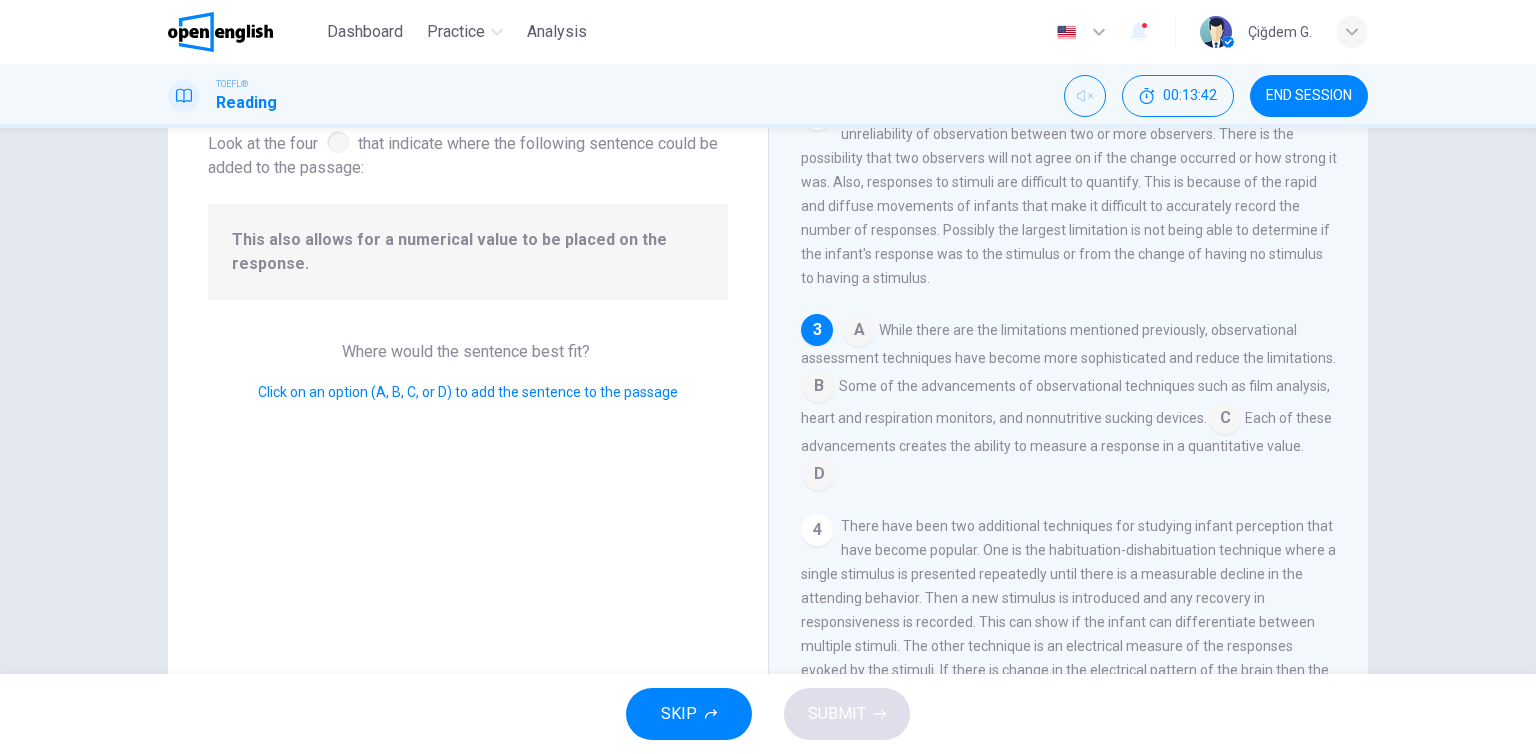 click at bounding box center [859, 332] 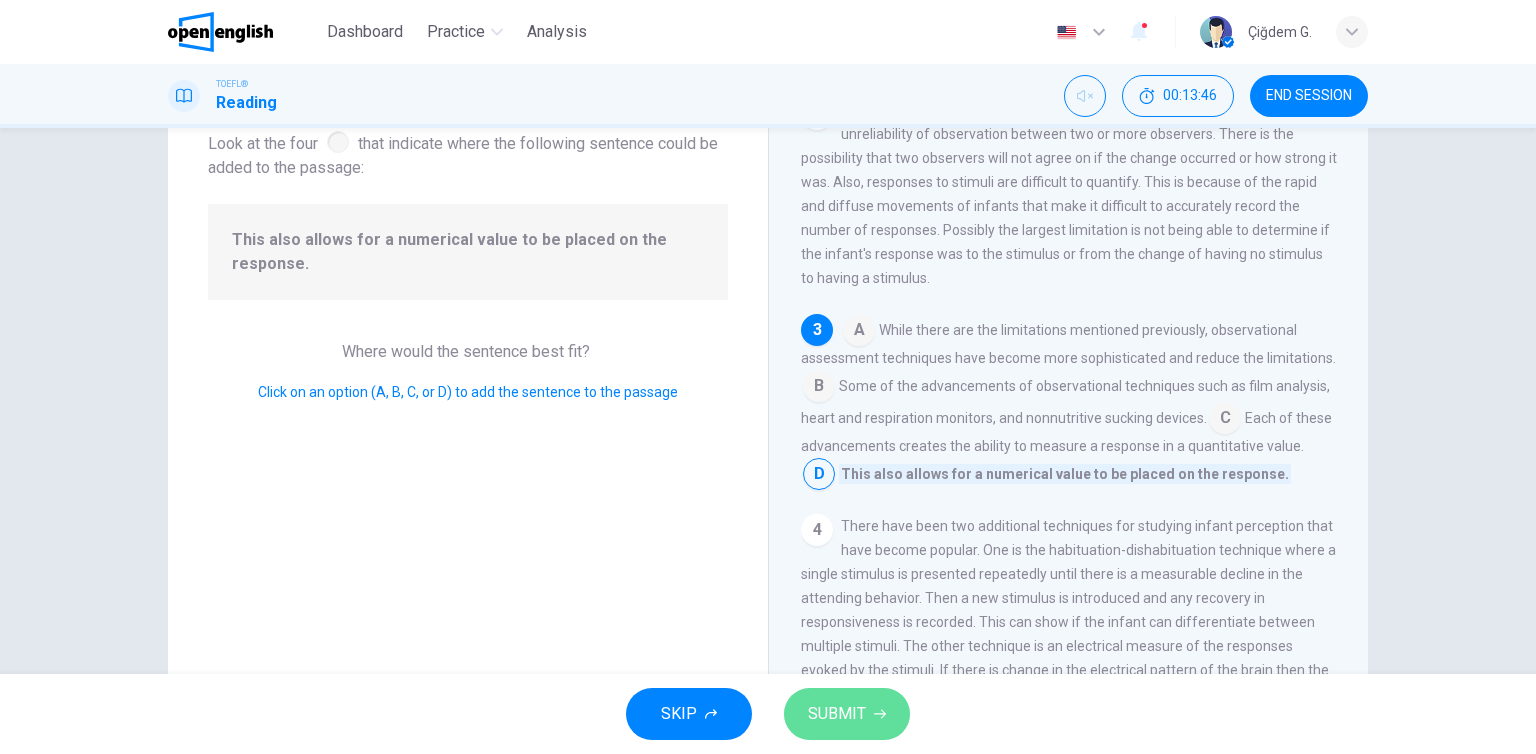 click on "SUBMIT" at bounding box center [847, 714] 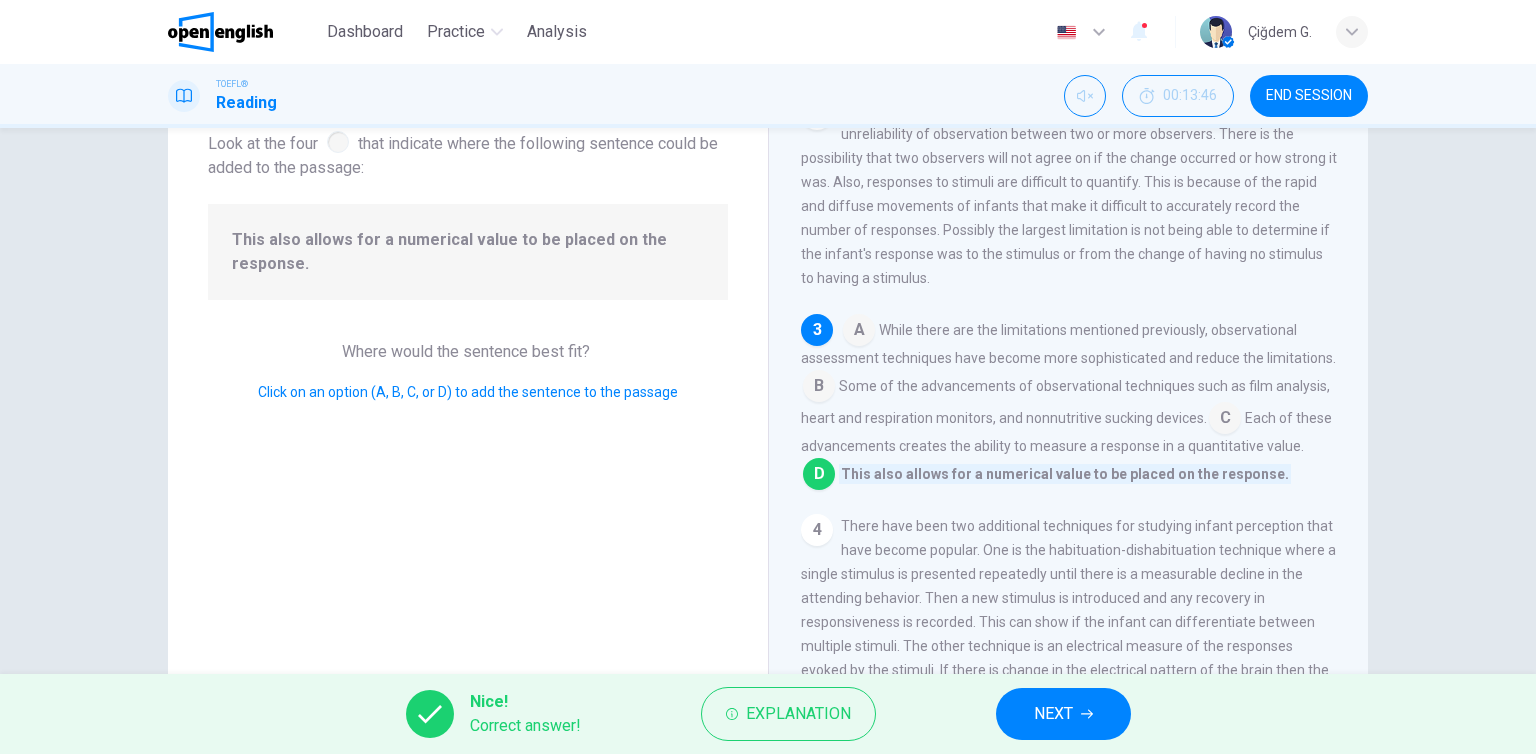 click on "NEXT" at bounding box center (1053, 714) 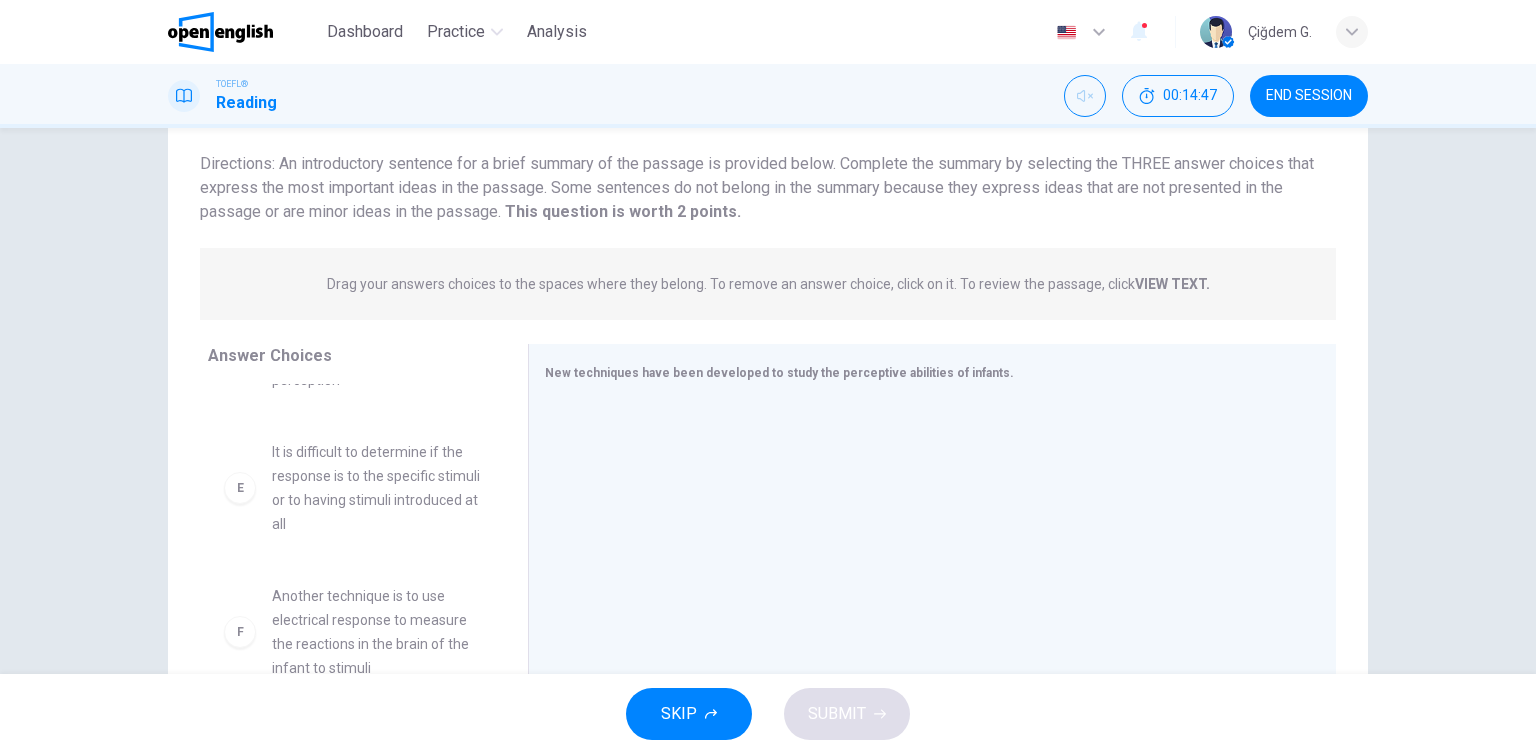 scroll, scrollTop: 708, scrollLeft: 0, axis: vertical 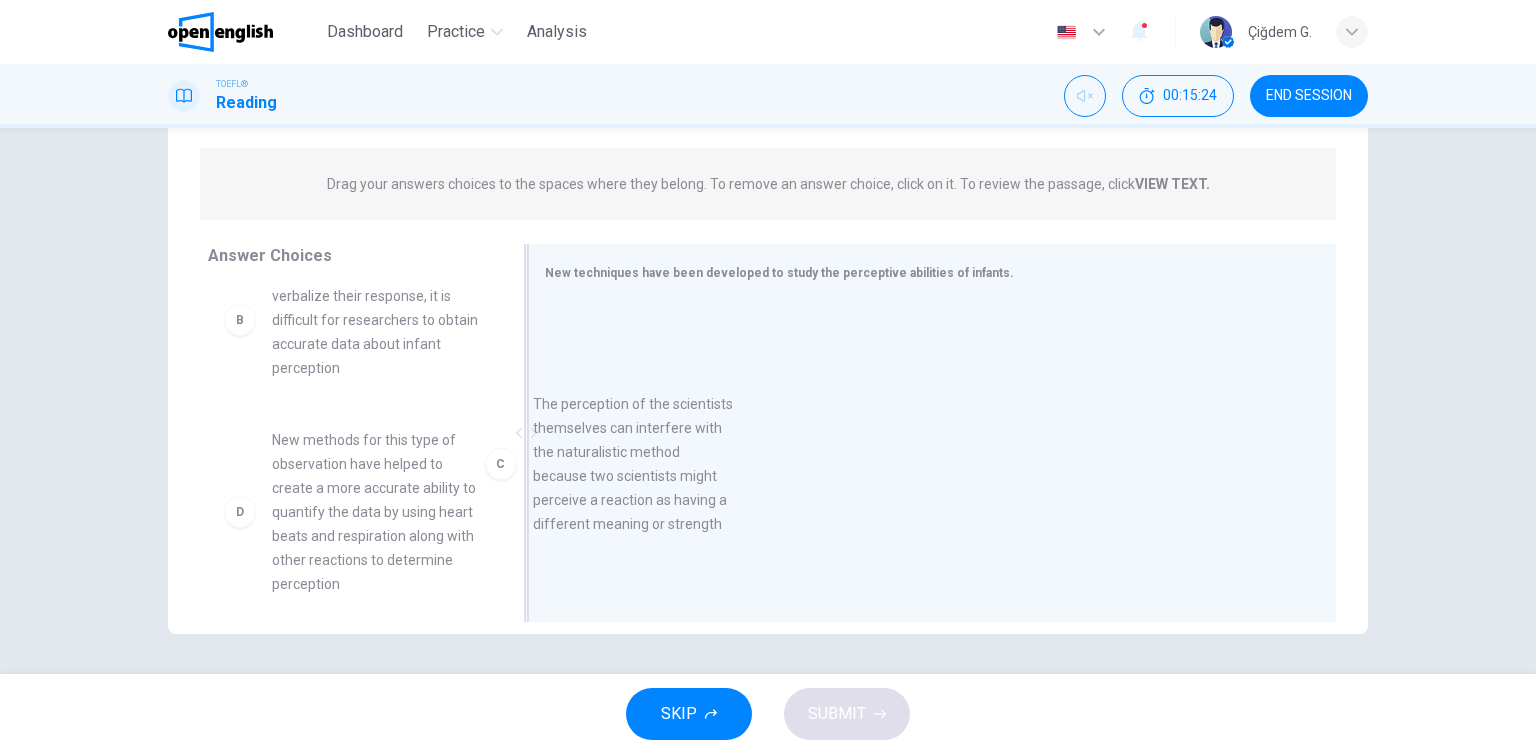 drag, startPoint x: 328, startPoint y: 489, endPoint x: 659, endPoint y: 437, distance: 335.0597 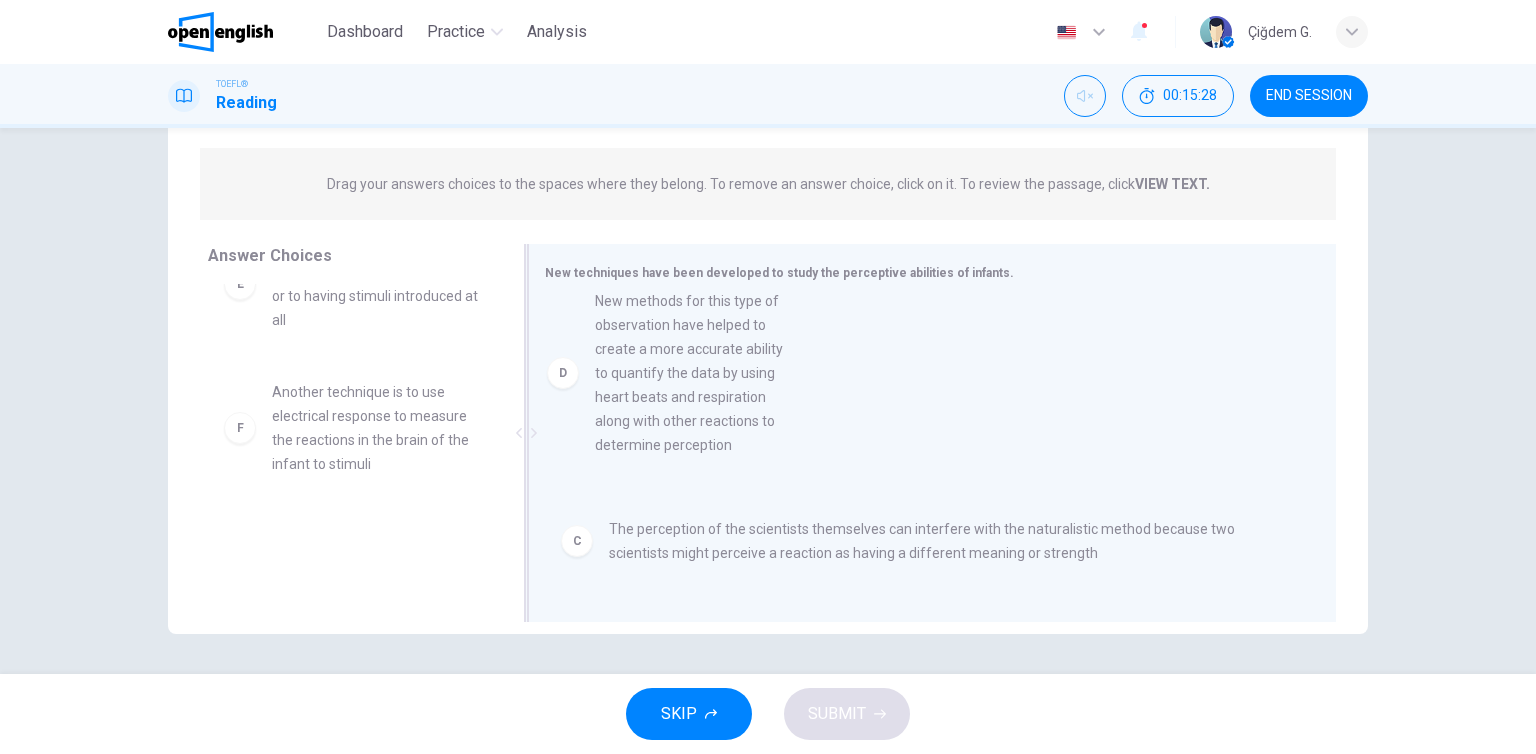 drag, startPoint x: 554, startPoint y: 398, endPoint x: 654, endPoint y: 407, distance: 100.40418 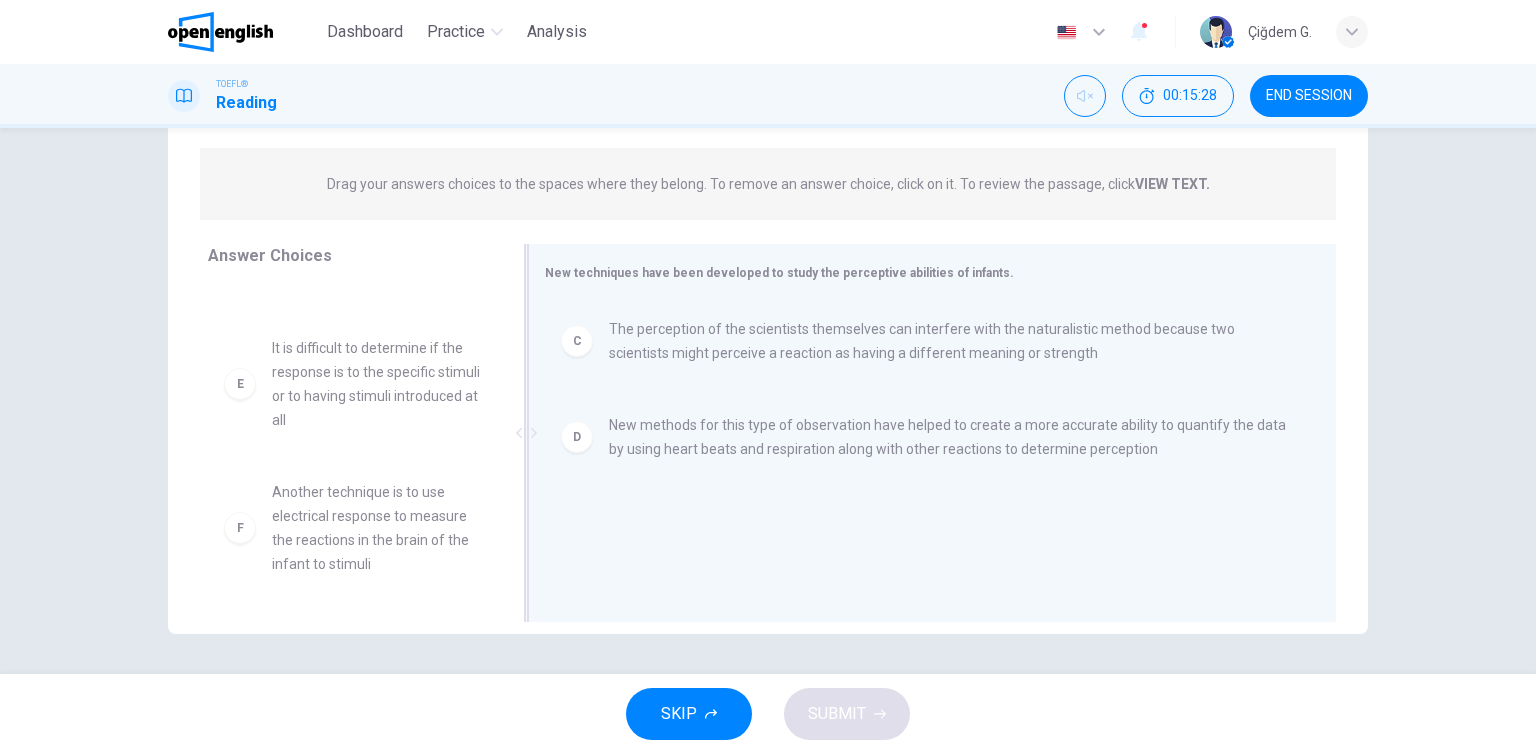 scroll, scrollTop: 300, scrollLeft: 0, axis: vertical 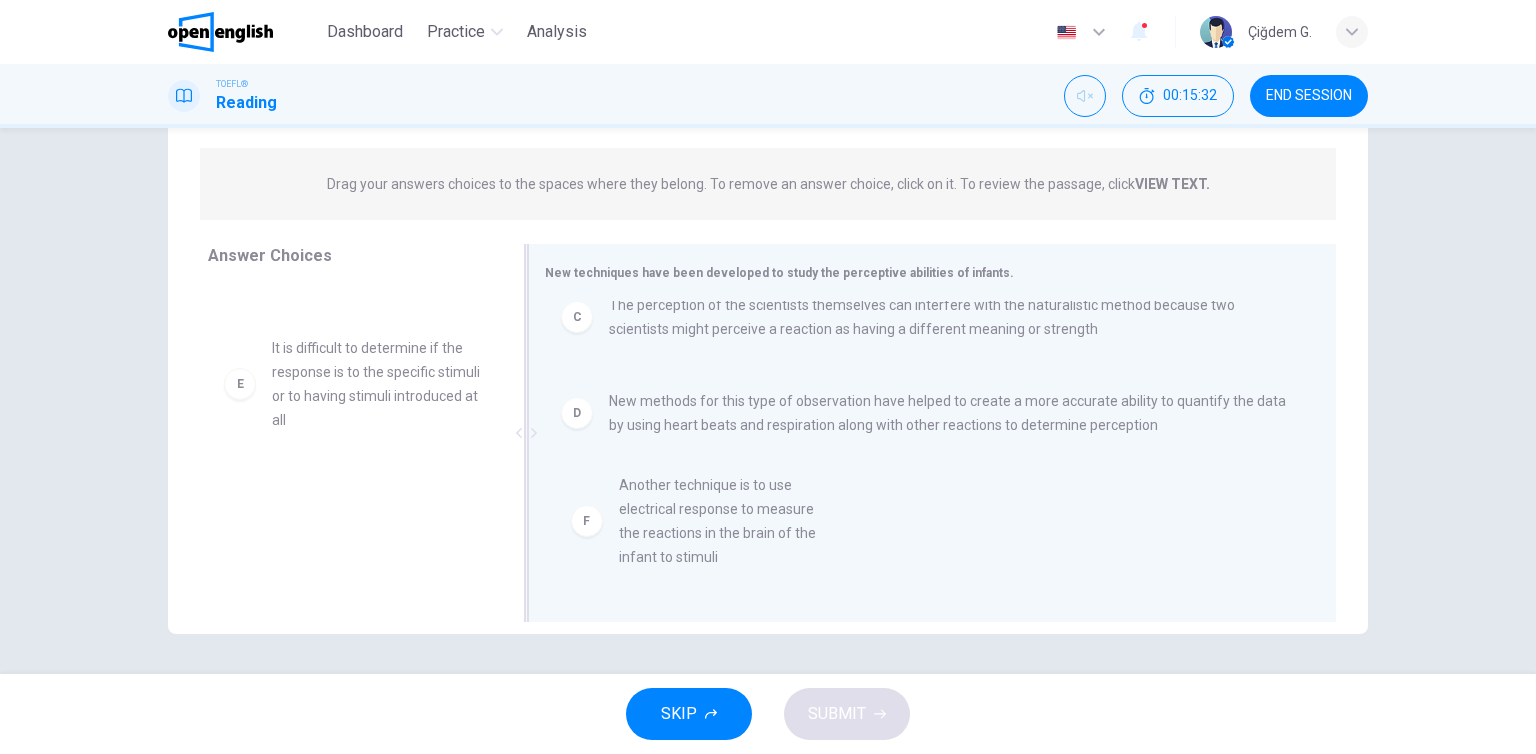 drag, startPoint x: 363, startPoint y: 529, endPoint x: 728, endPoint y: 523, distance: 365.04932 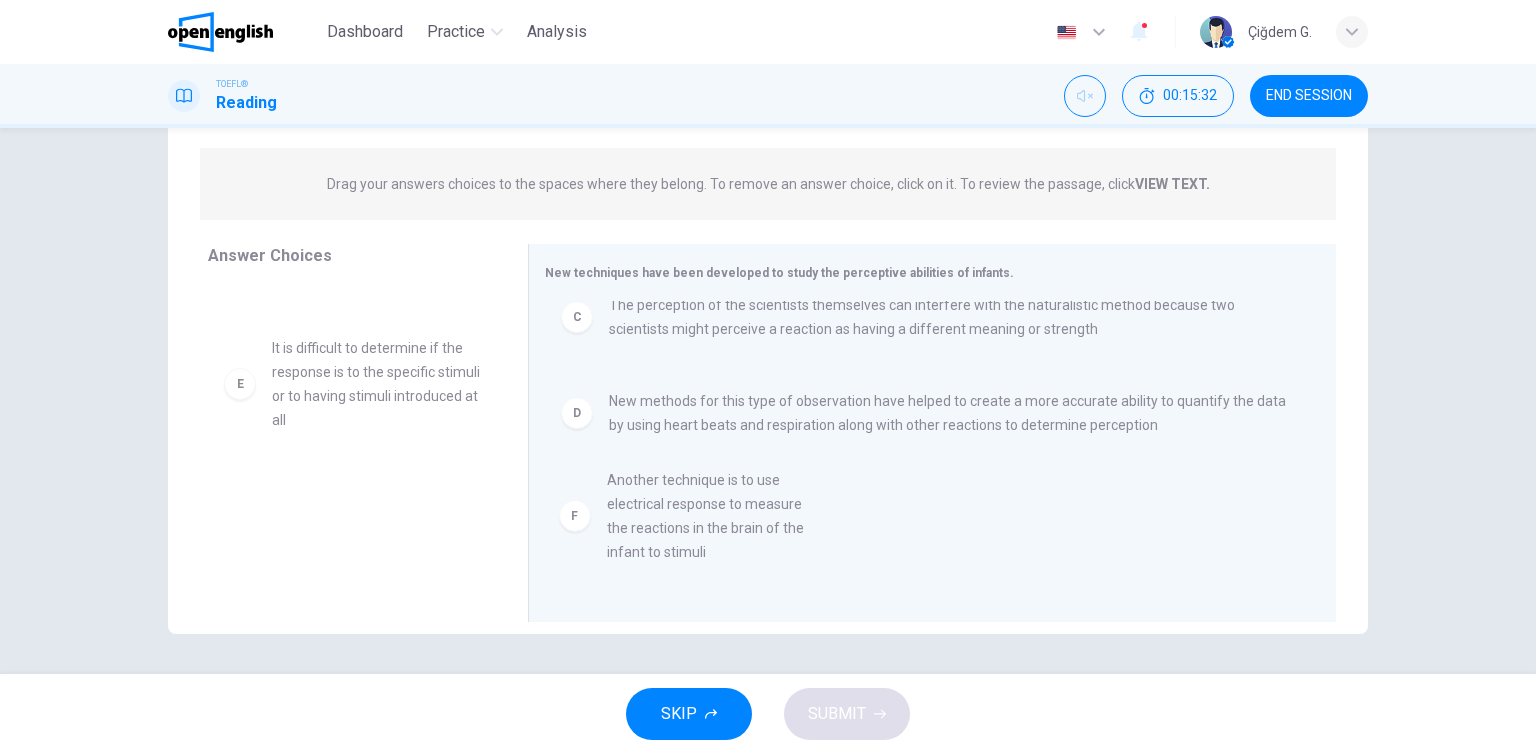 scroll, scrollTop: 0, scrollLeft: 0, axis: both 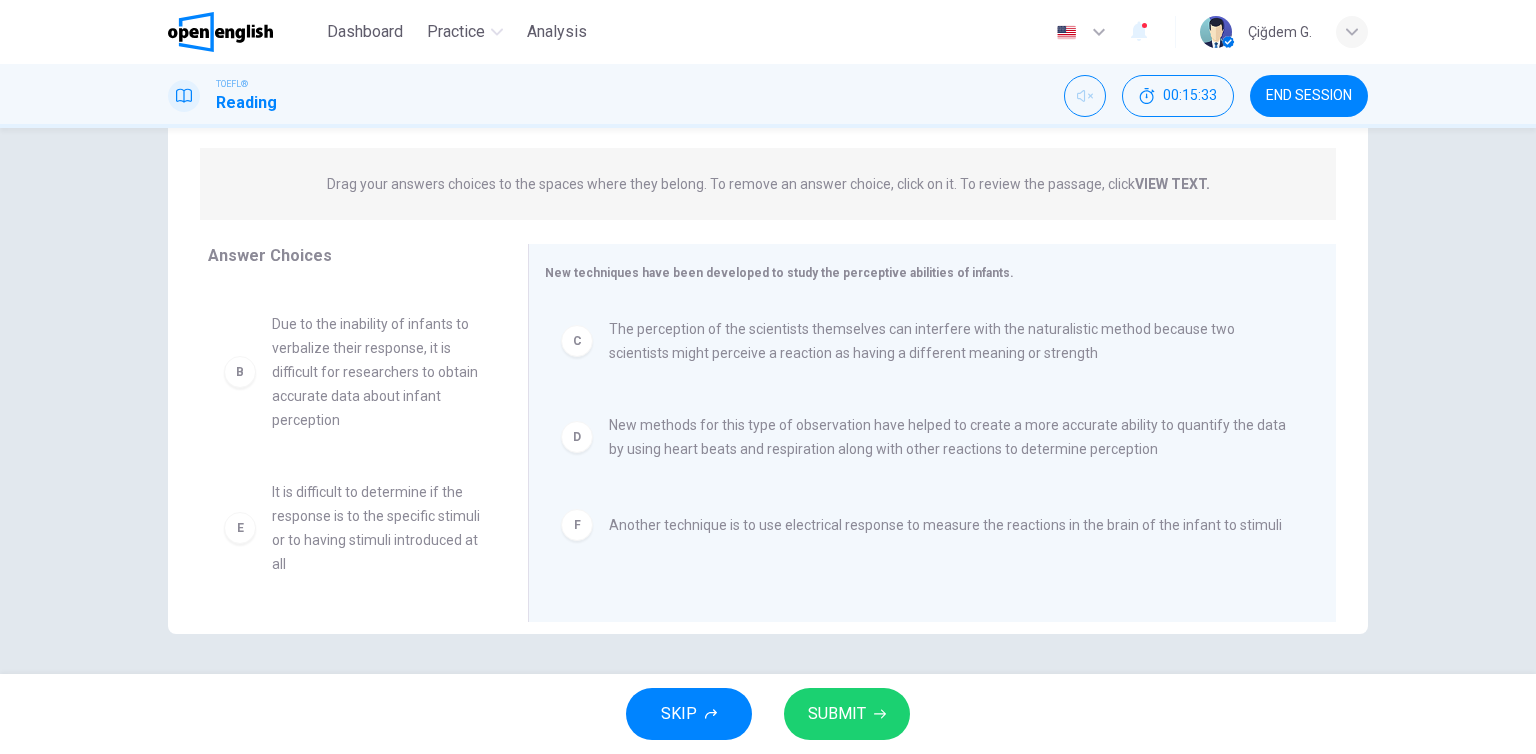 click on "SUBMIT" at bounding box center [837, 714] 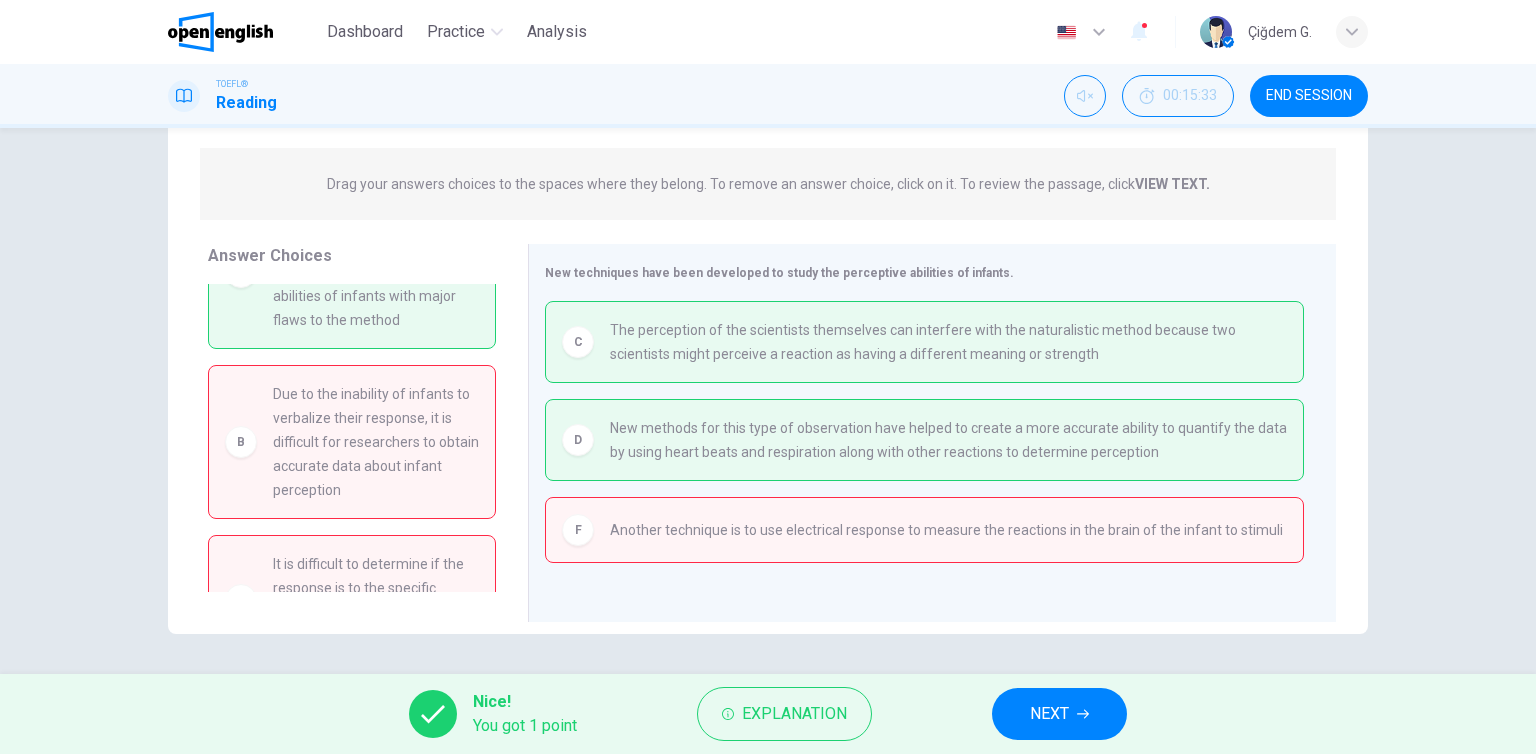 scroll, scrollTop: 0, scrollLeft: 0, axis: both 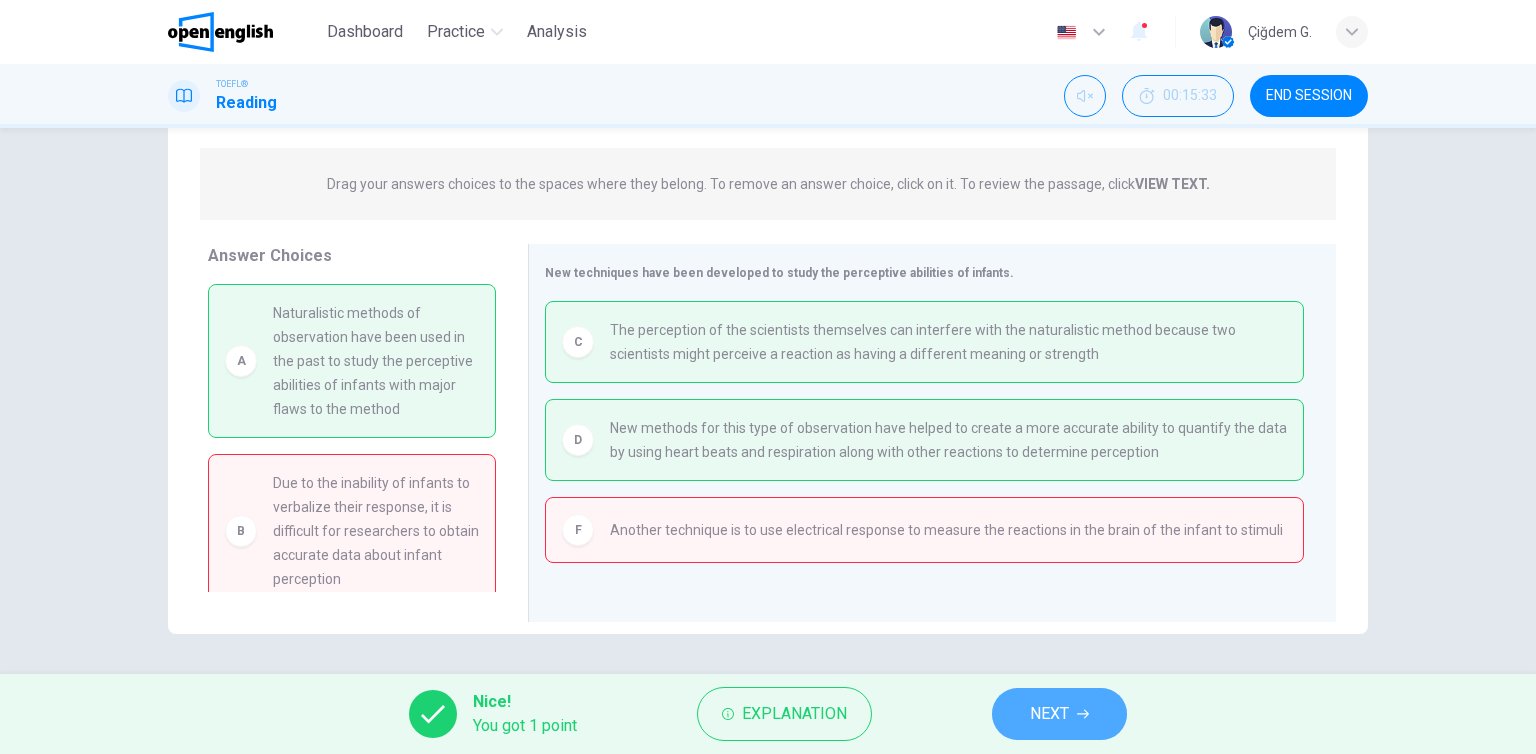 click on "NEXT" at bounding box center [1049, 714] 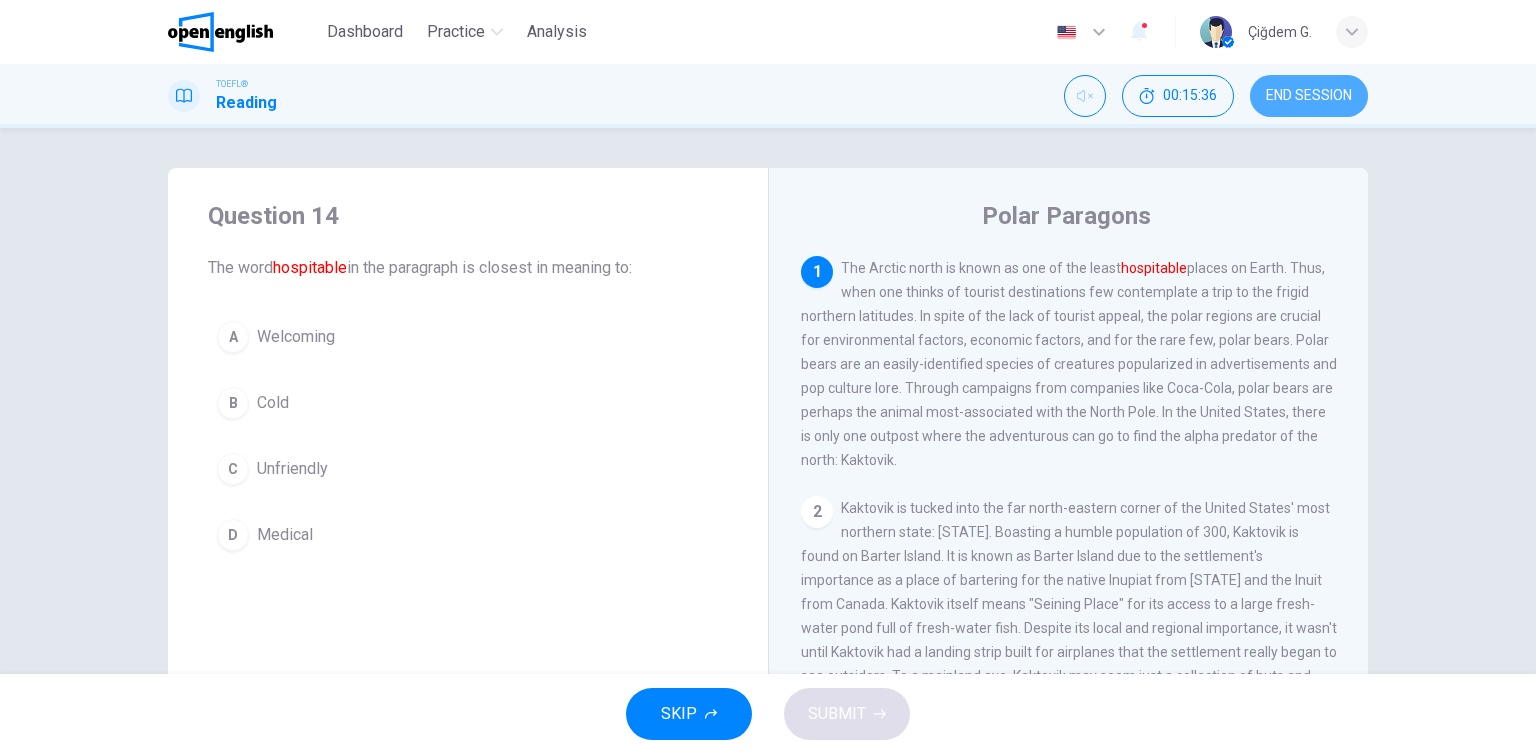 click on "END SESSION" at bounding box center (1309, 96) 